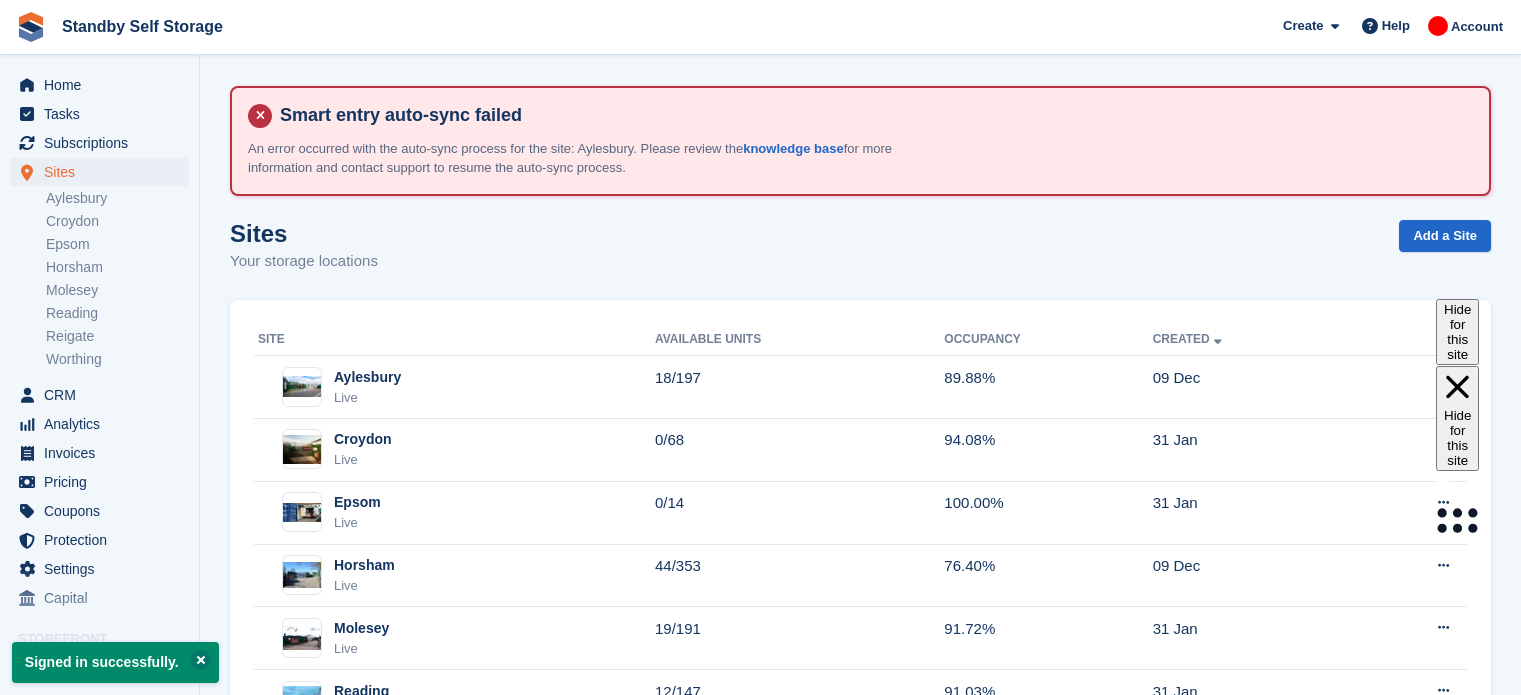 scroll, scrollTop: 0, scrollLeft: 0, axis: both 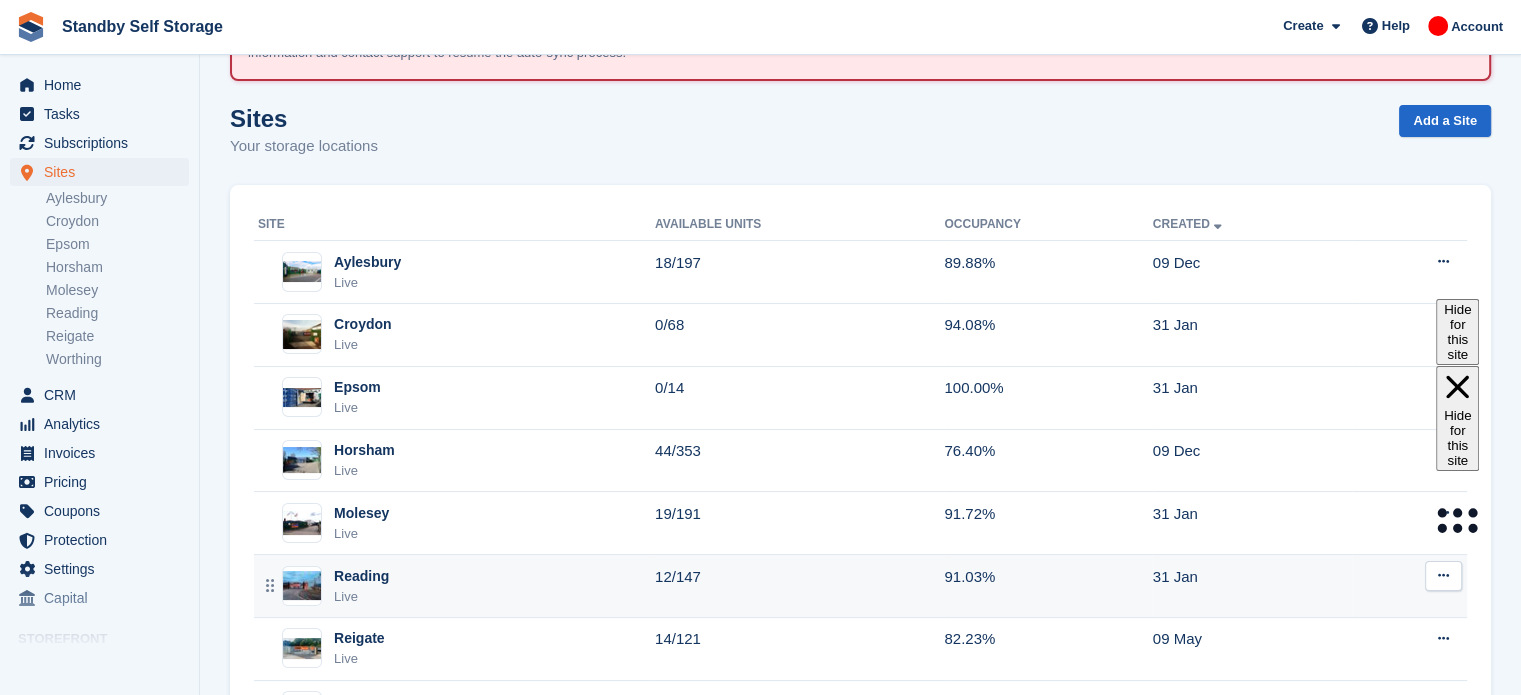 click on "Reading
Live" at bounding box center (456, 586) 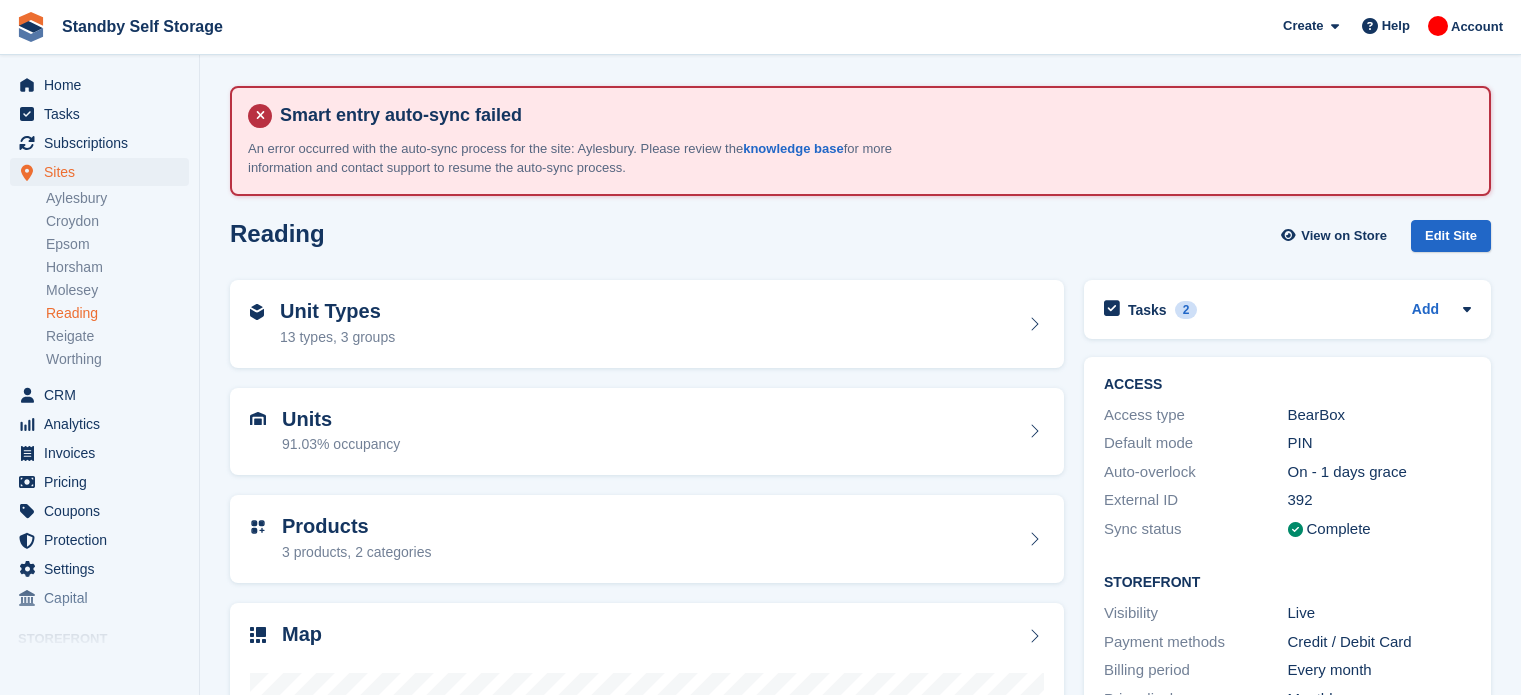 scroll, scrollTop: 0, scrollLeft: 0, axis: both 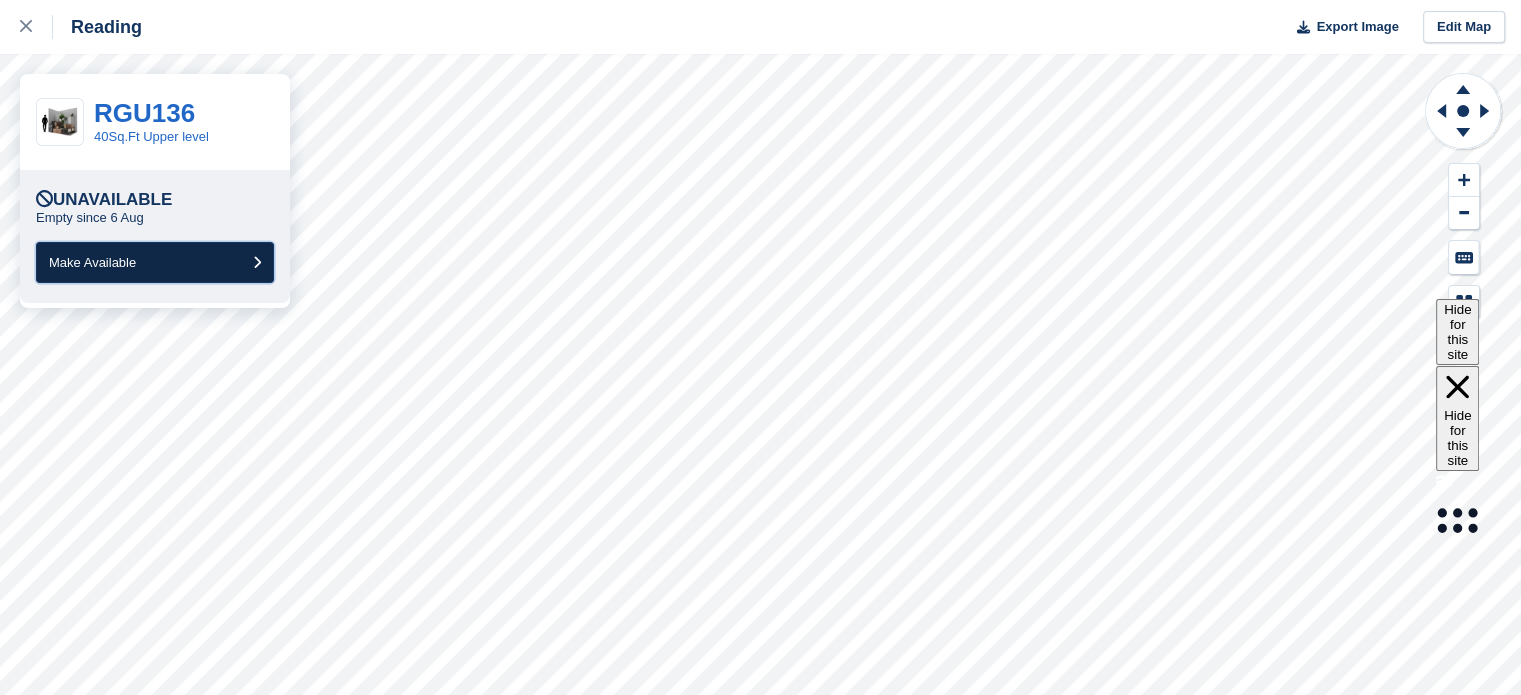 click on "Make Available" at bounding box center (155, 262) 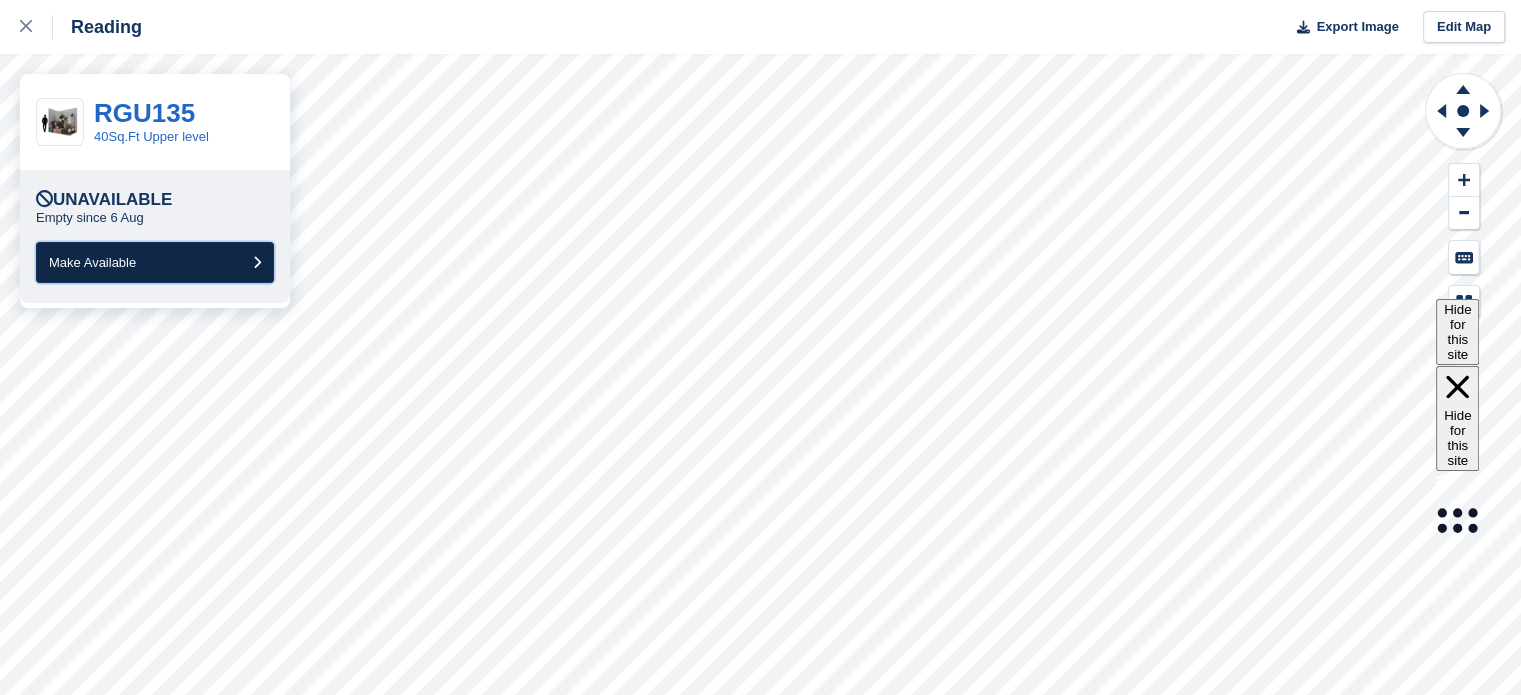 click on "Make Available" at bounding box center [155, 262] 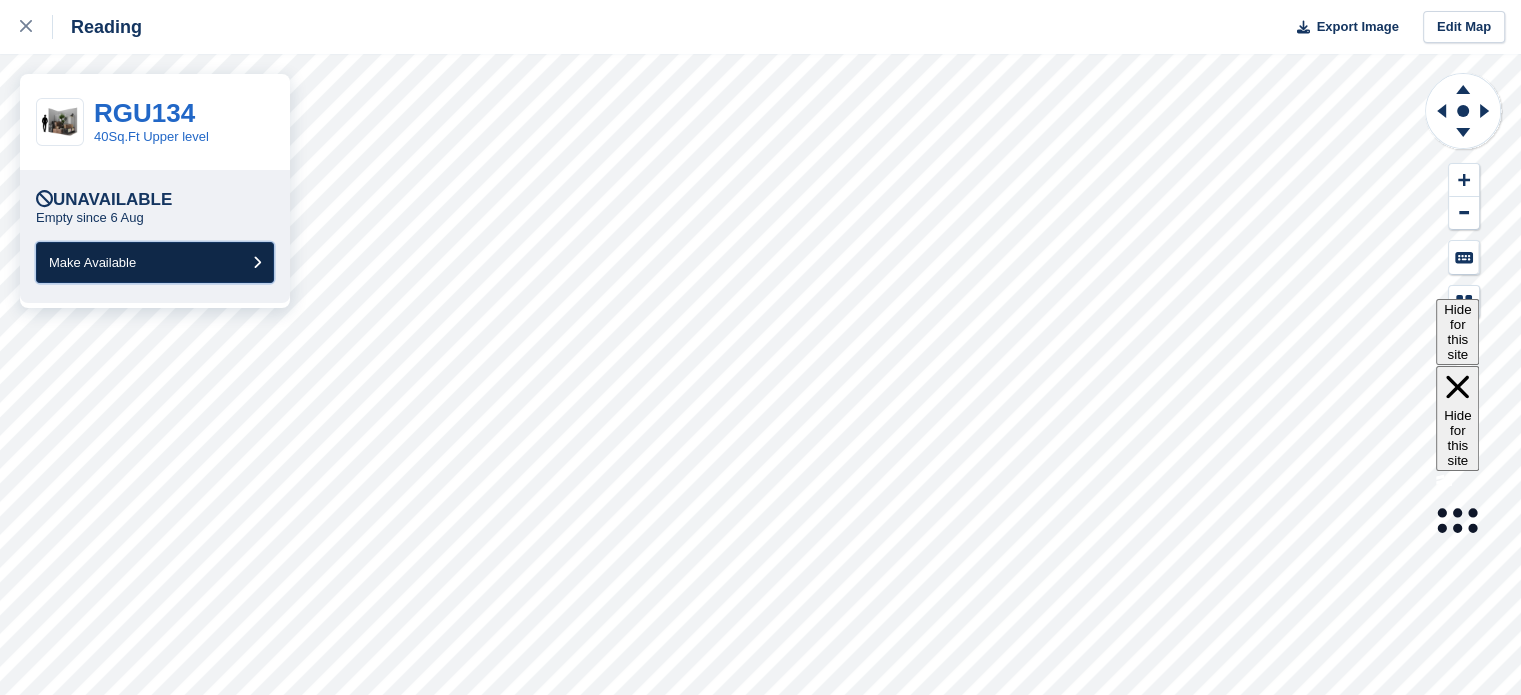 click on "Make Available" at bounding box center (155, 262) 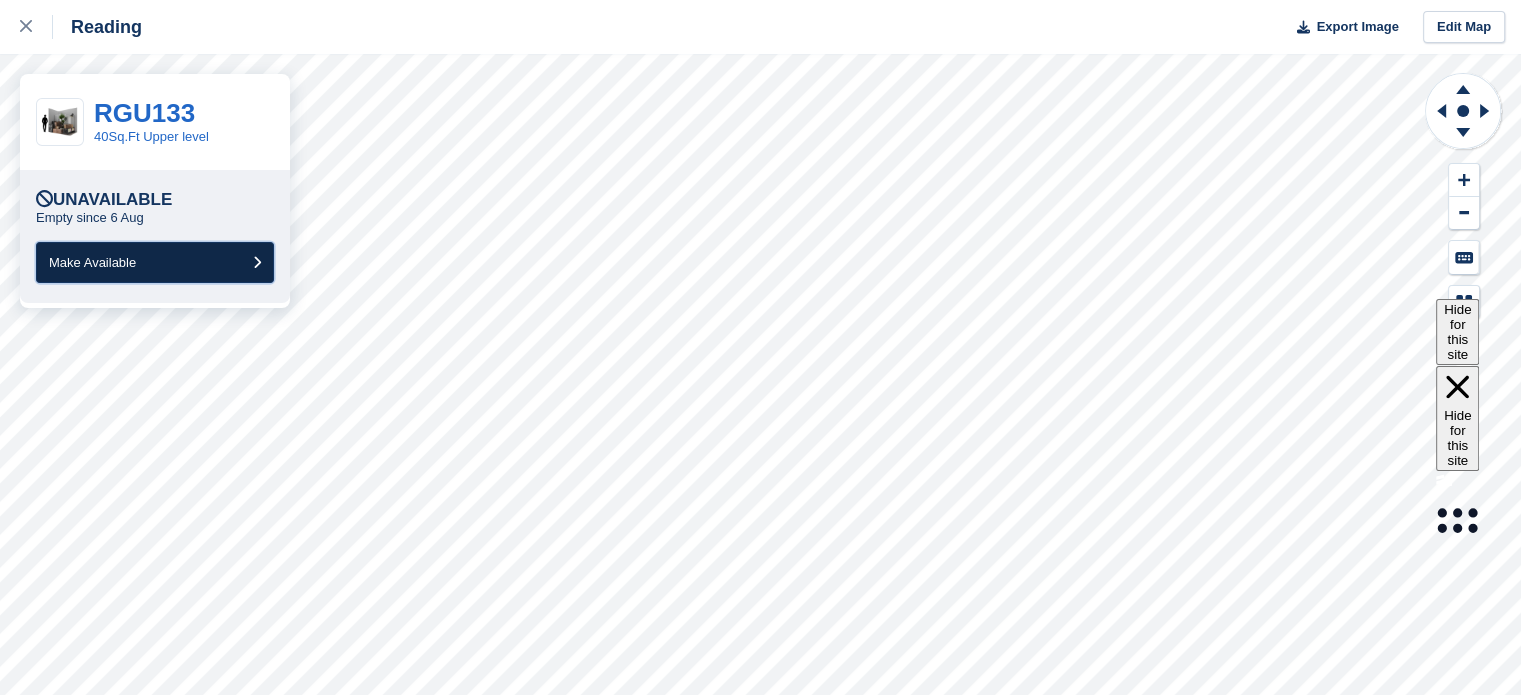 click on "Make Available" at bounding box center [155, 262] 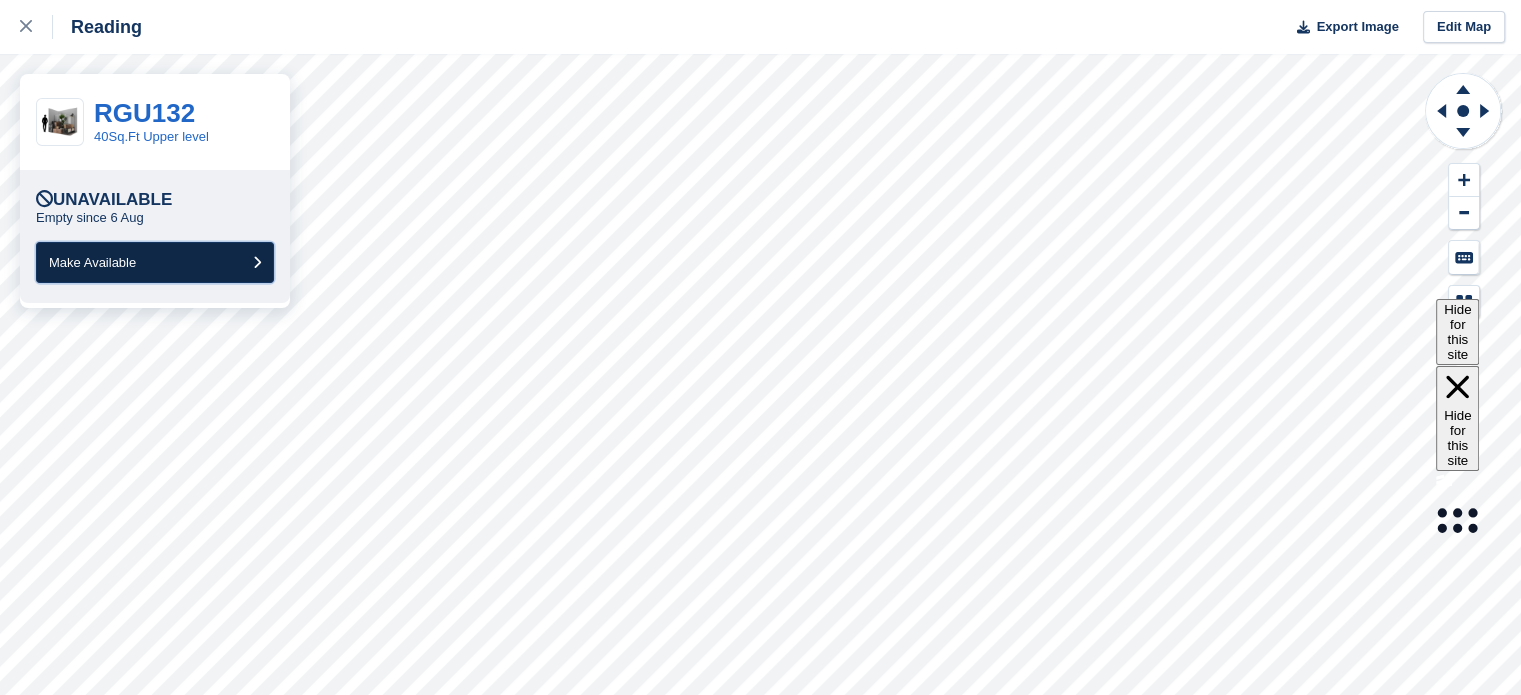 click on "Make Available" at bounding box center [155, 262] 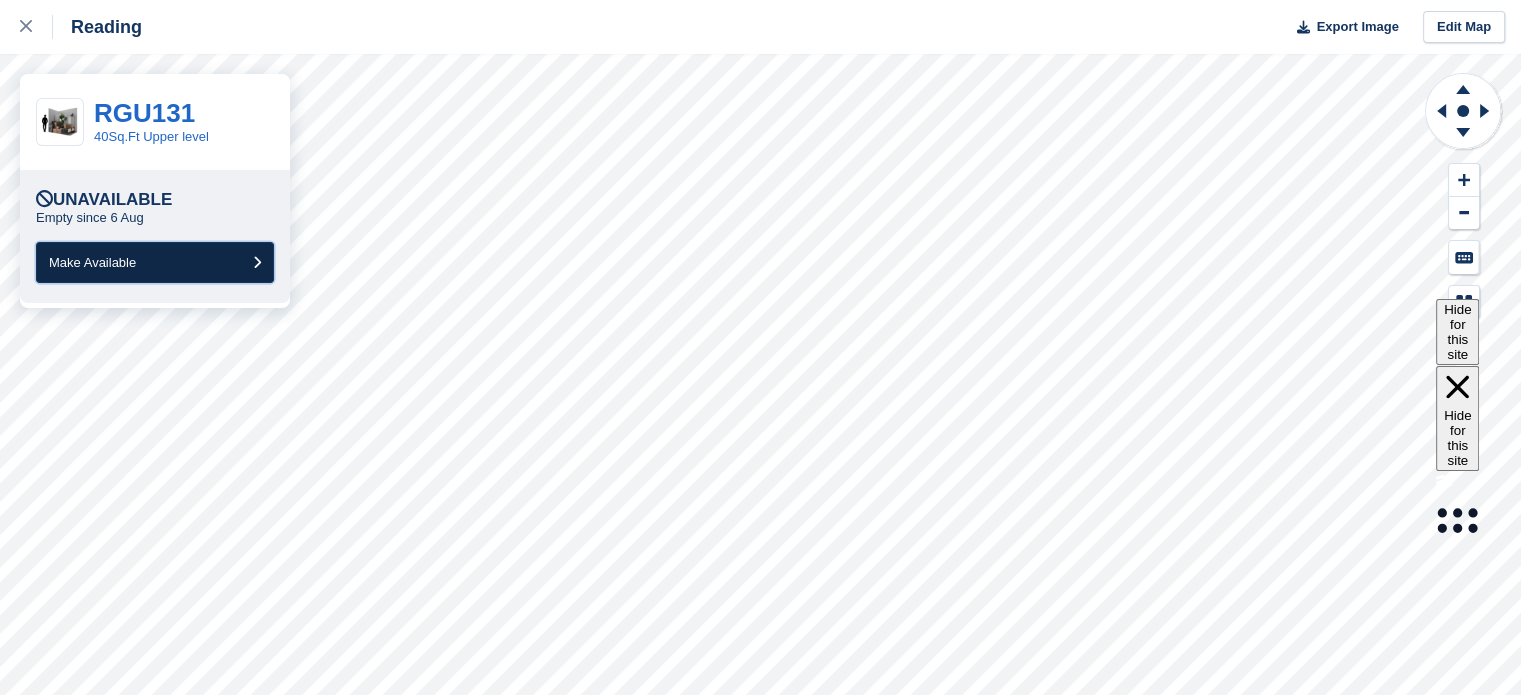 click on "Make Available" at bounding box center [155, 262] 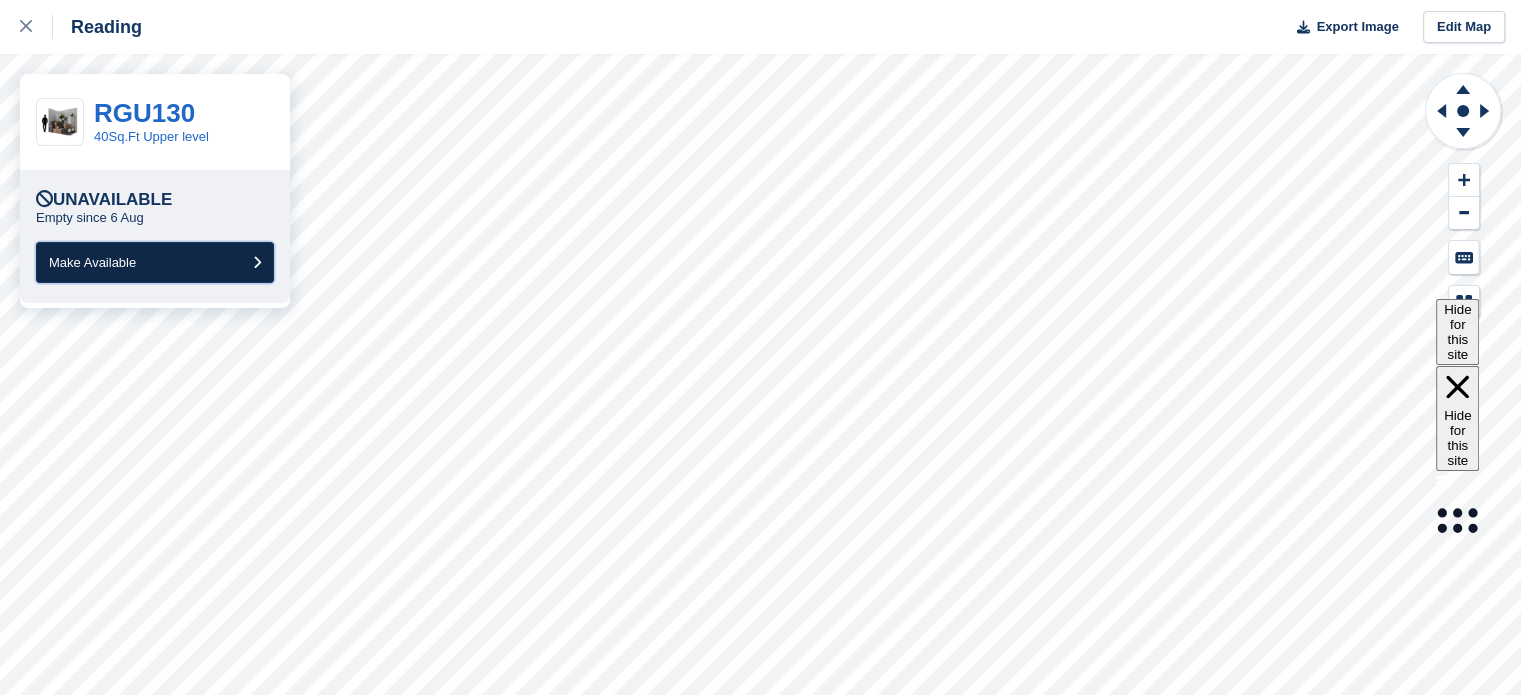click on "Make Available" at bounding box center [155, 262] 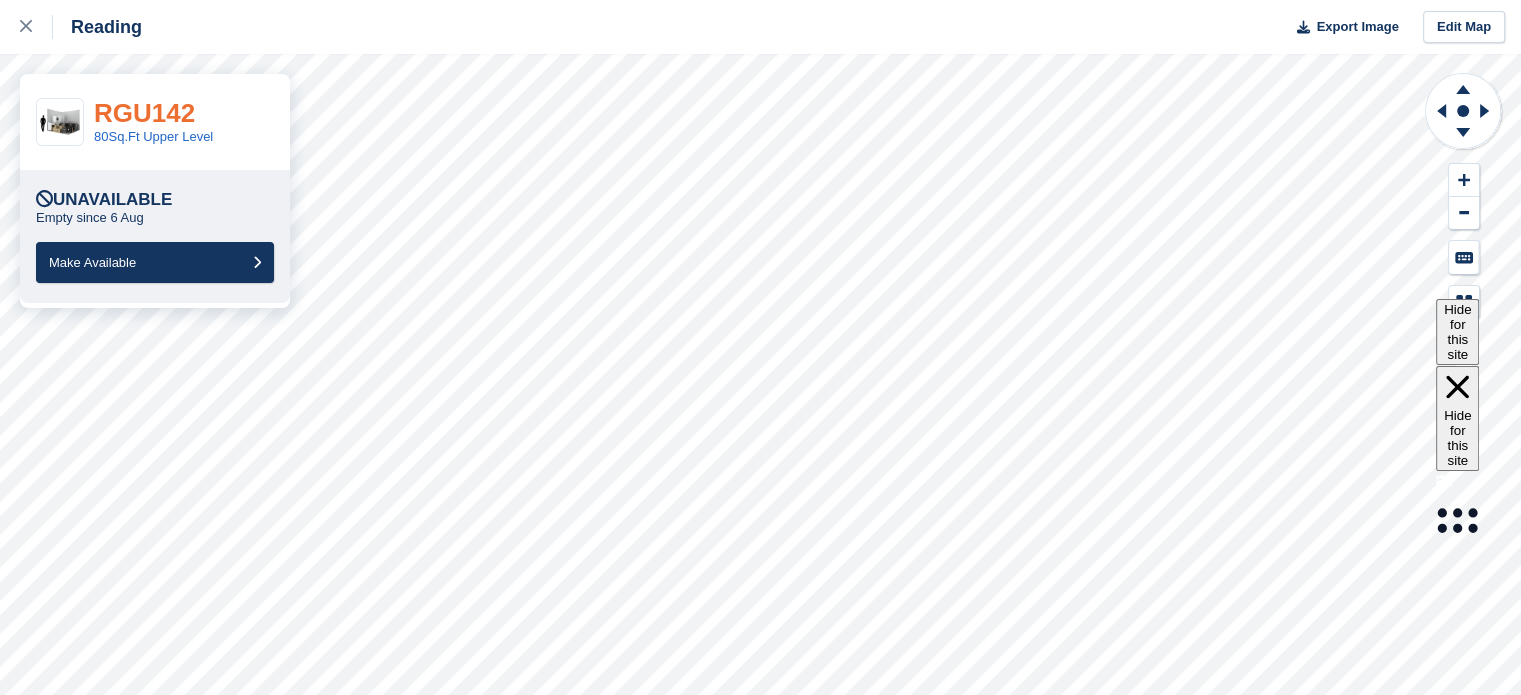 click on "RGU142" at bounding box center [144, 113] 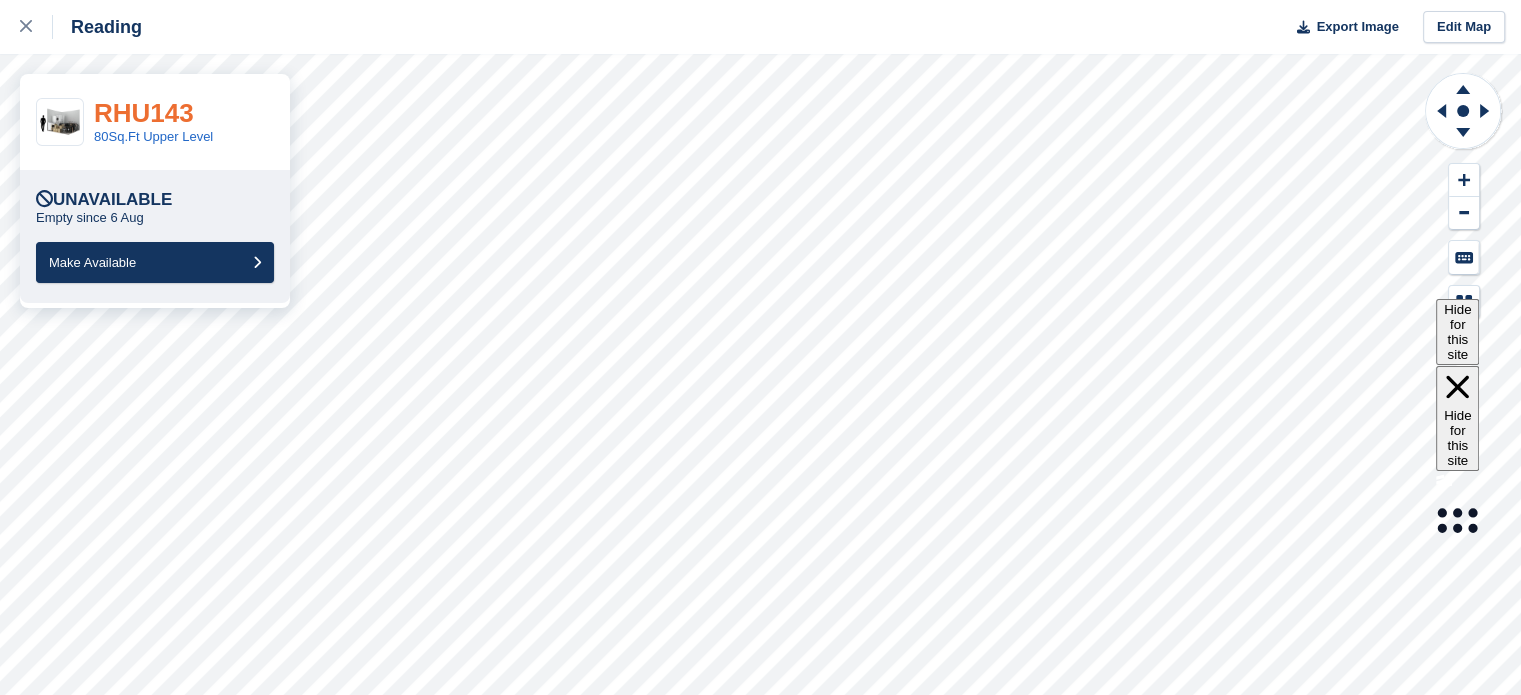 click on "RHU143" at bounding box center [144, 113] 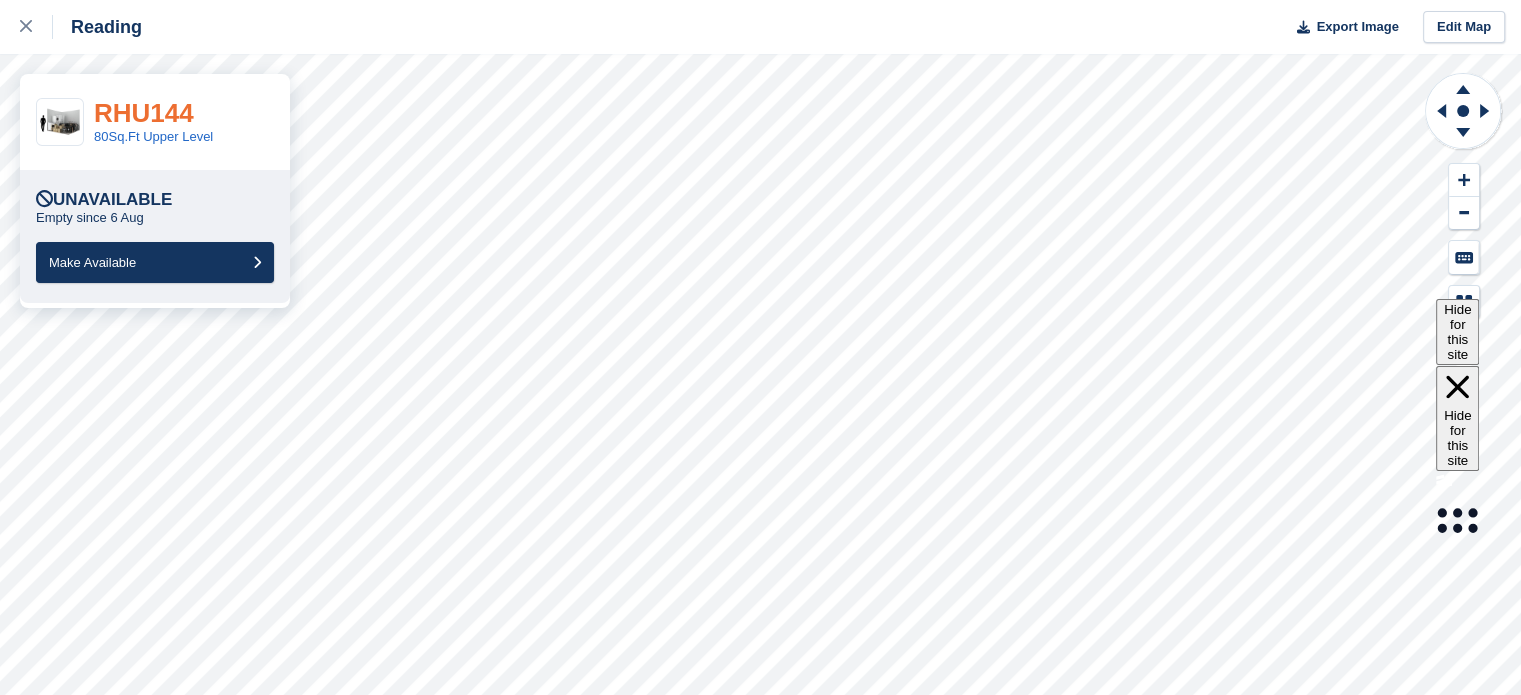 click on "RHU144" at bounding box center [144, 113] 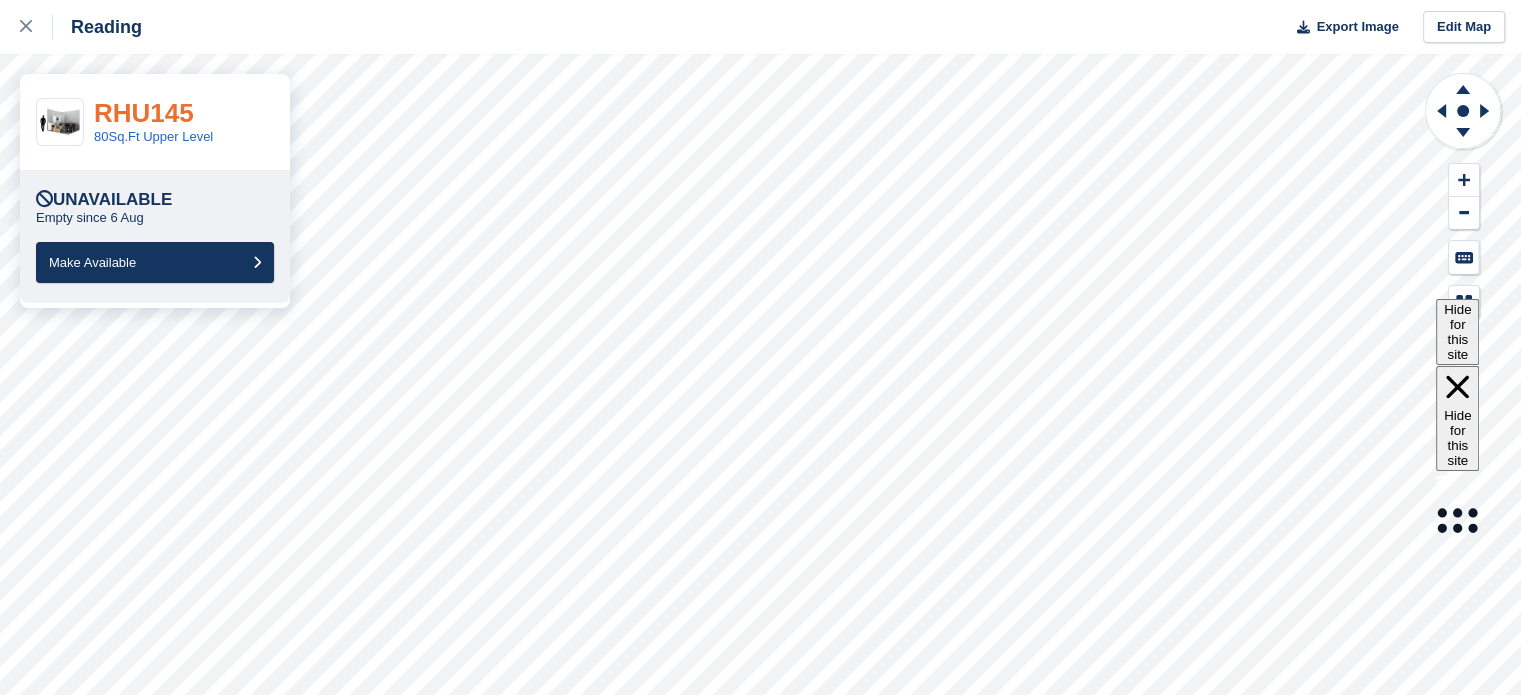 click on "RHU145" at bounding box center [144, 113] 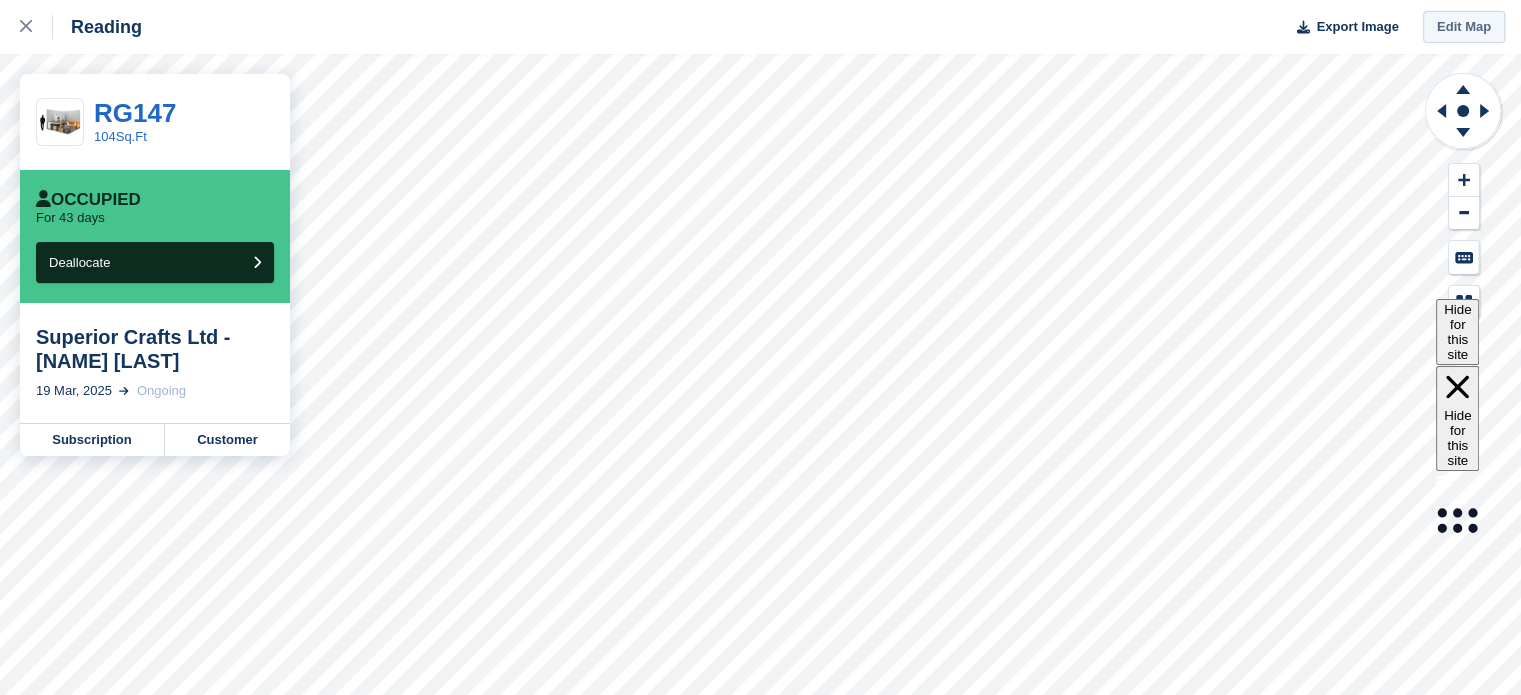 click on "Edit Map" at bounding box center [1464, 27] 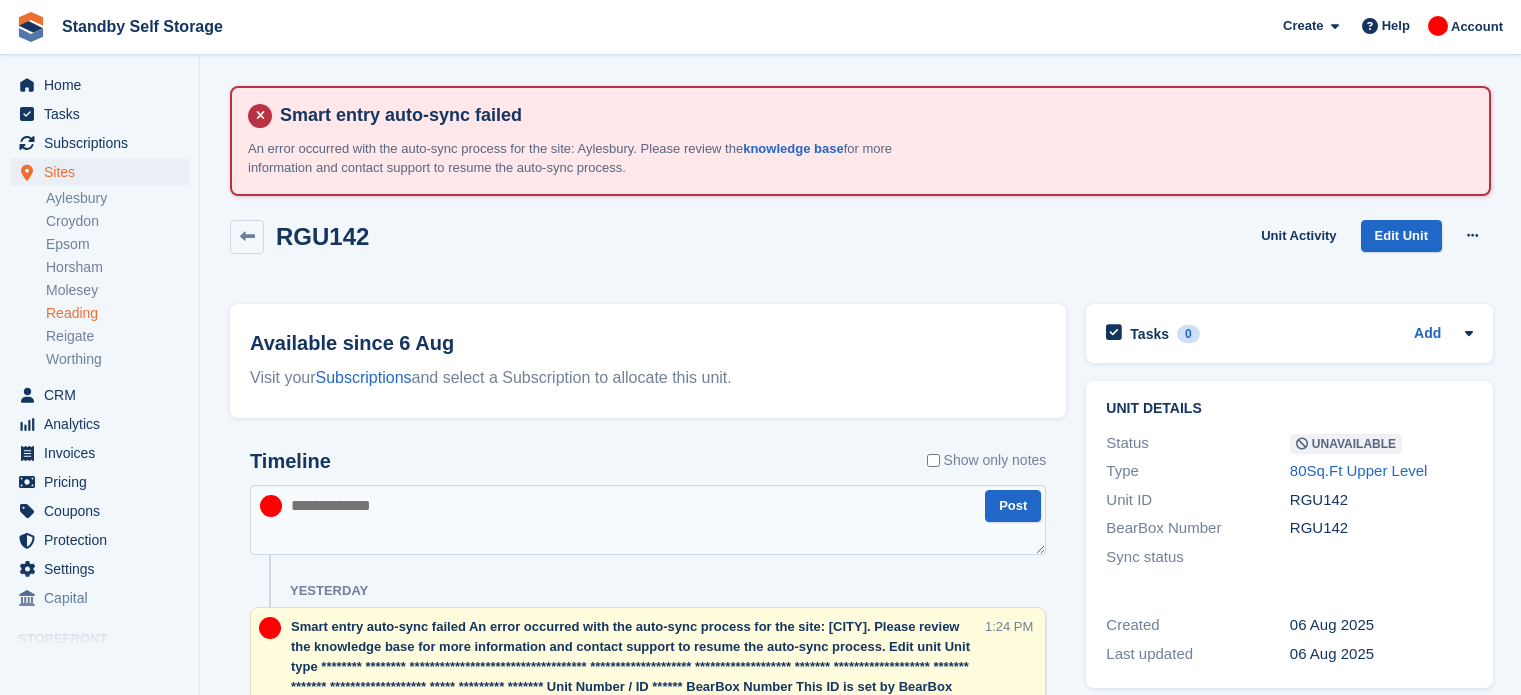 scroll, scrollTop: 0, scrollLeft: 0, axis: both 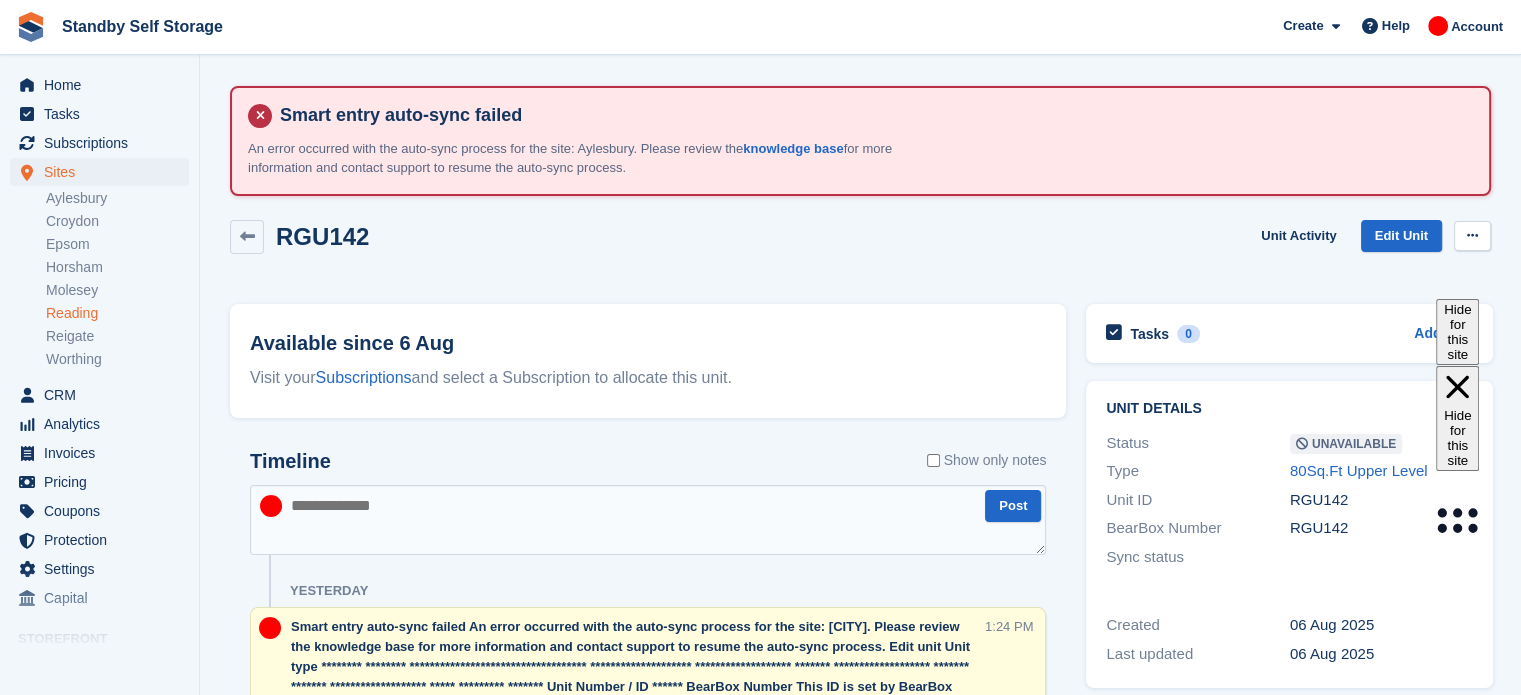 click at bounding box center (1472, 235) 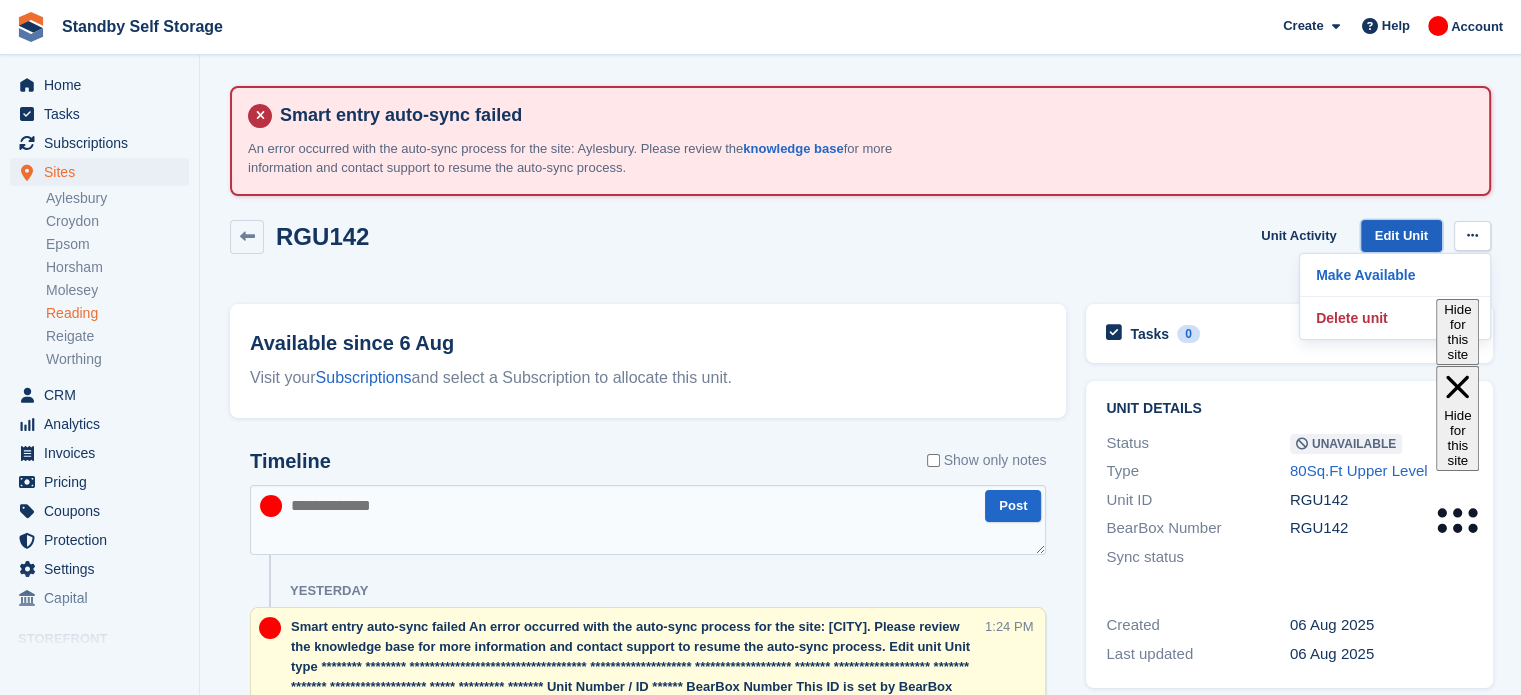 click on "Edit Unit" at bounding box center [1401, 236] 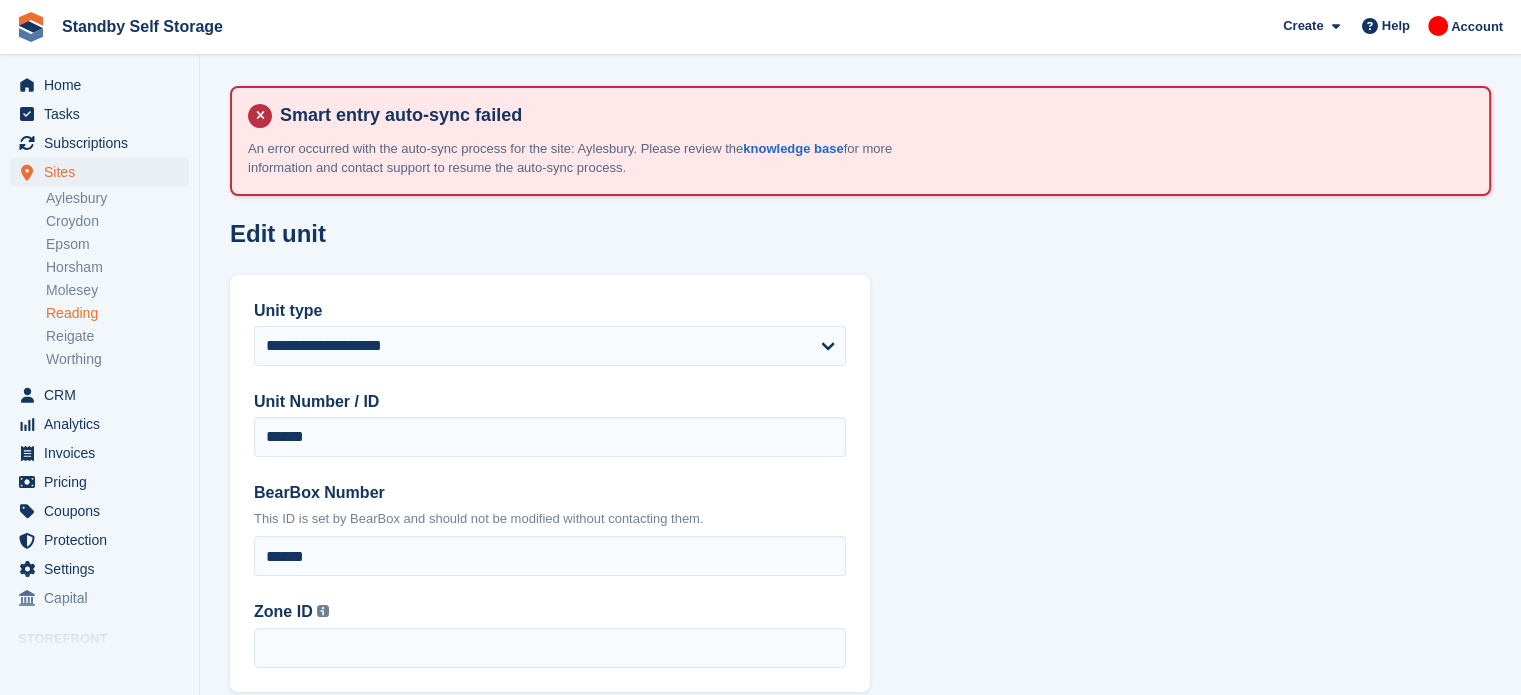 scroll, scrollTop: 113, scrollLeft: 0, axis: vertical 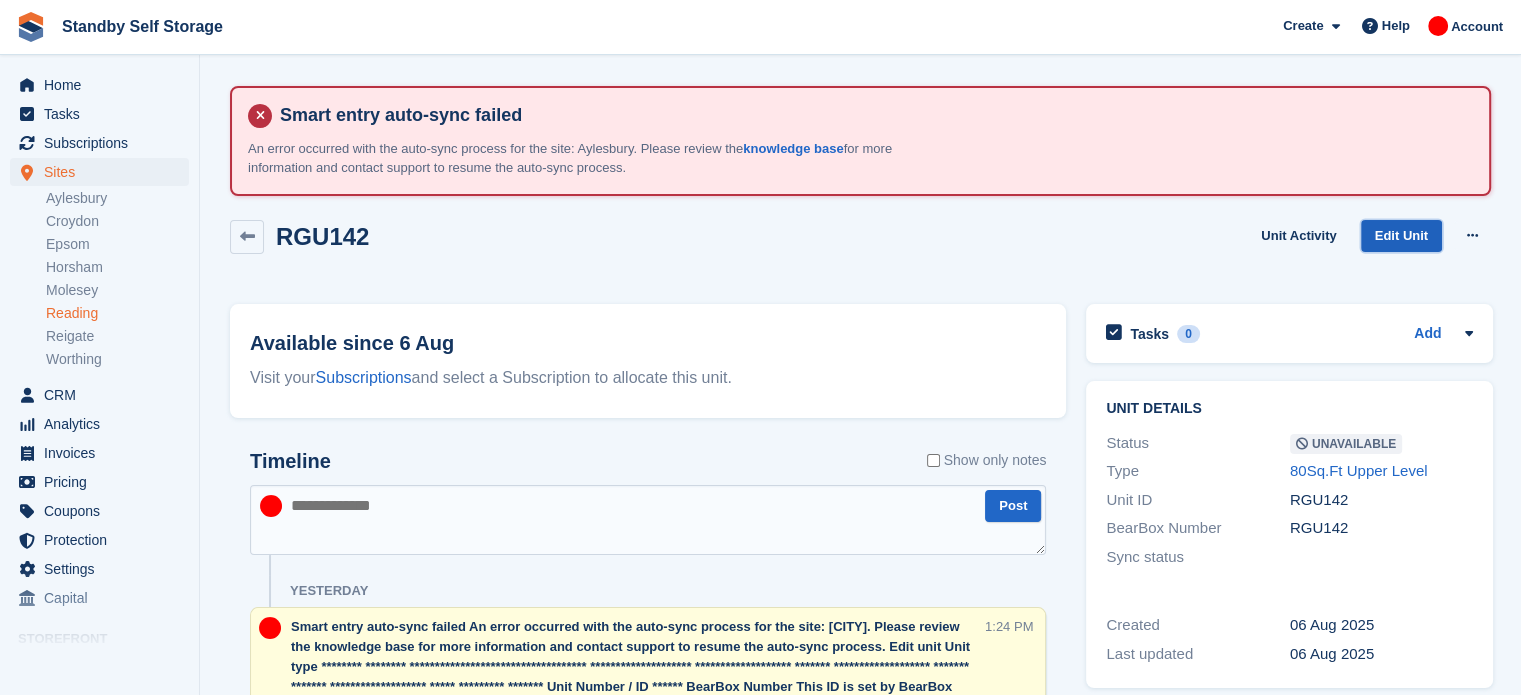 click on "Edit Unit" at bounding box center (1401, 236) 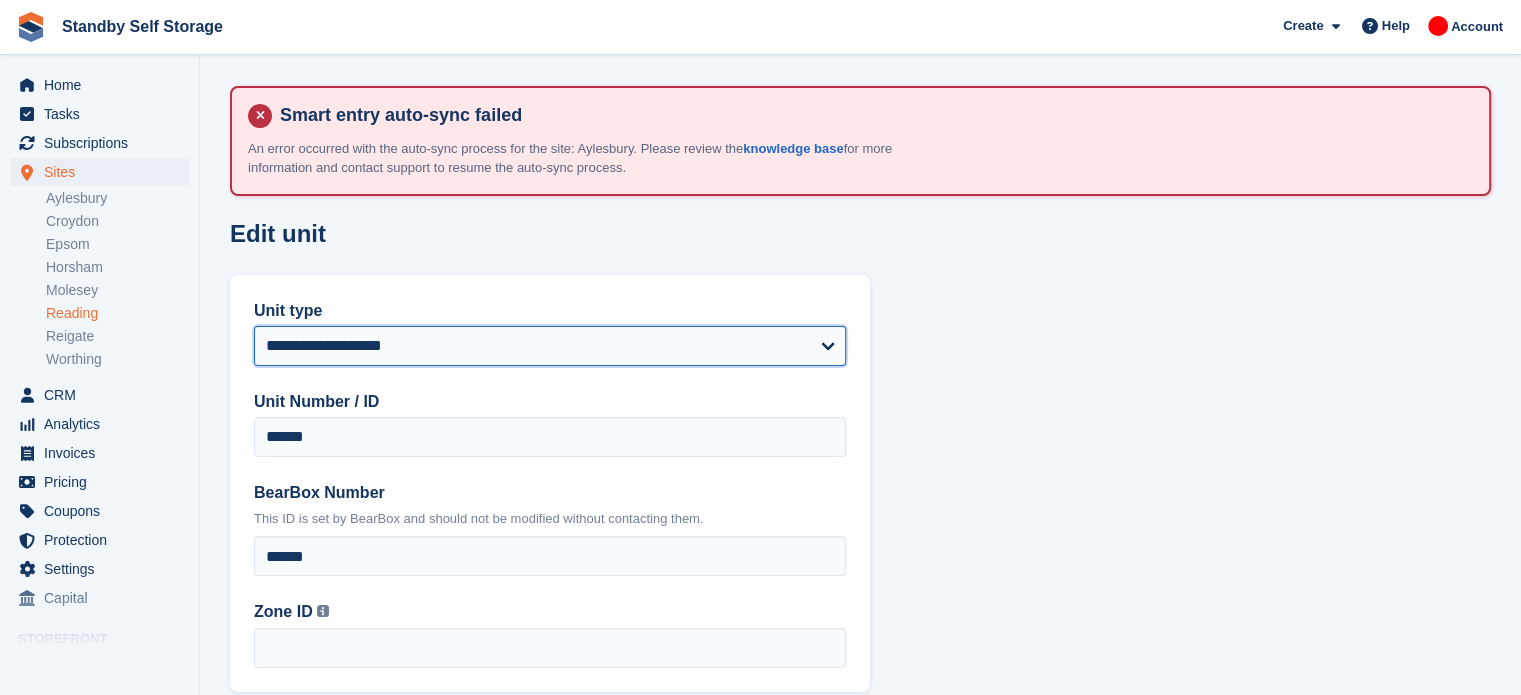 click on "**********" at bounding box center (550, 346) 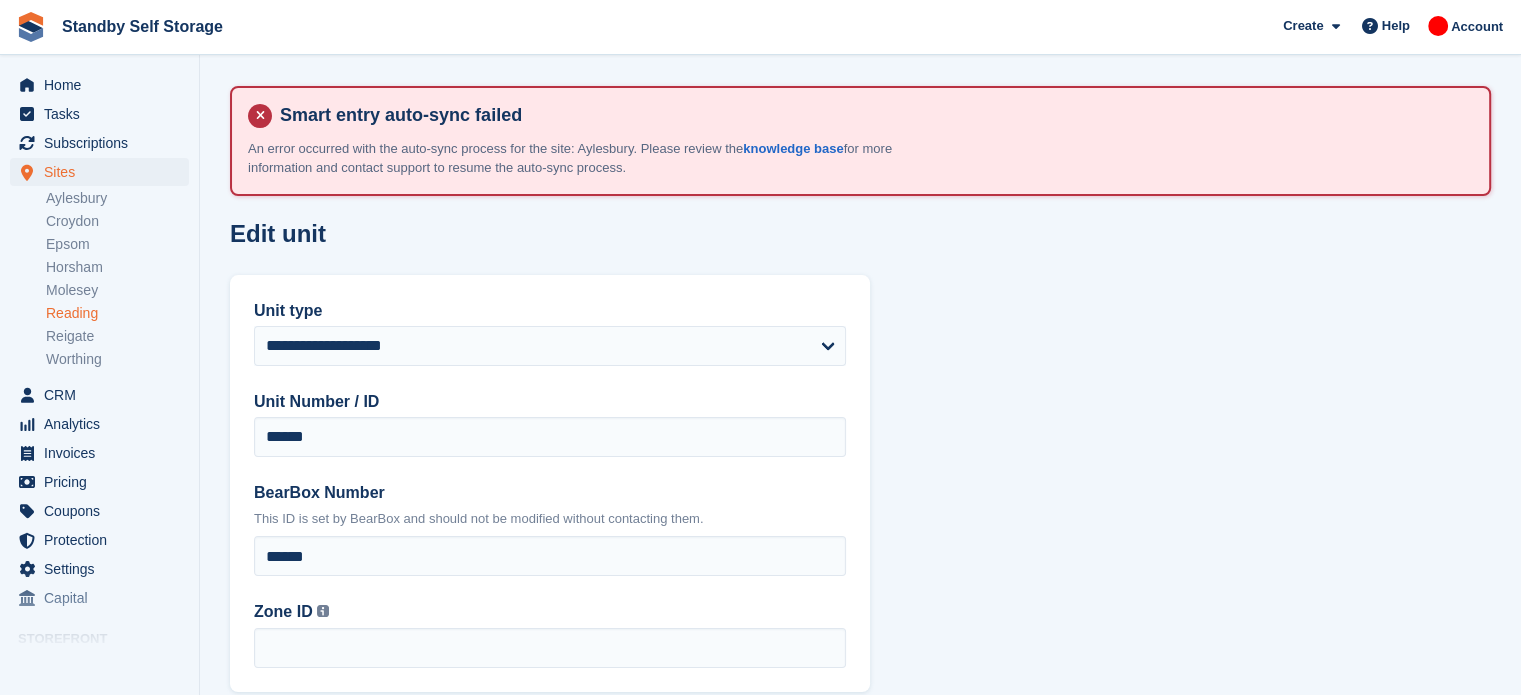click on "**********" at bounding box center [860, 405] 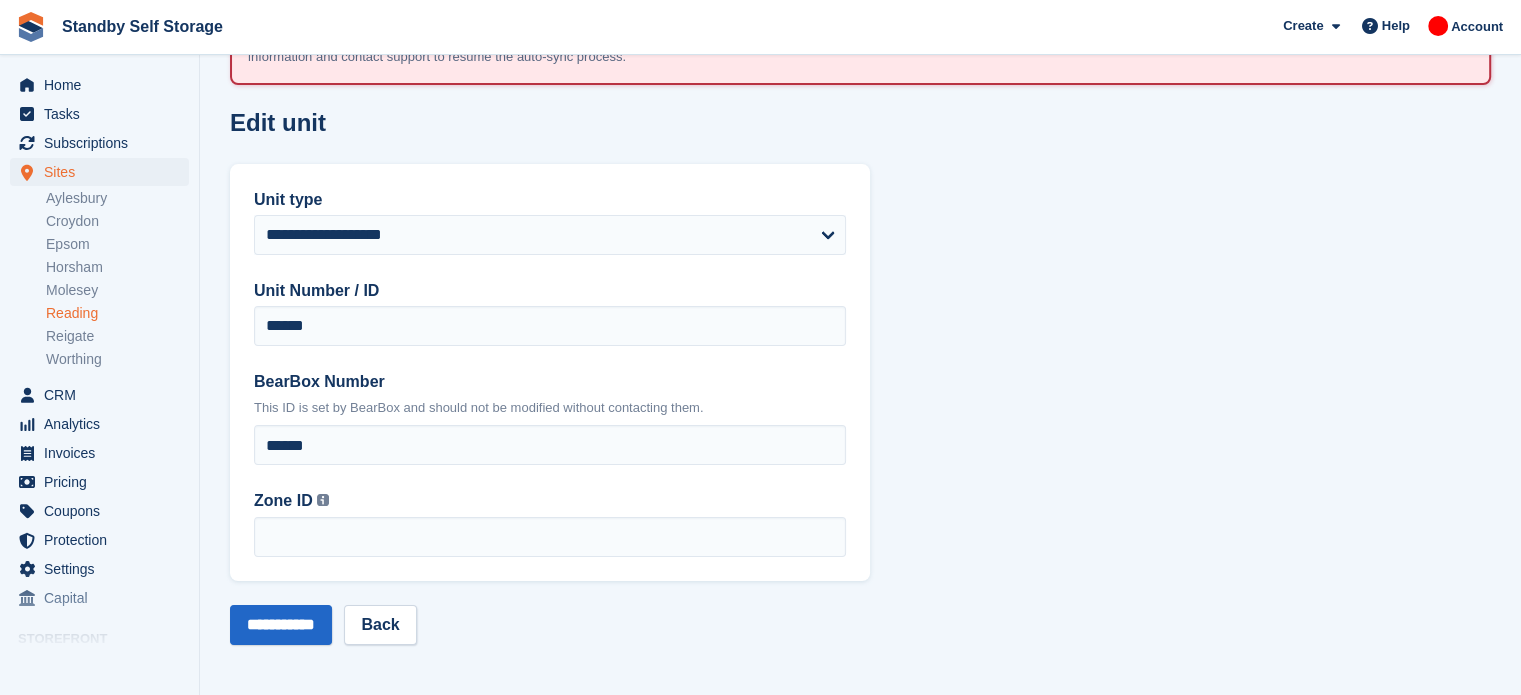 scroll, scrollTop: 113, scrollLeft: 0, axis: vertical 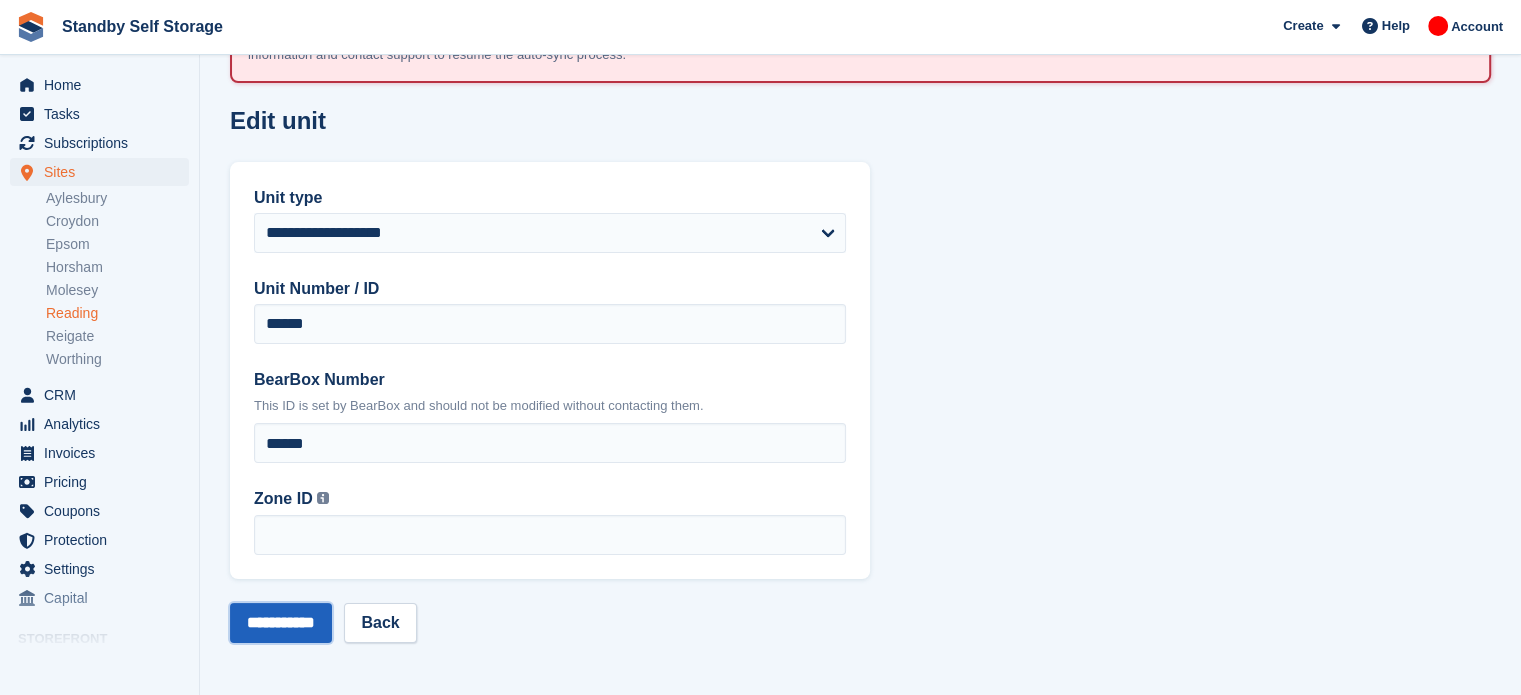 click on "**********" at bounding box center (281, 623) 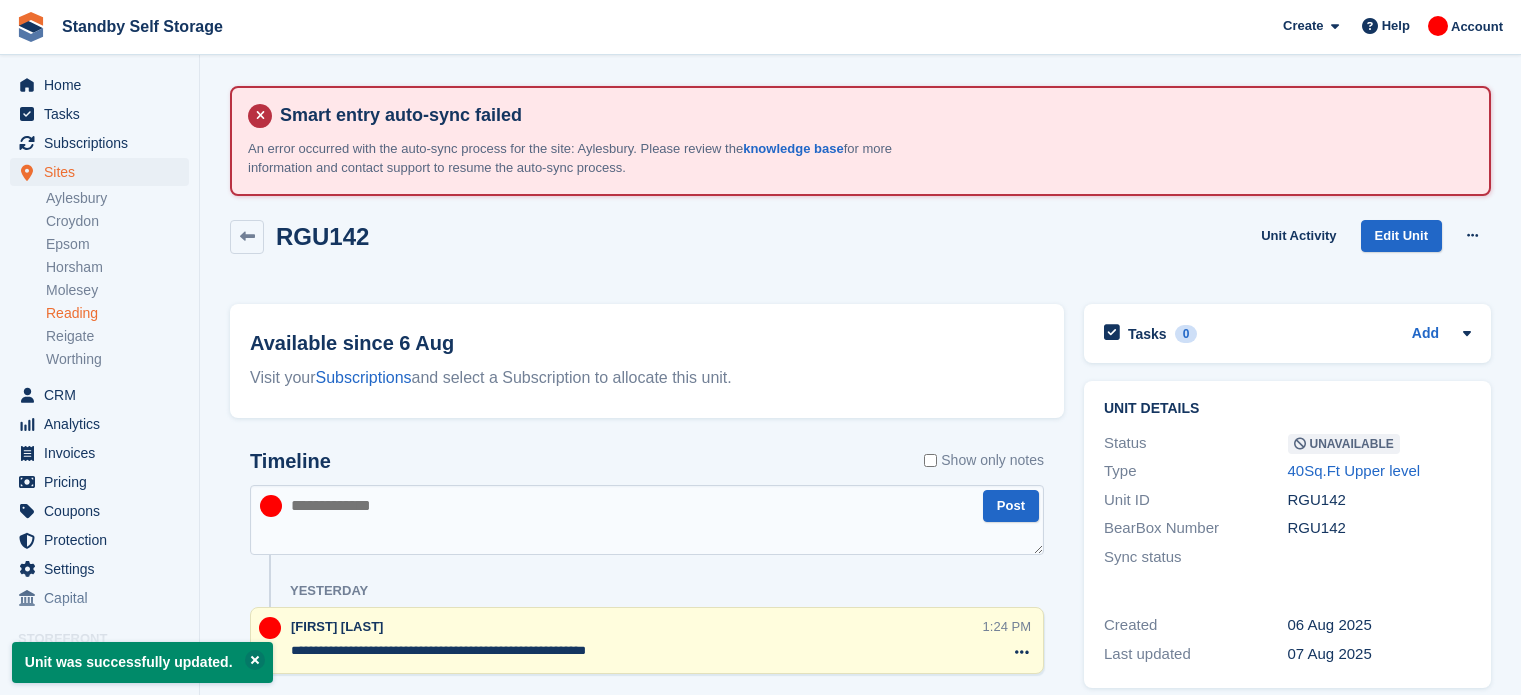 scroll, scrollTop: 0, scrollLeft: 0, axis: both 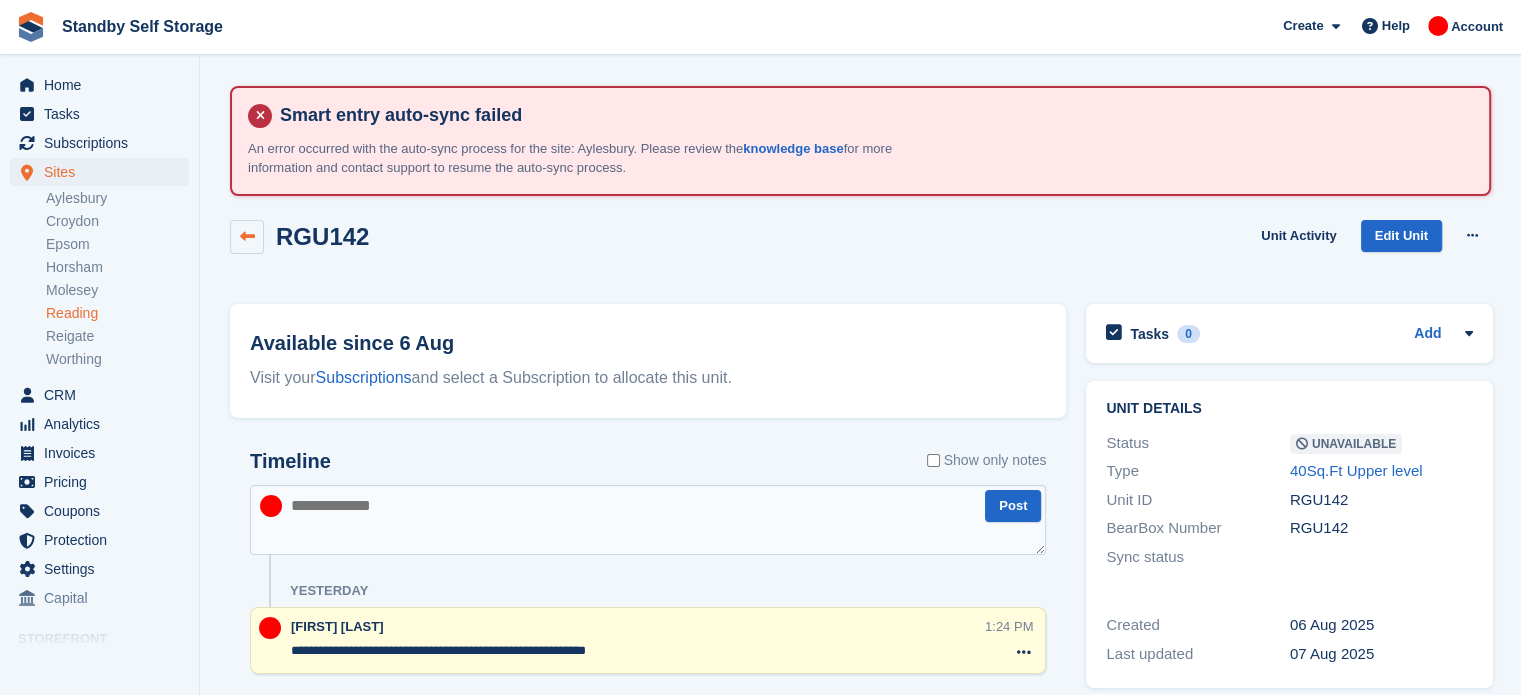 click at bounding box center [247, 237] 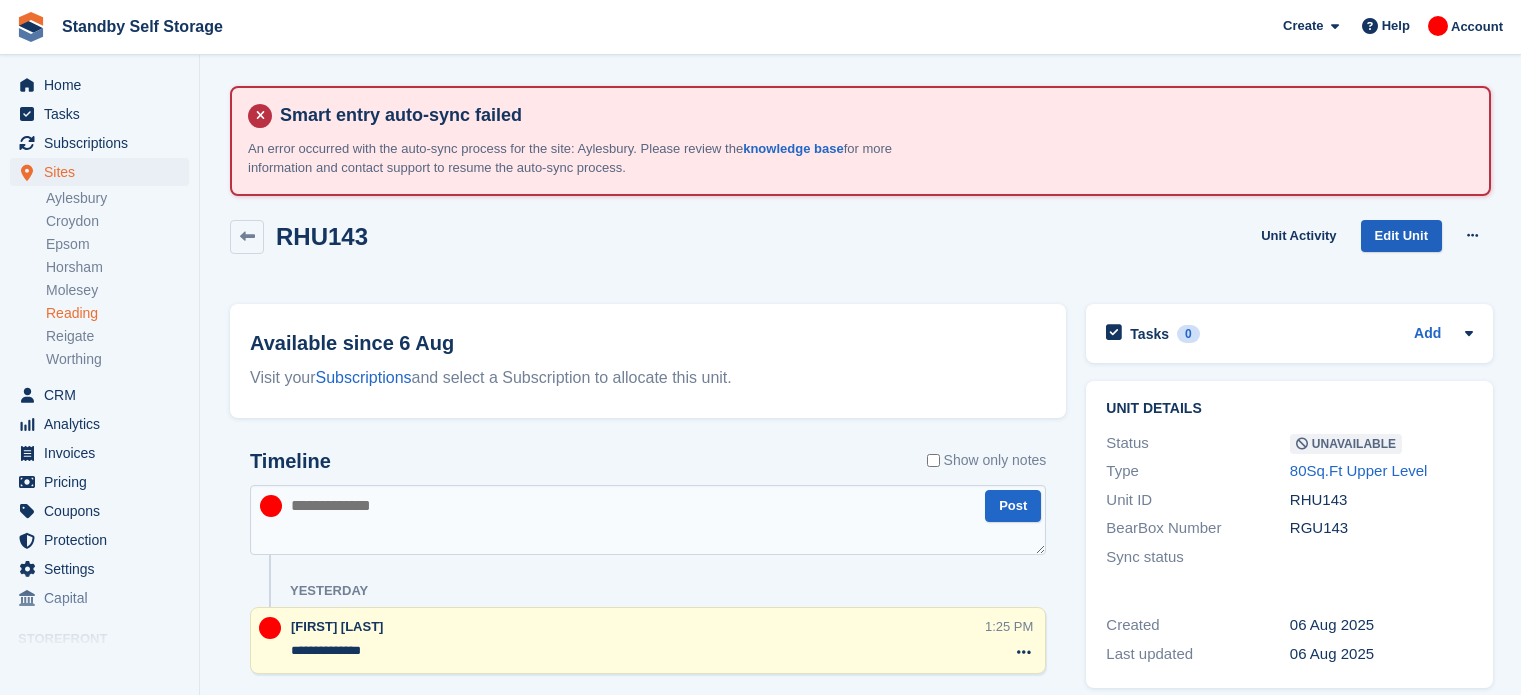 scroll, scrollTop: 0, scrollLeft: 0, axis: both 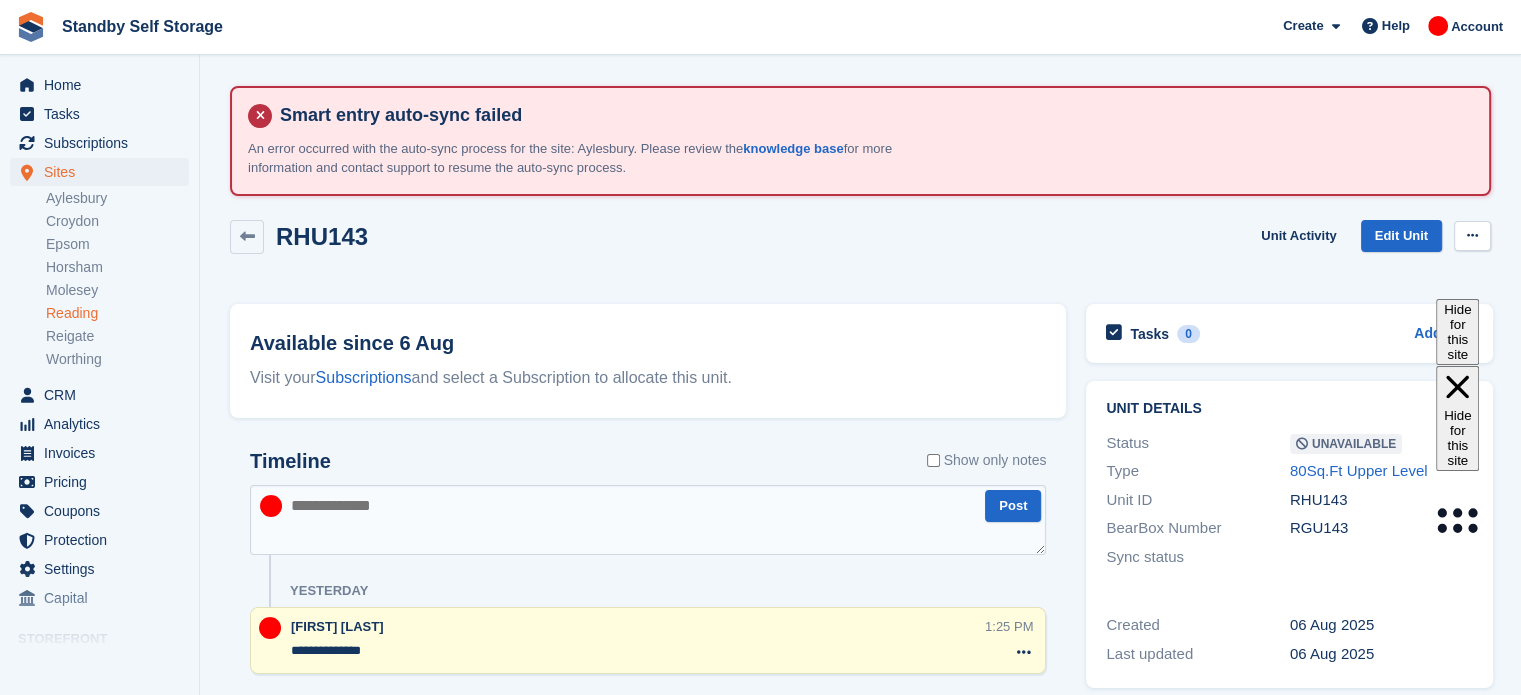 click at bounding box center (1472, 236) 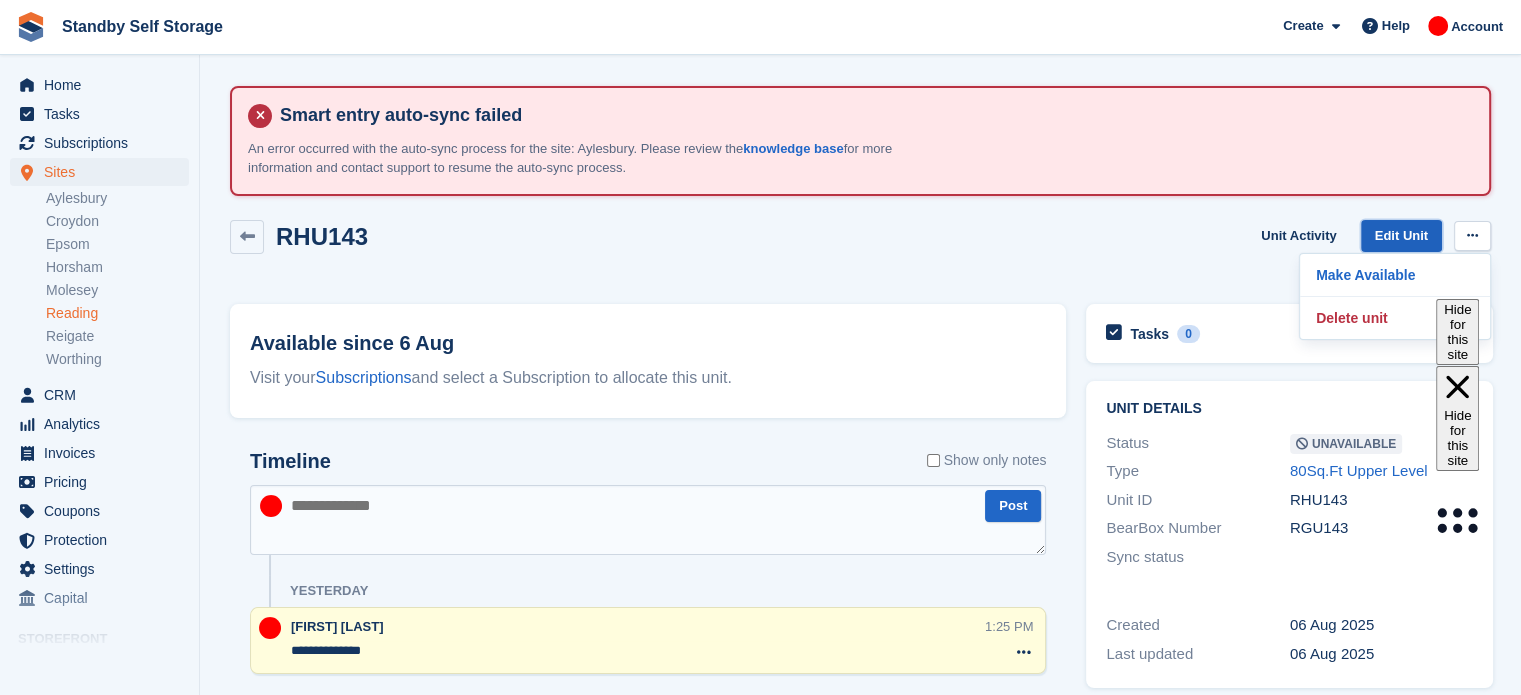 click on "Edit Unit" at bounding box center [1401, 236] 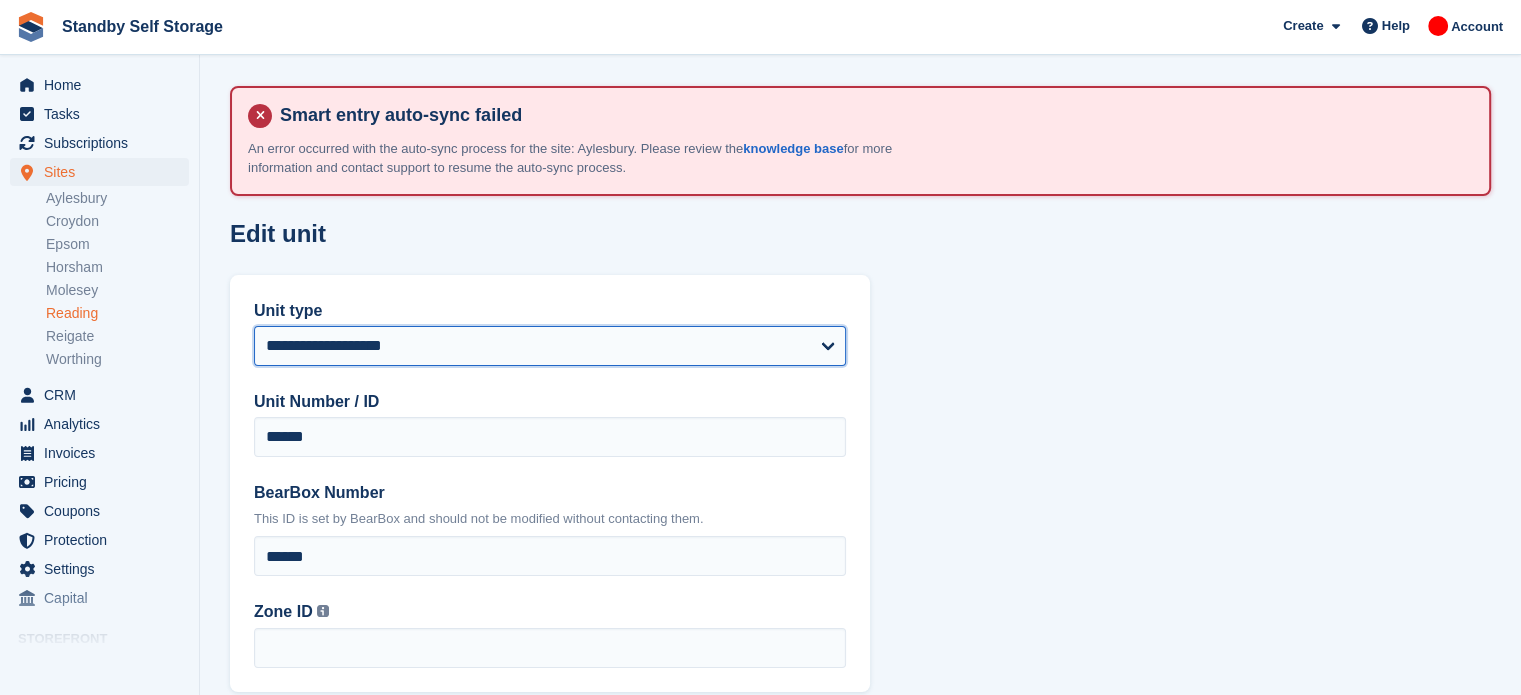 click on "**********" at bounding box center [550, 346] 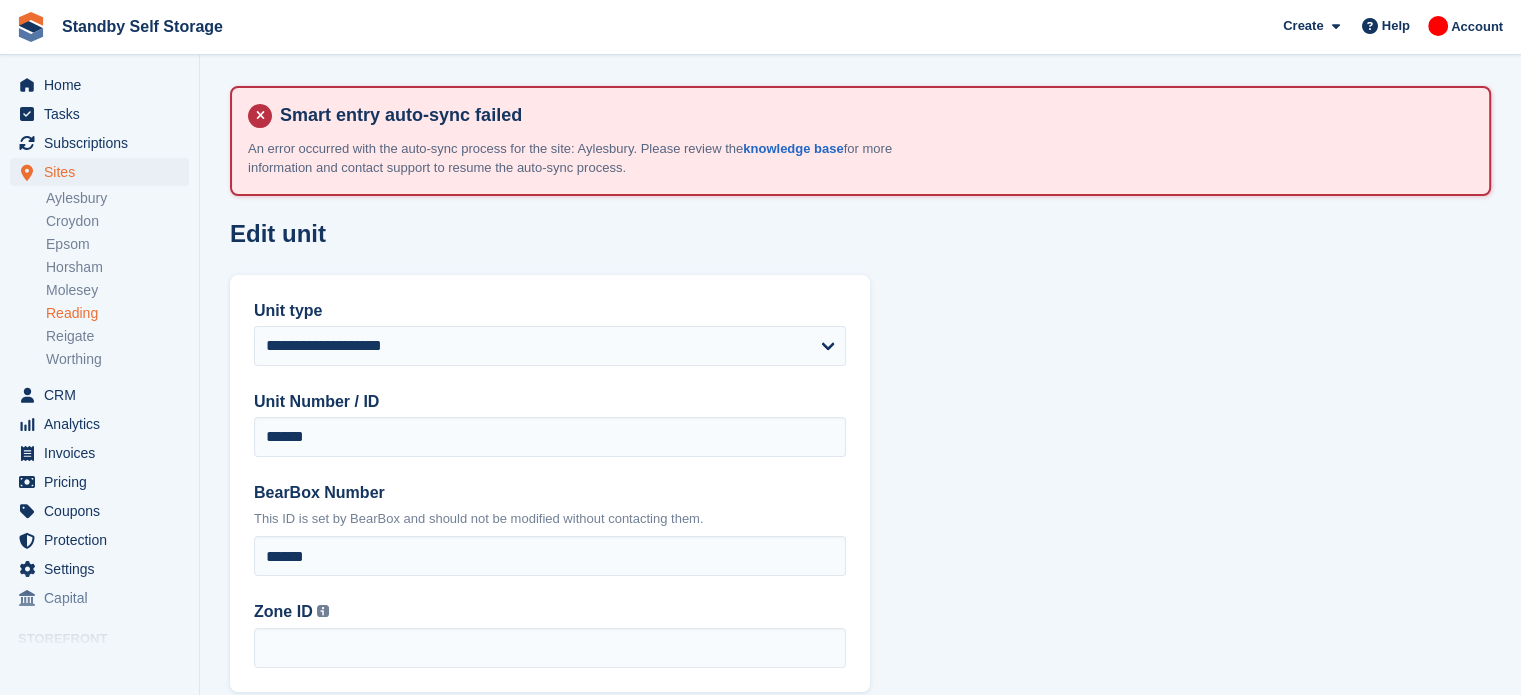 click on "**********" at bounding box center [860, 405] 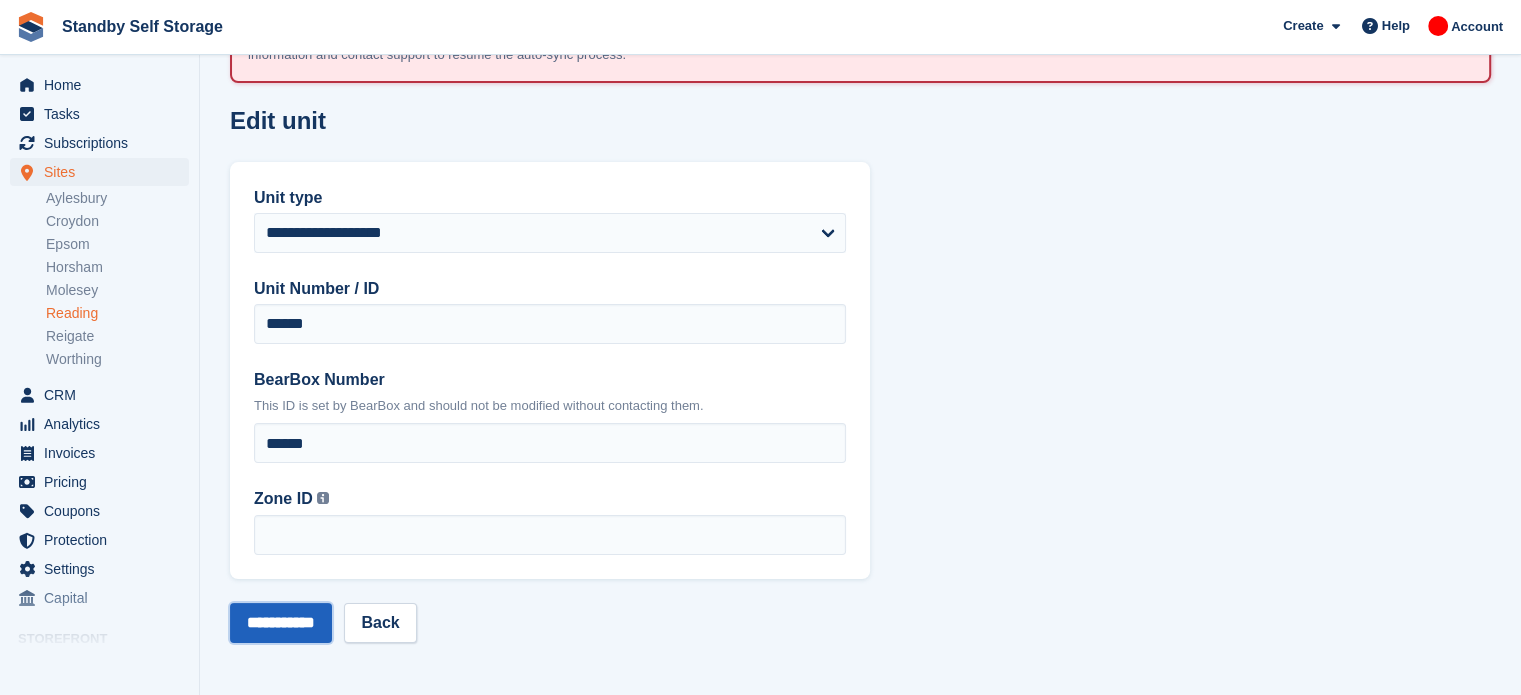 click on "**********" at bounding box center [281, 623] 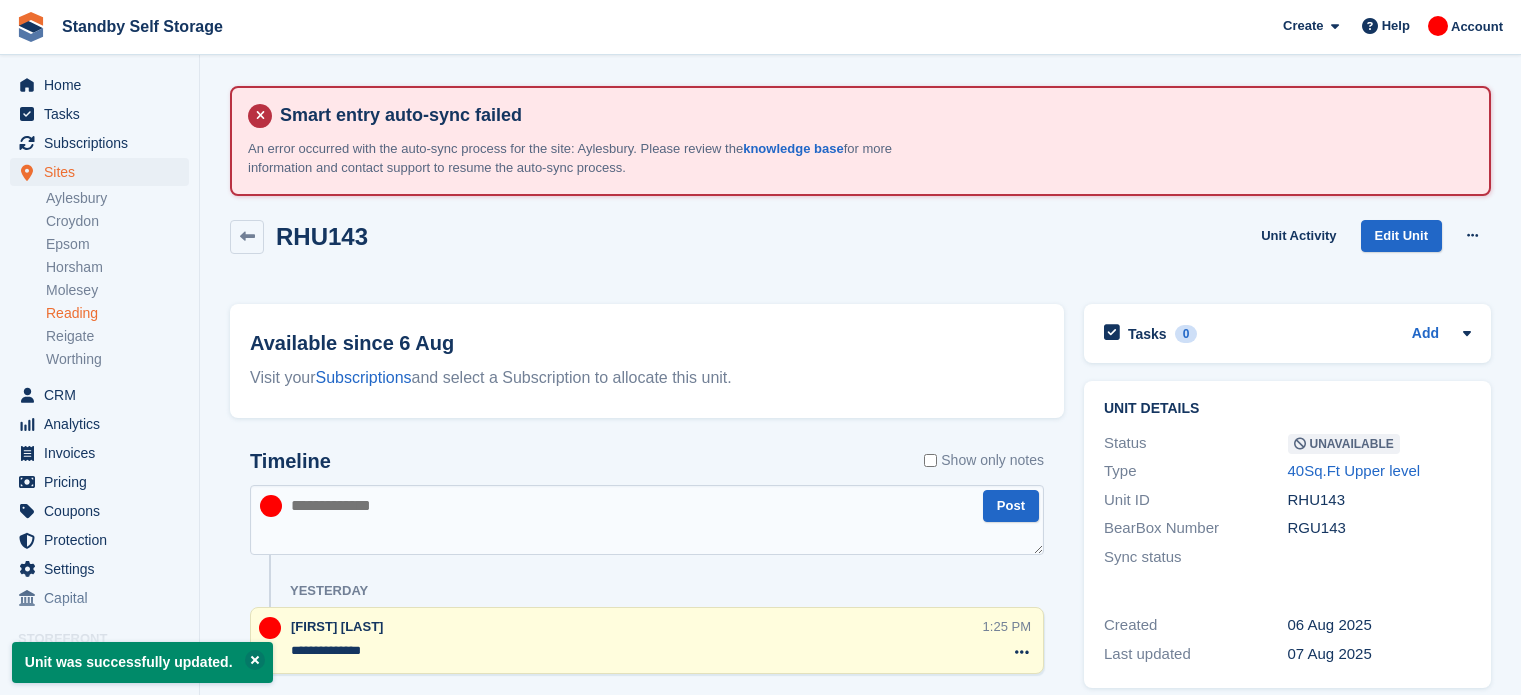 scroll, scrollTop: 0, scrollLeft: 0, axis: both 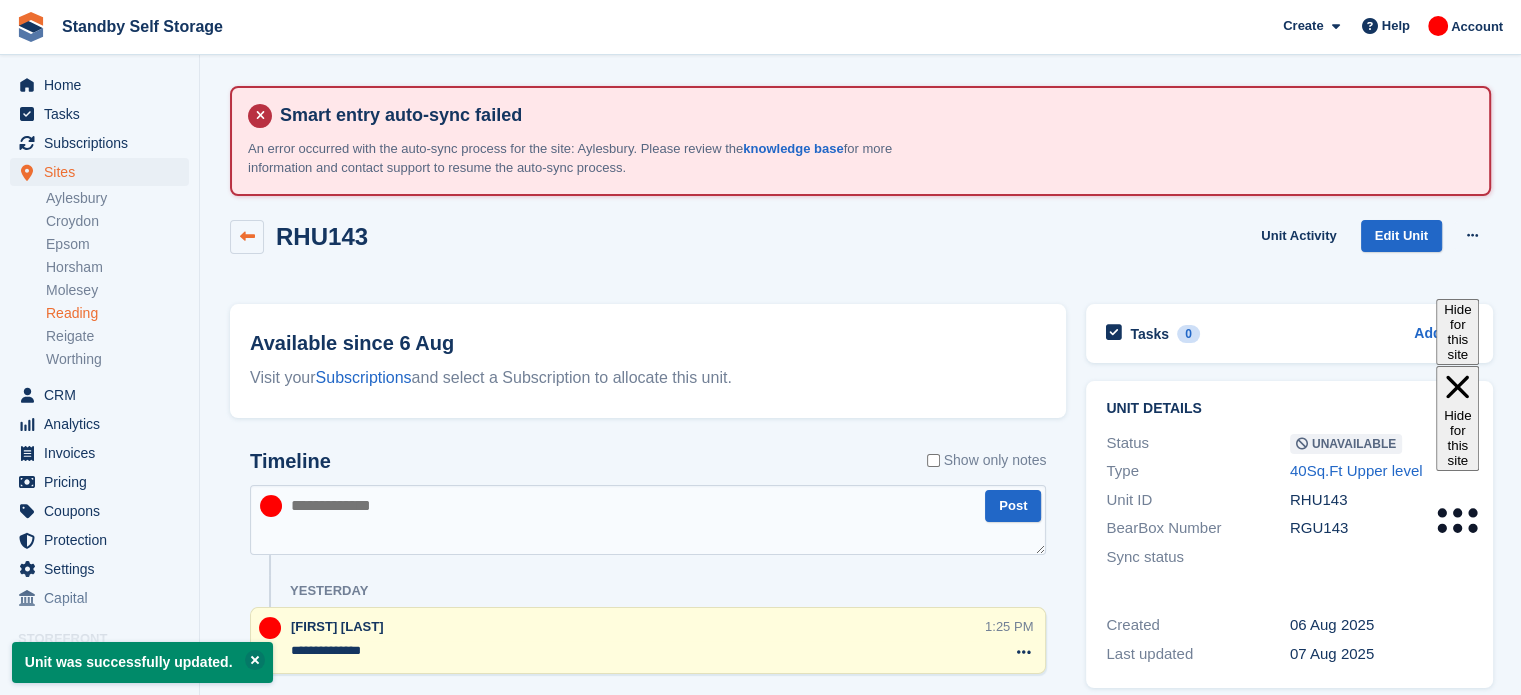 click at bounding box center [247, 237] 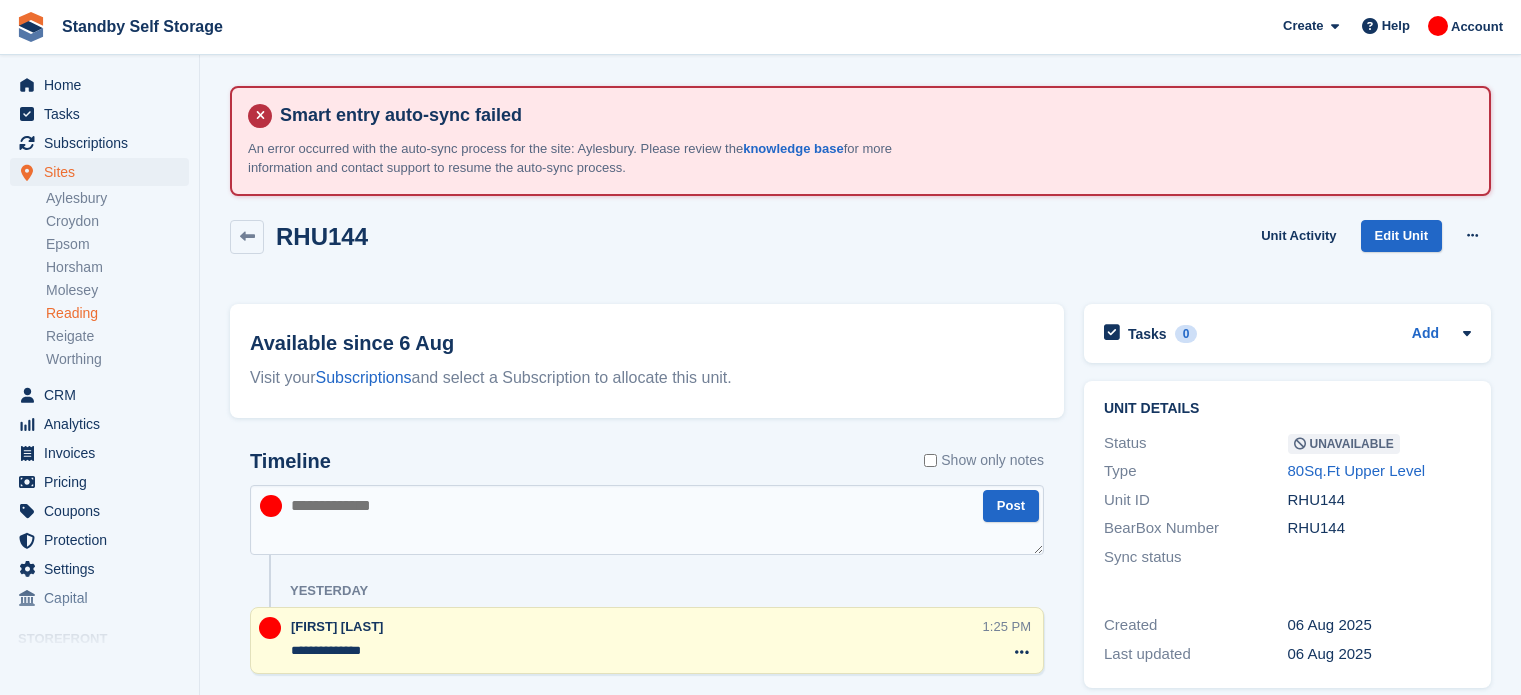 scroll, scrollTop: 0, scrollLeft: 0, axis: both 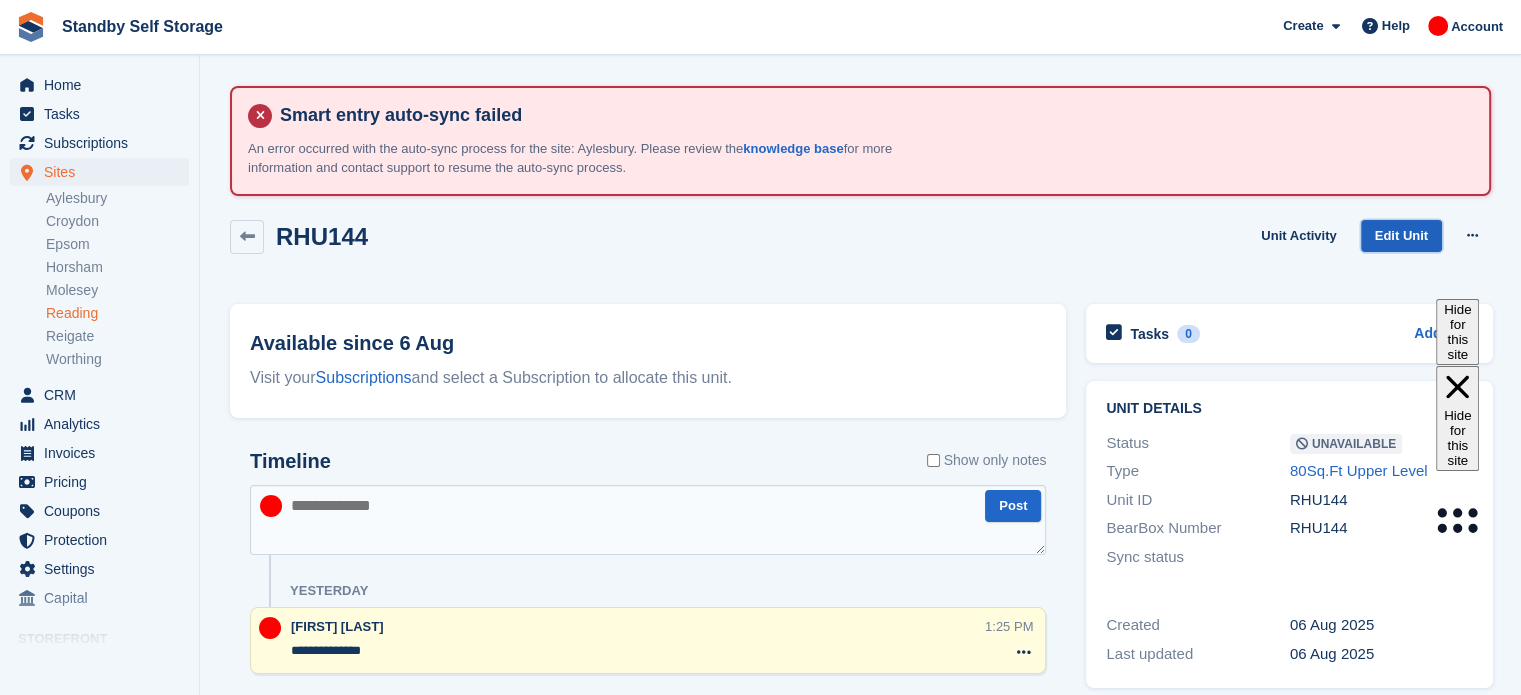 click on "Edit Unit" at bounding box center (1401, 236) 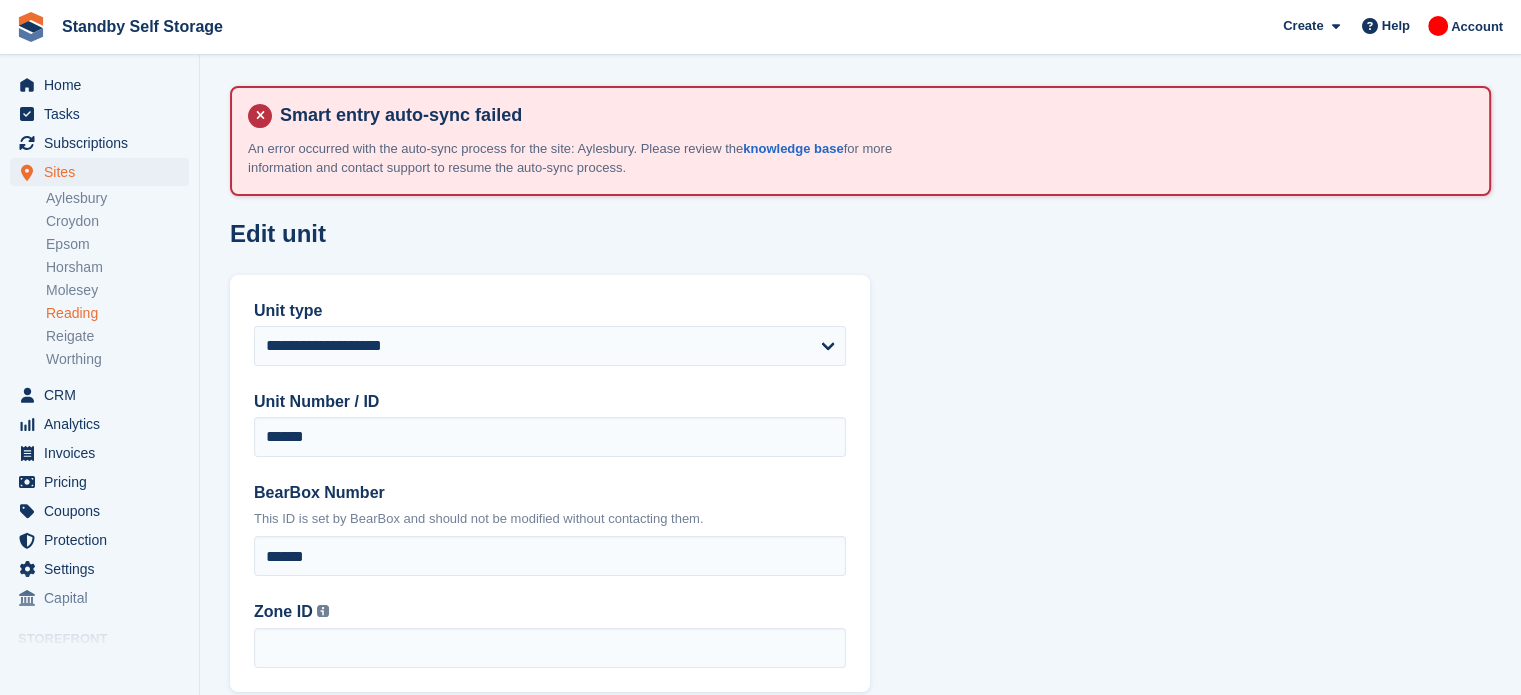 scroll, scrollTop: 82, scrollLeft: 0, axis: vertical 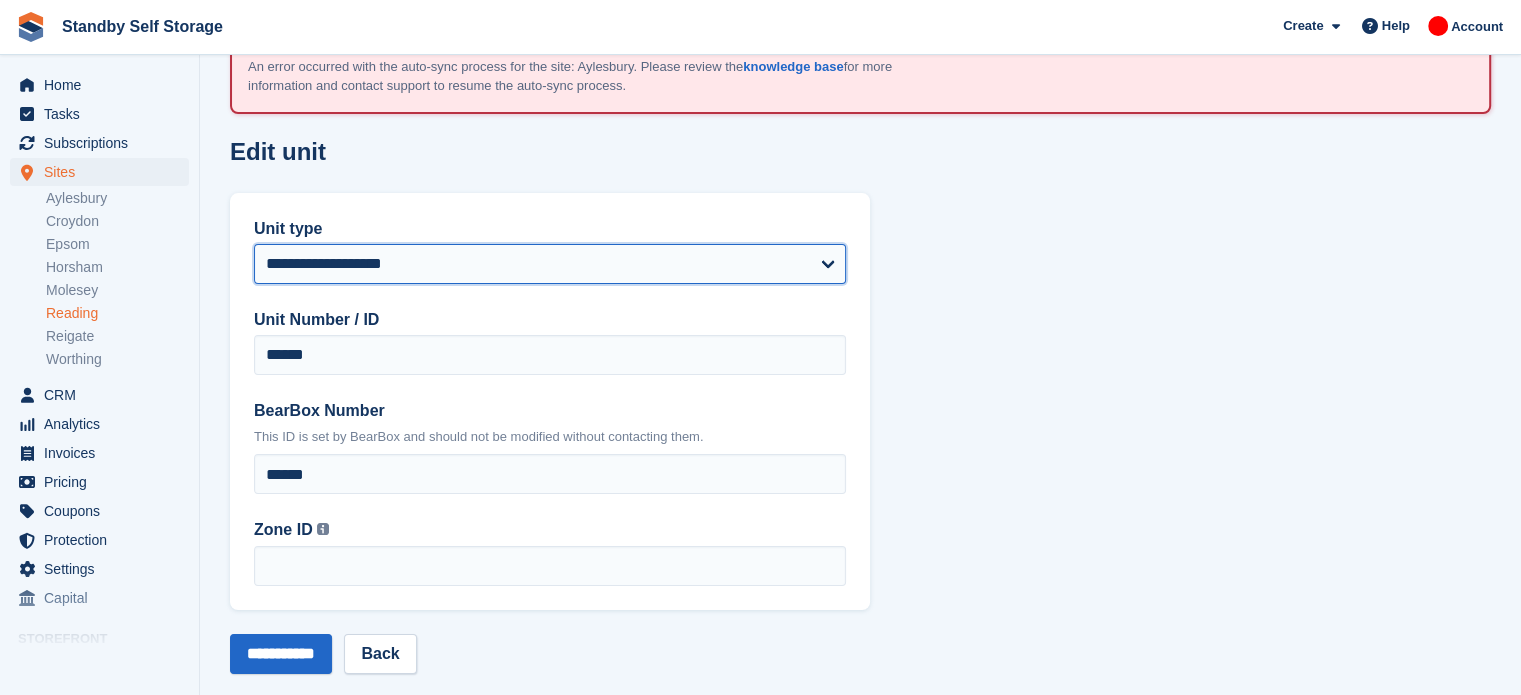 click on "**********" at bounding box center [550, 264] 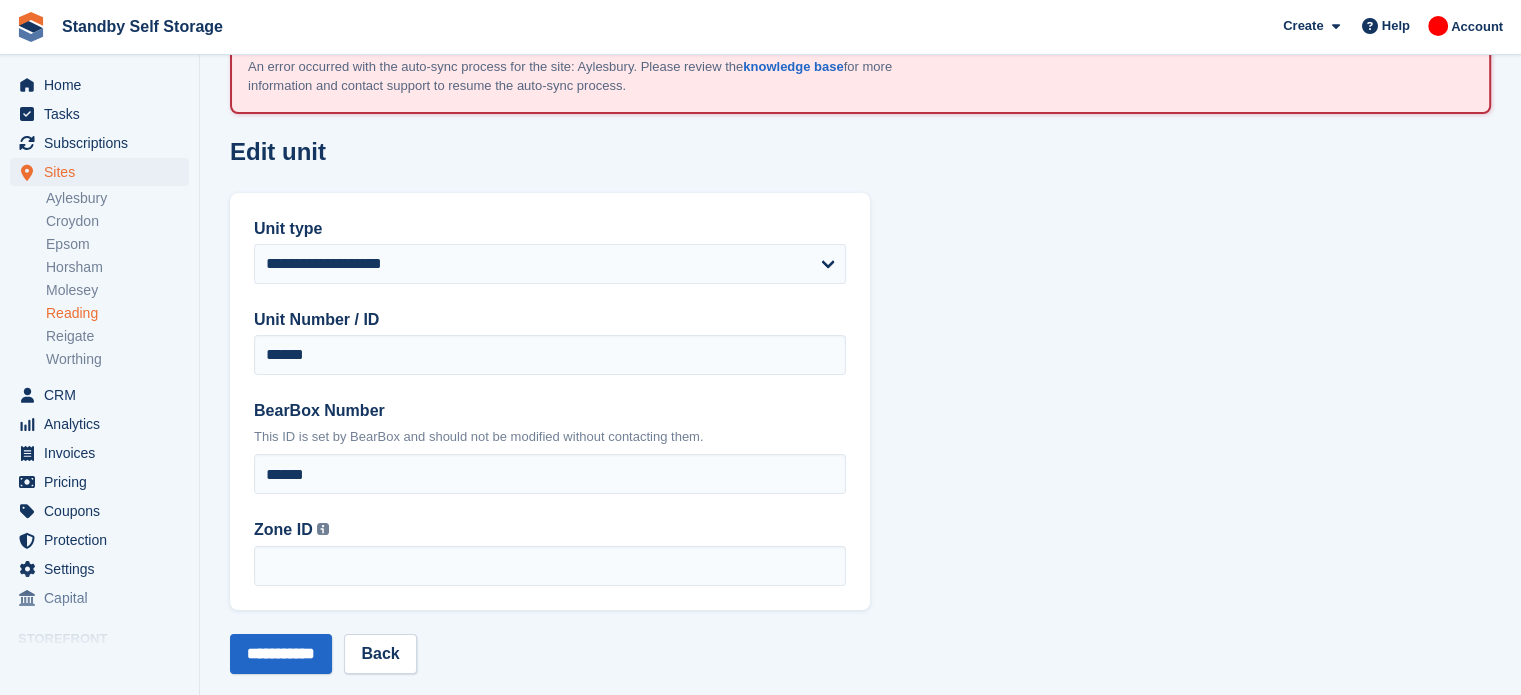click on "**********" at bounding box center [860, 323] 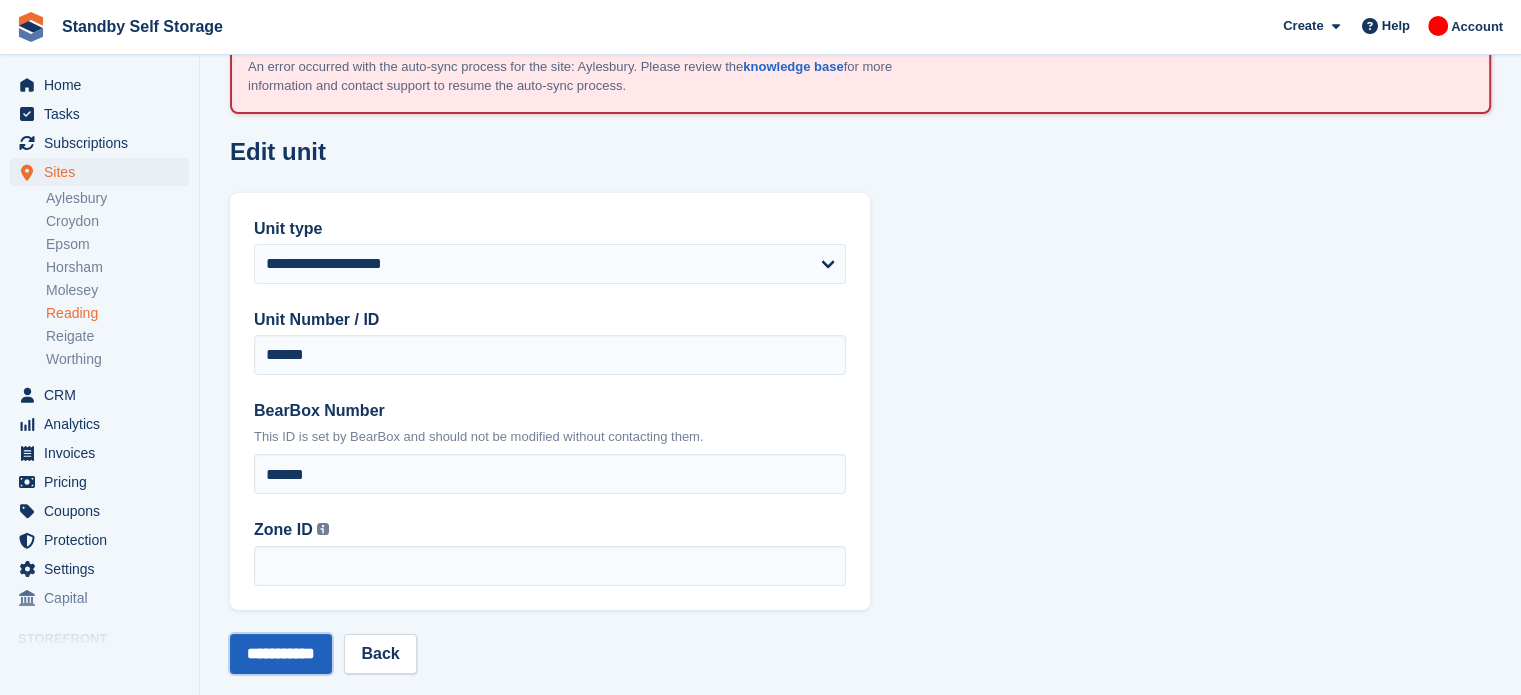 click on "**********" at bounding box center [281, 654] 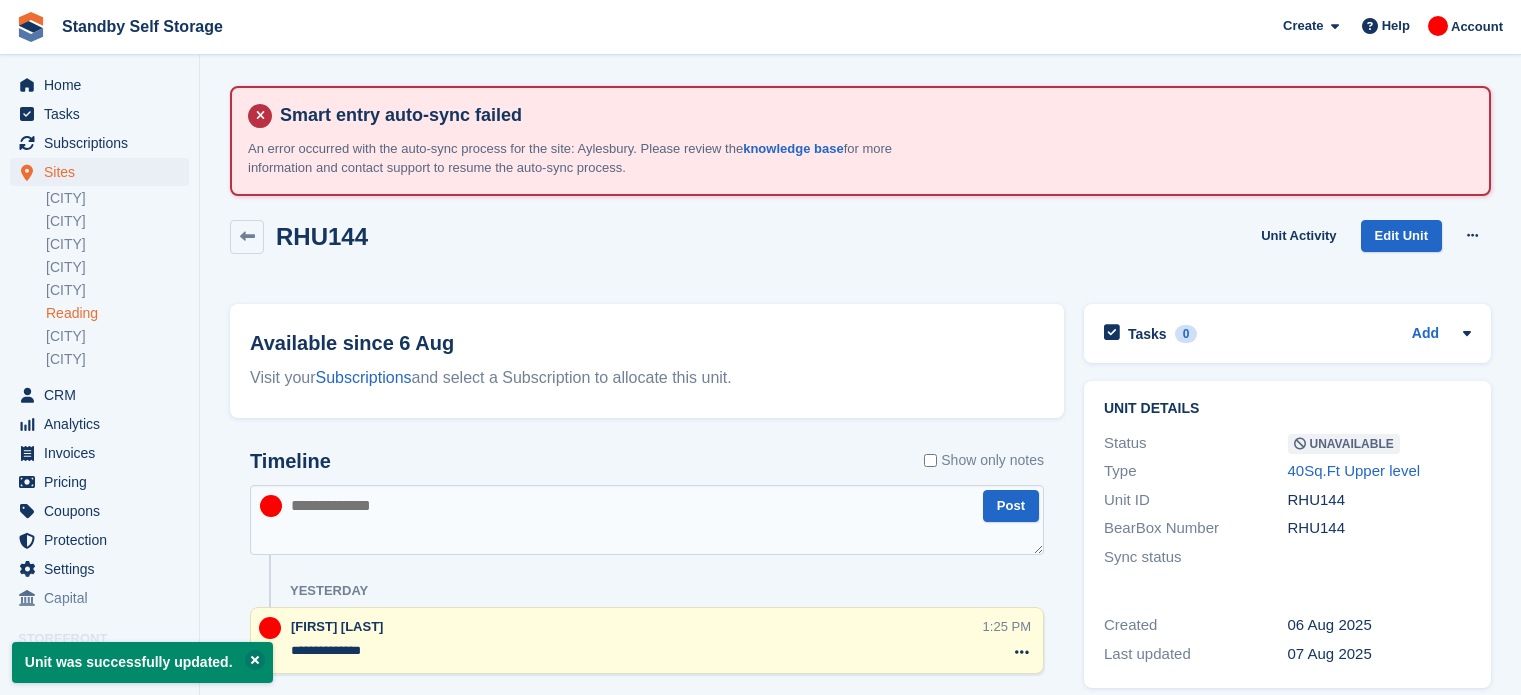 scroll, scrollTop: 0, scrollLeft: 0, axis: both 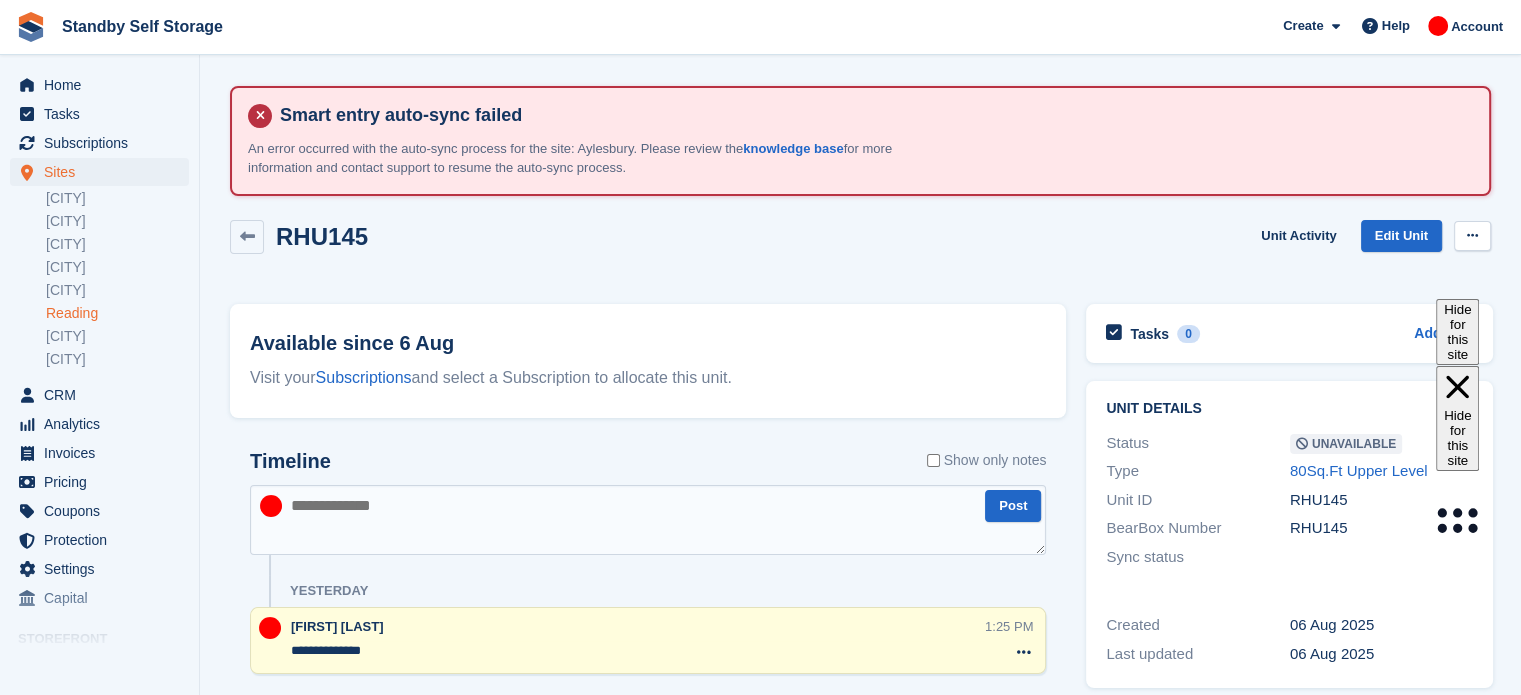 click at bounding box center [1472, 236] 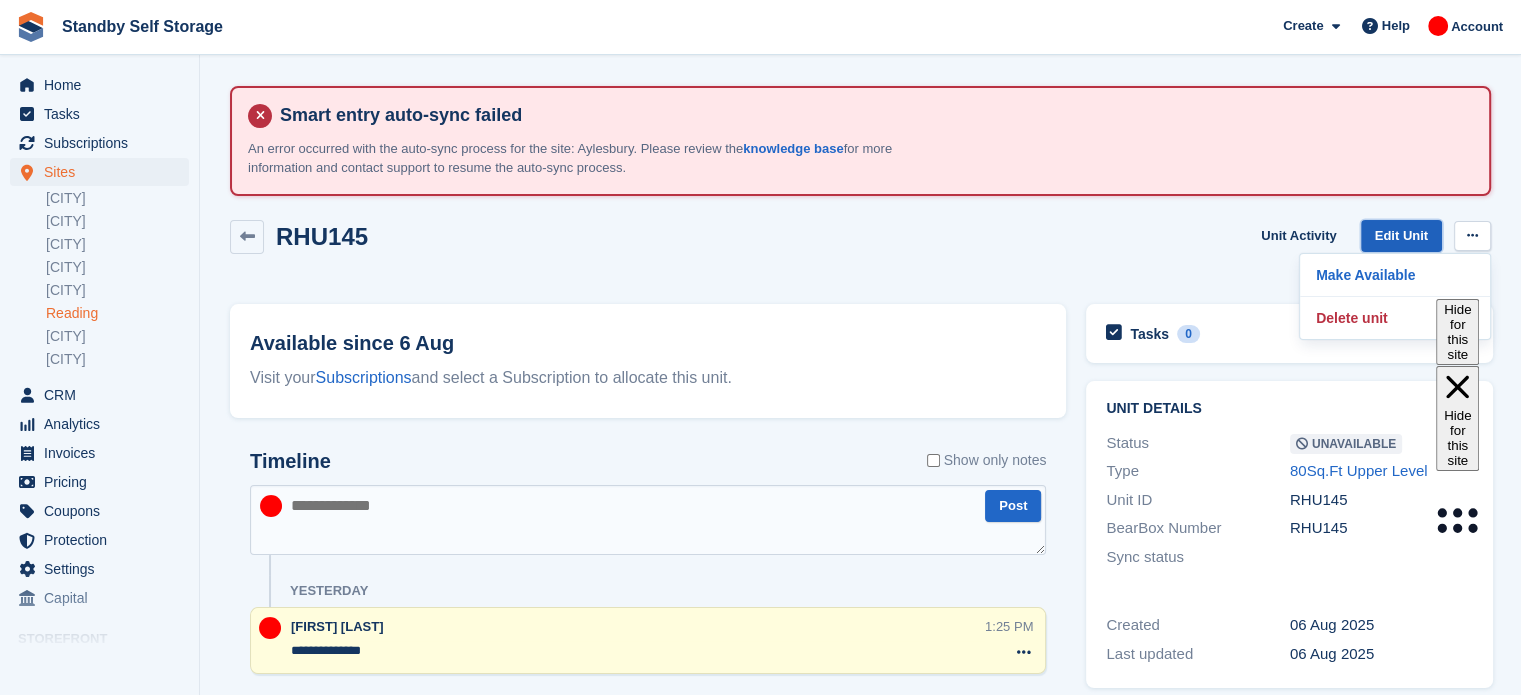 click on "Edit Unit" at bounding box center (1401, 236) 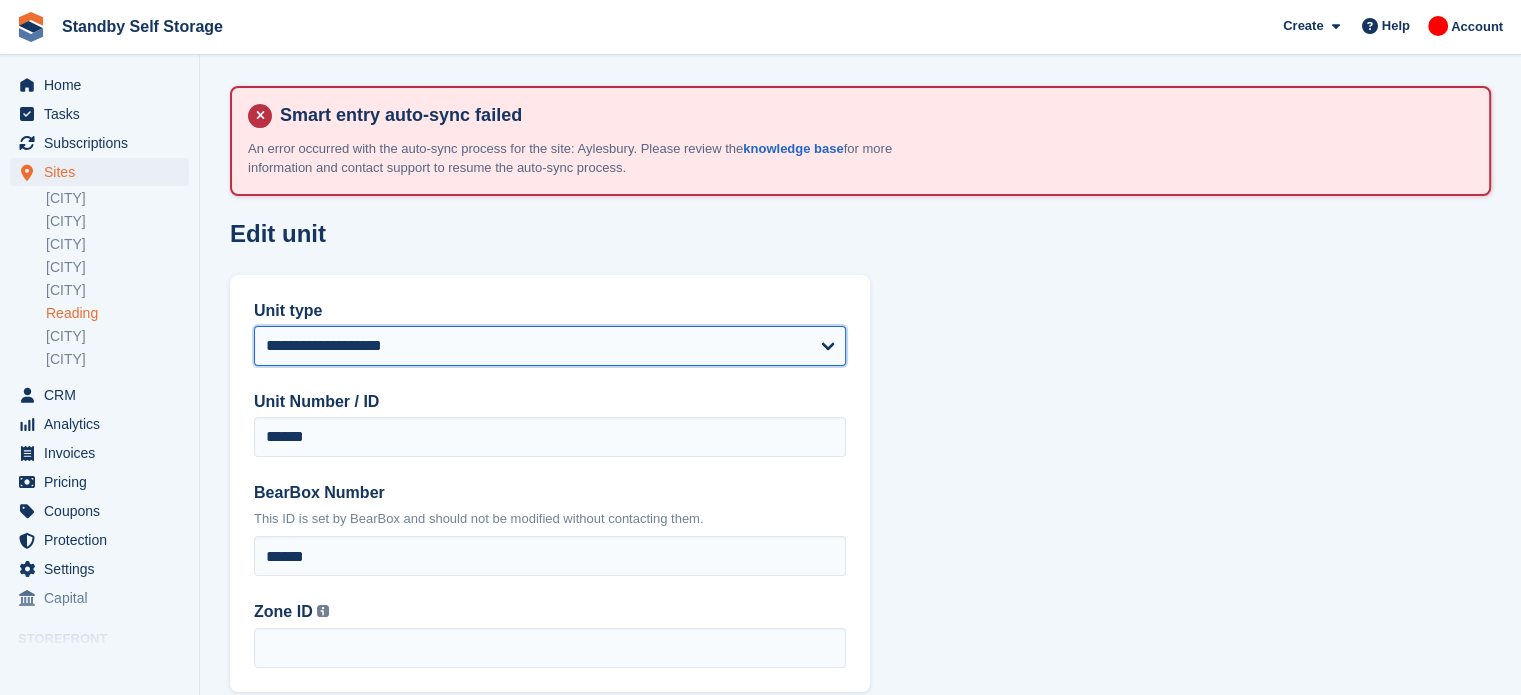 click on "**********" at bounding box center (550, 346) 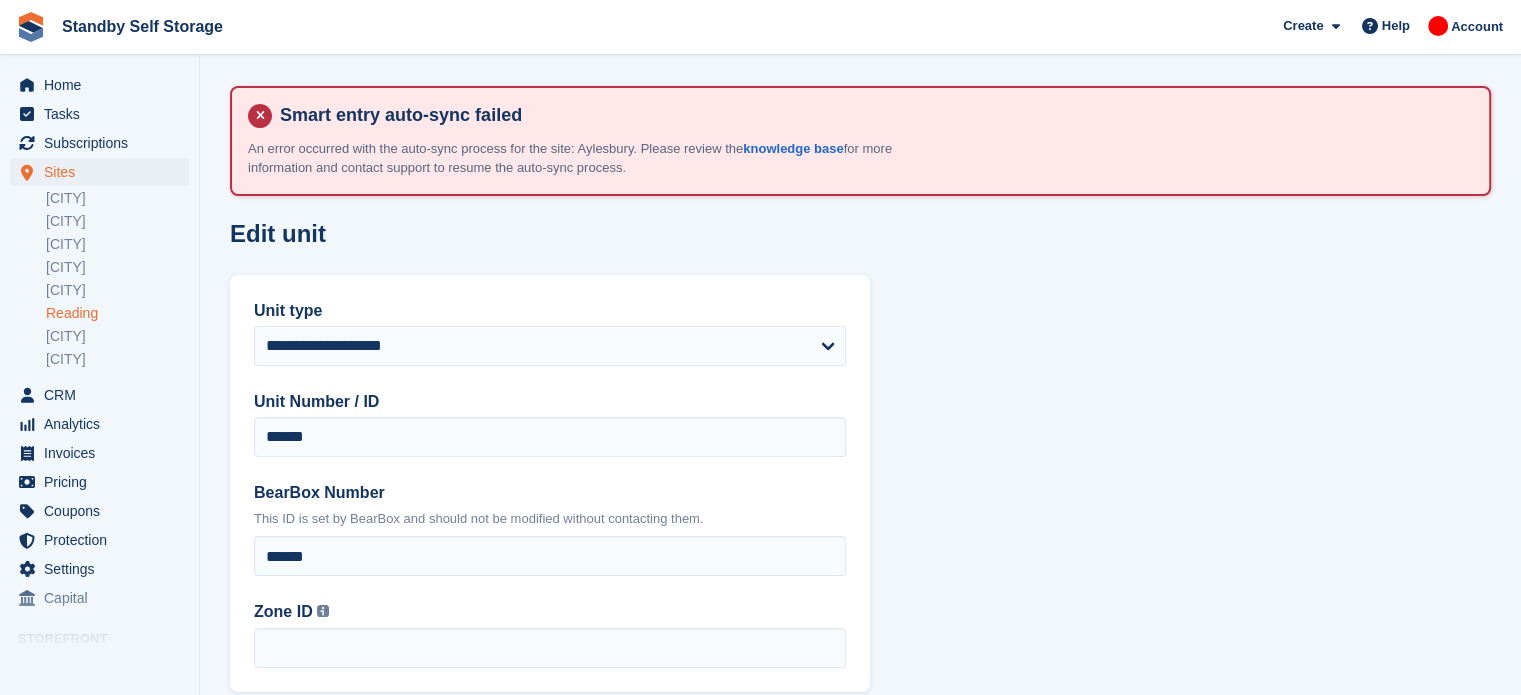 click on "**********" at bounding box center [860, 405] 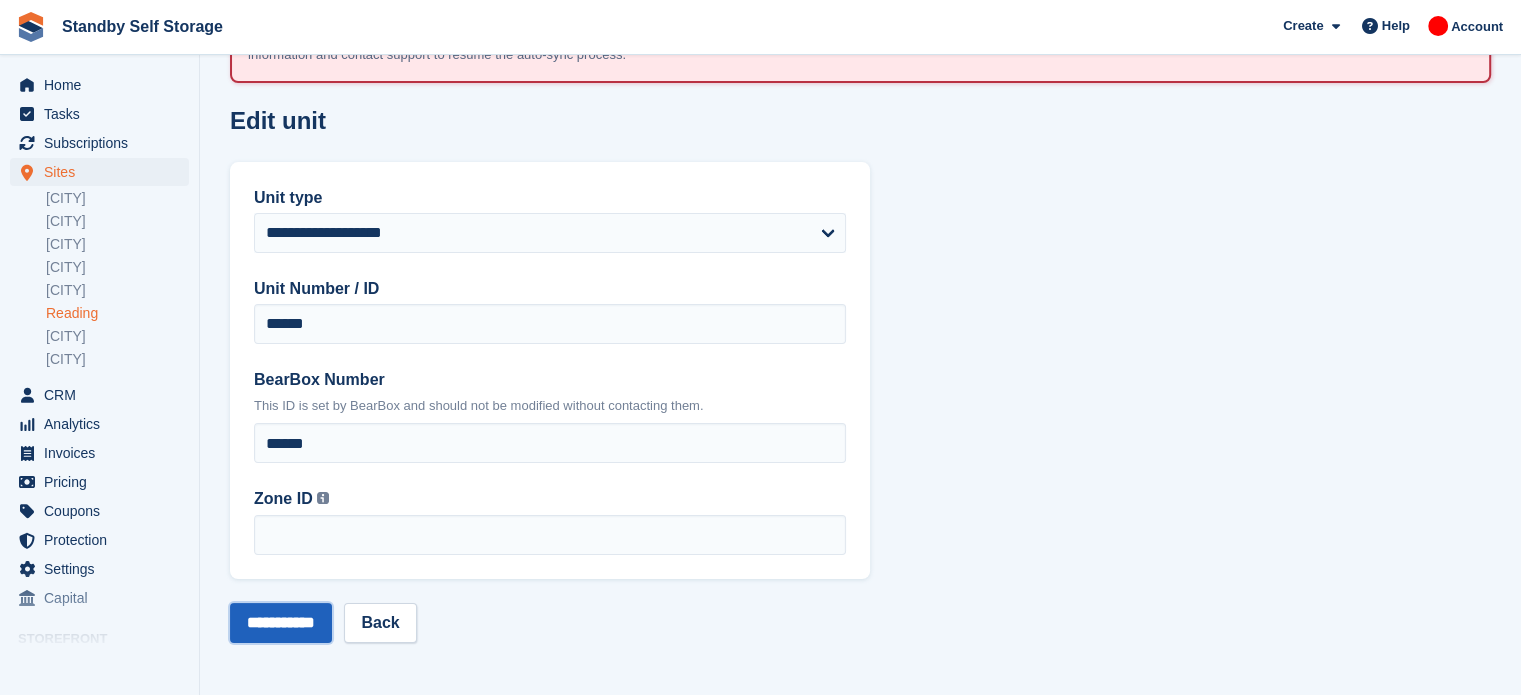click on "**********" at bounding box center [281, 623] 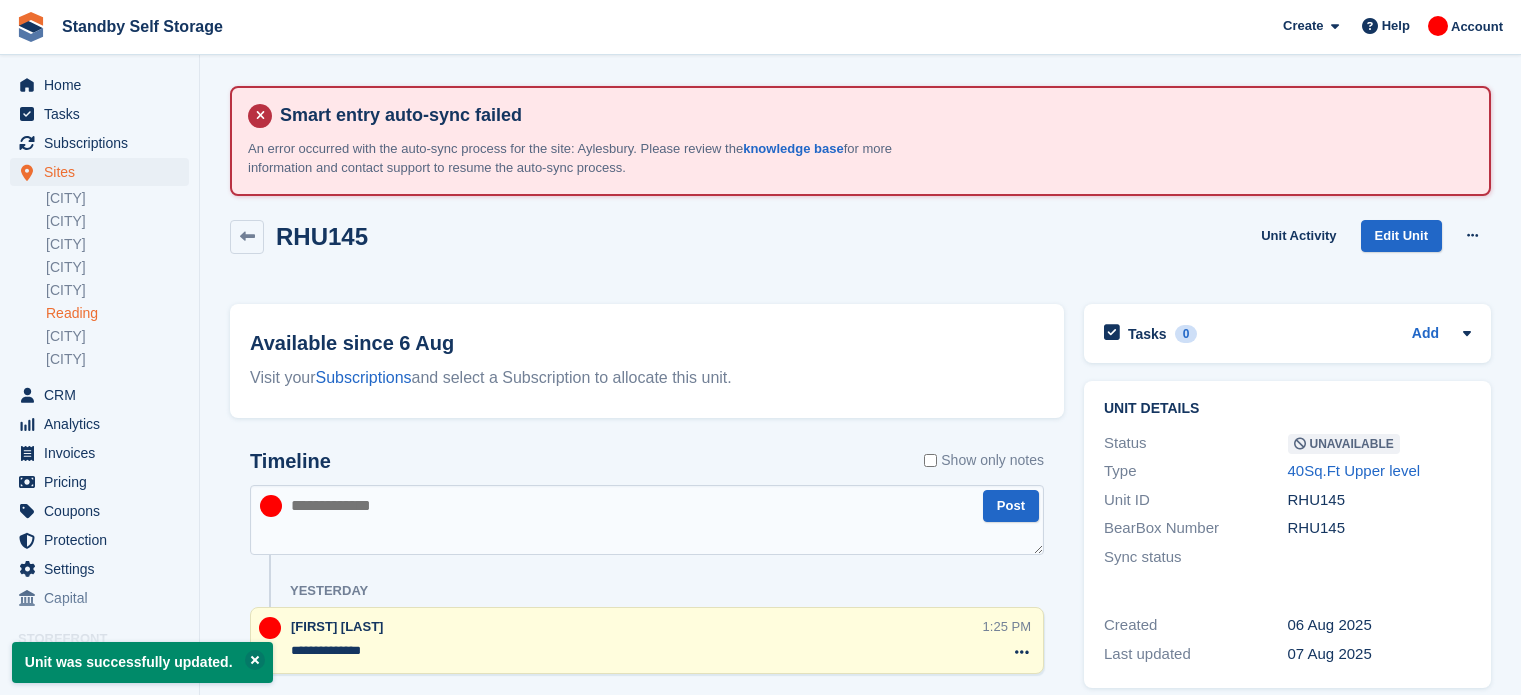 scroll, scrollTop: 0, scrollLeft: 0, axis: both 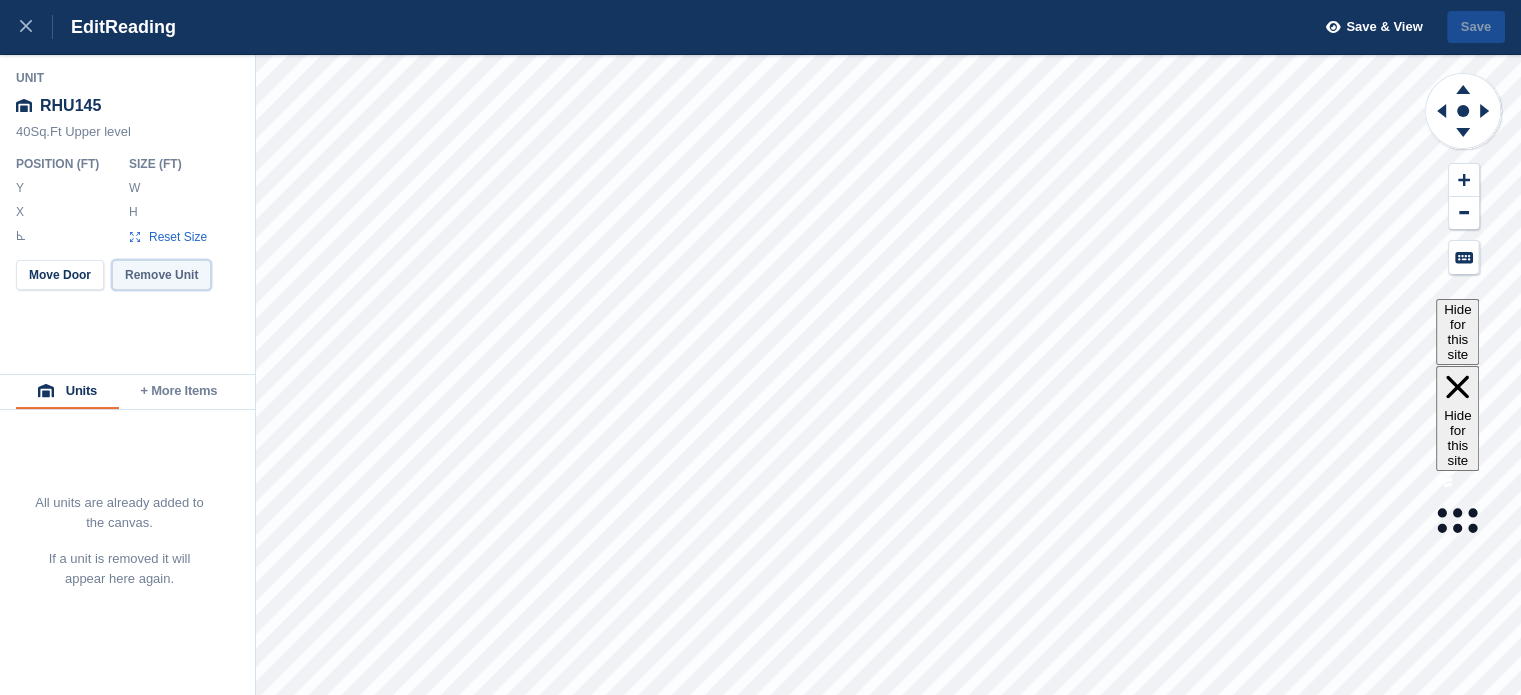 click on "Remove Unit" at bounding box center [161, 275] 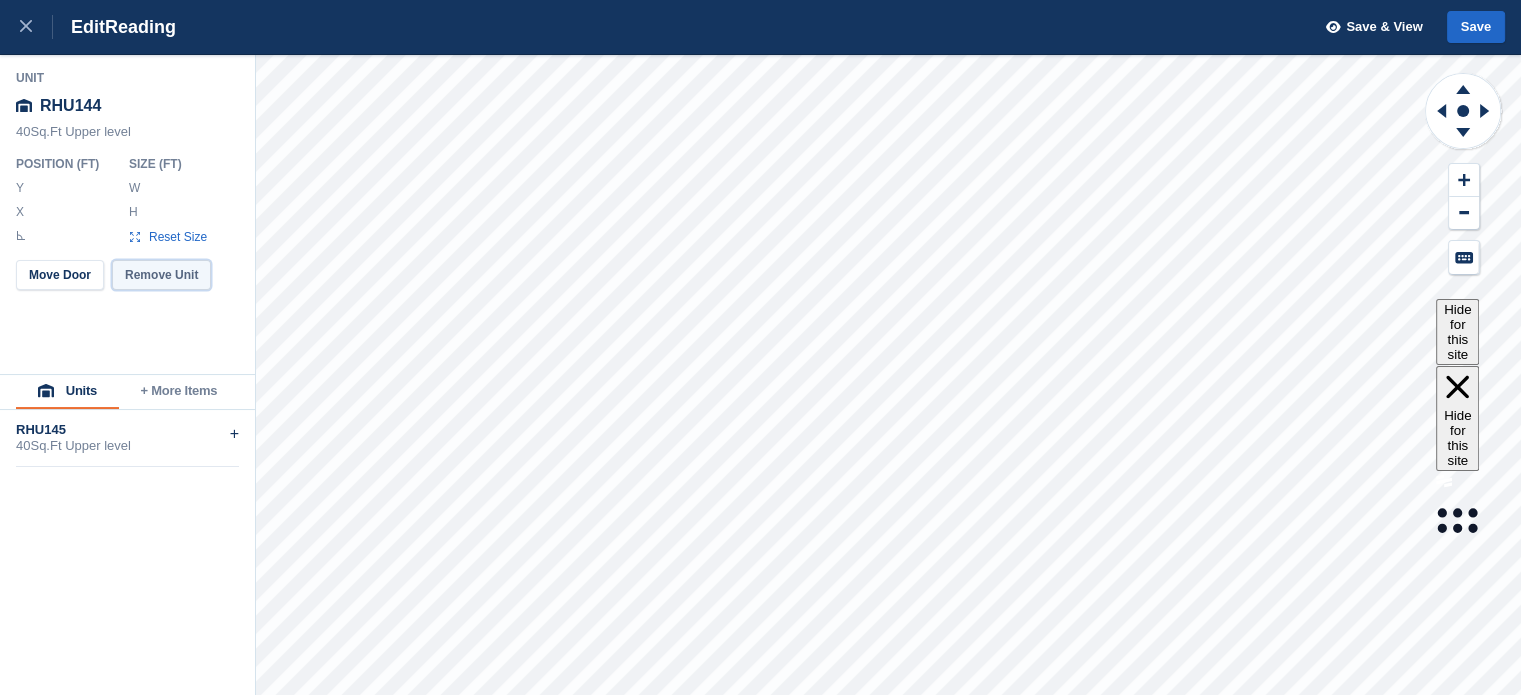 click on "Remove Unit" at bounding box center [161, 275] 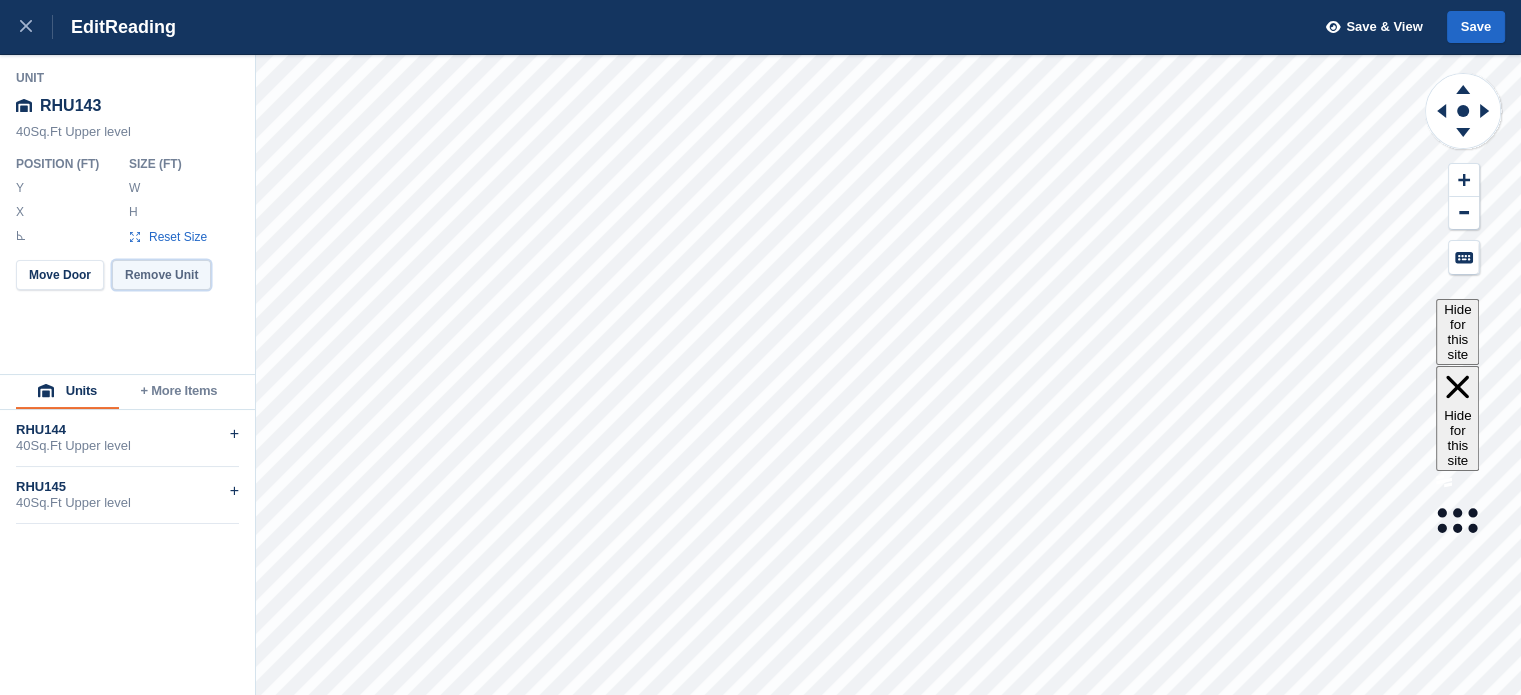 click on "Remove Unit" at bounding box center (161, 275) 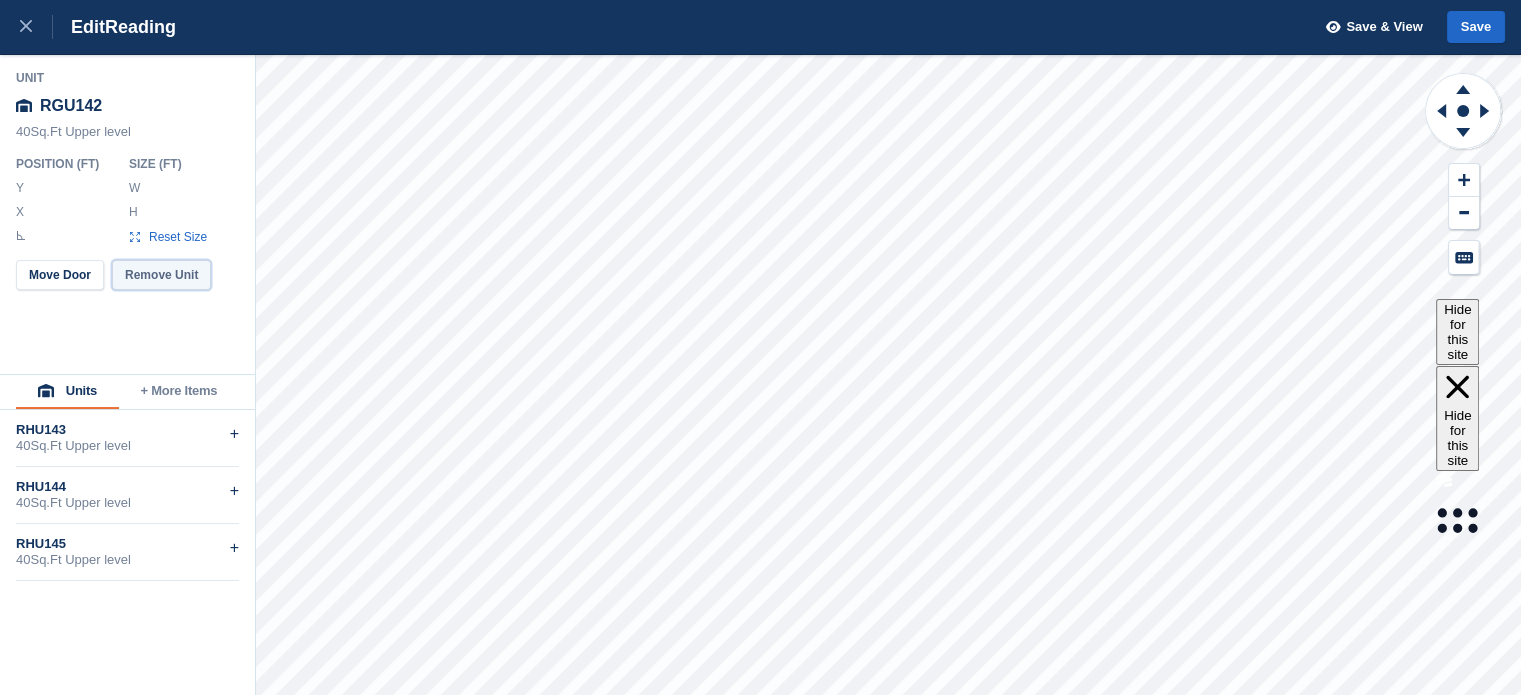 click on "Remove Unit" at bounding box center [161, 275] 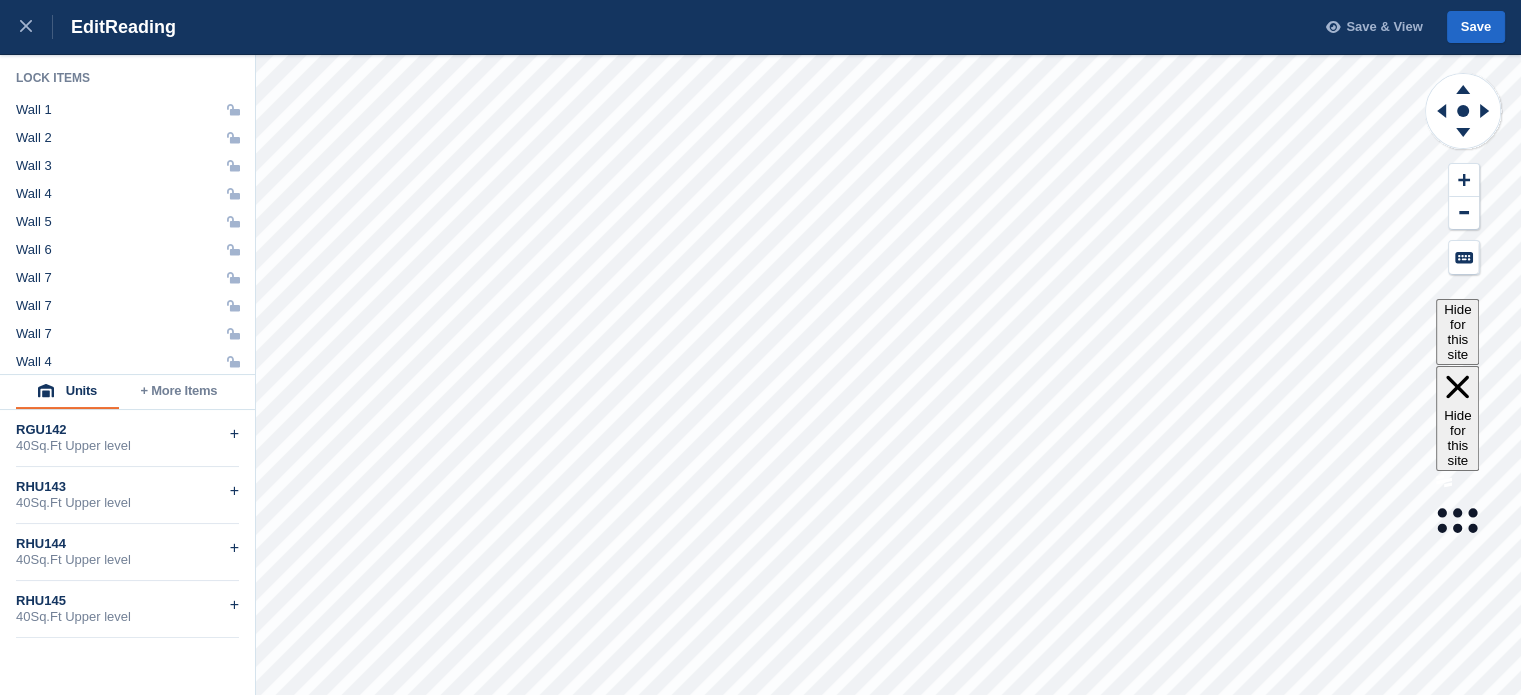 click on "Save & View" at bounding box center (1384, 27) 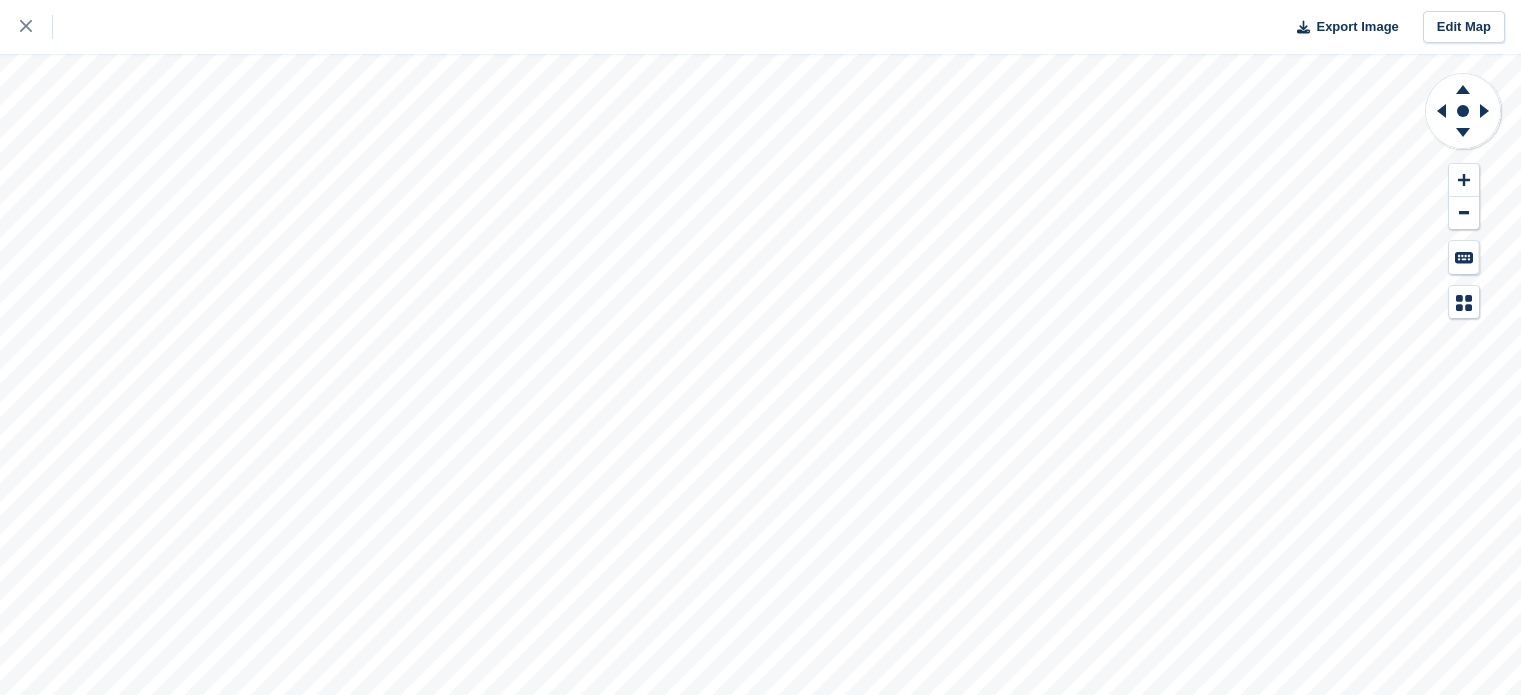 scroll, scrollTop: 0, scrollLeft: 0, axis: both 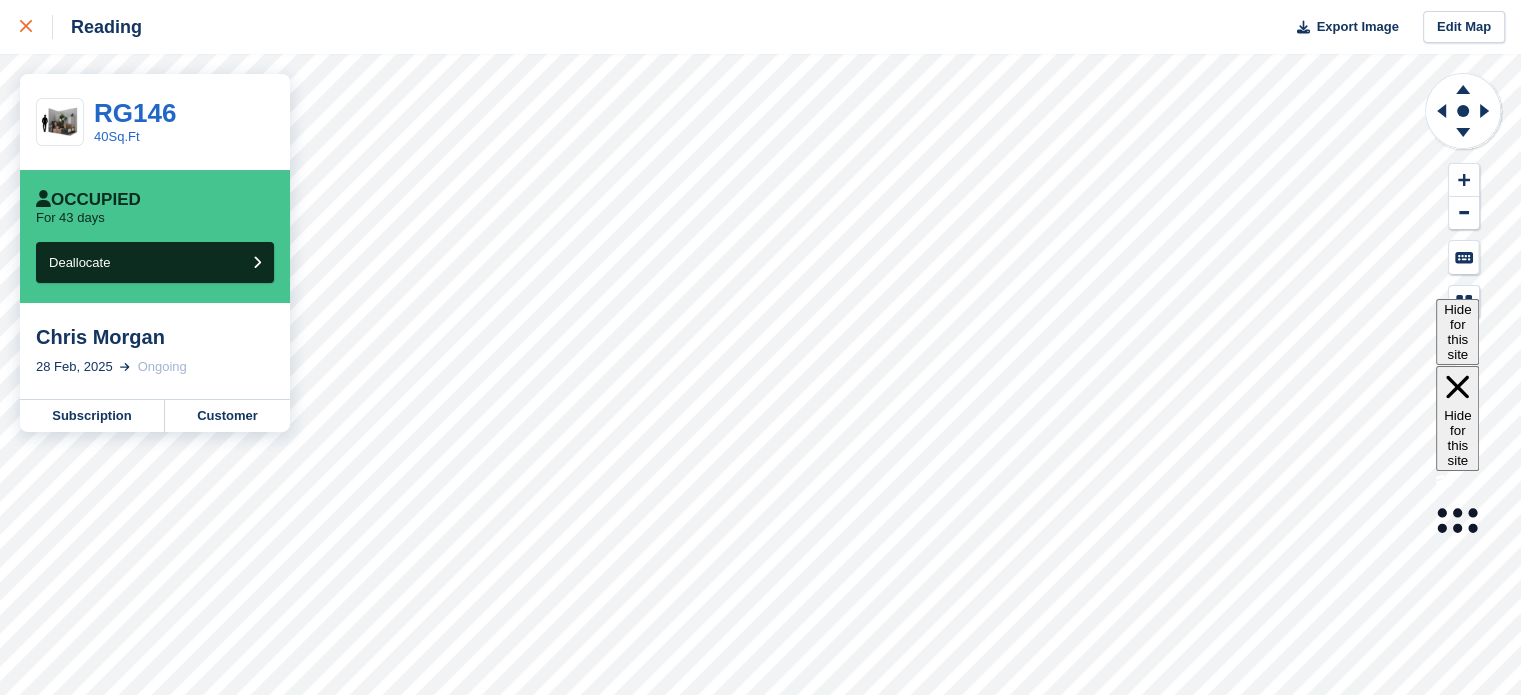 click at bounding box center [26, 27] 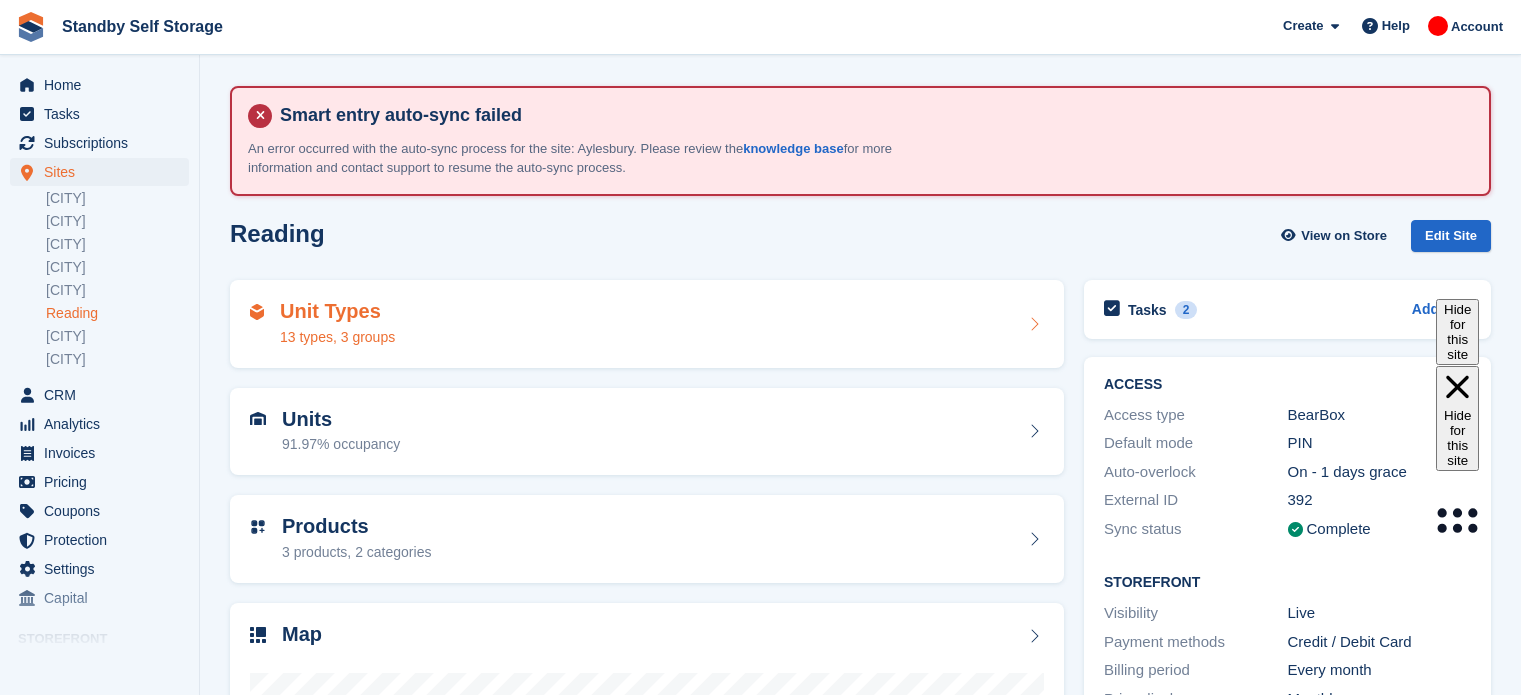 scroll, scrollTop: 0, scrollLeft: 0, axis: both 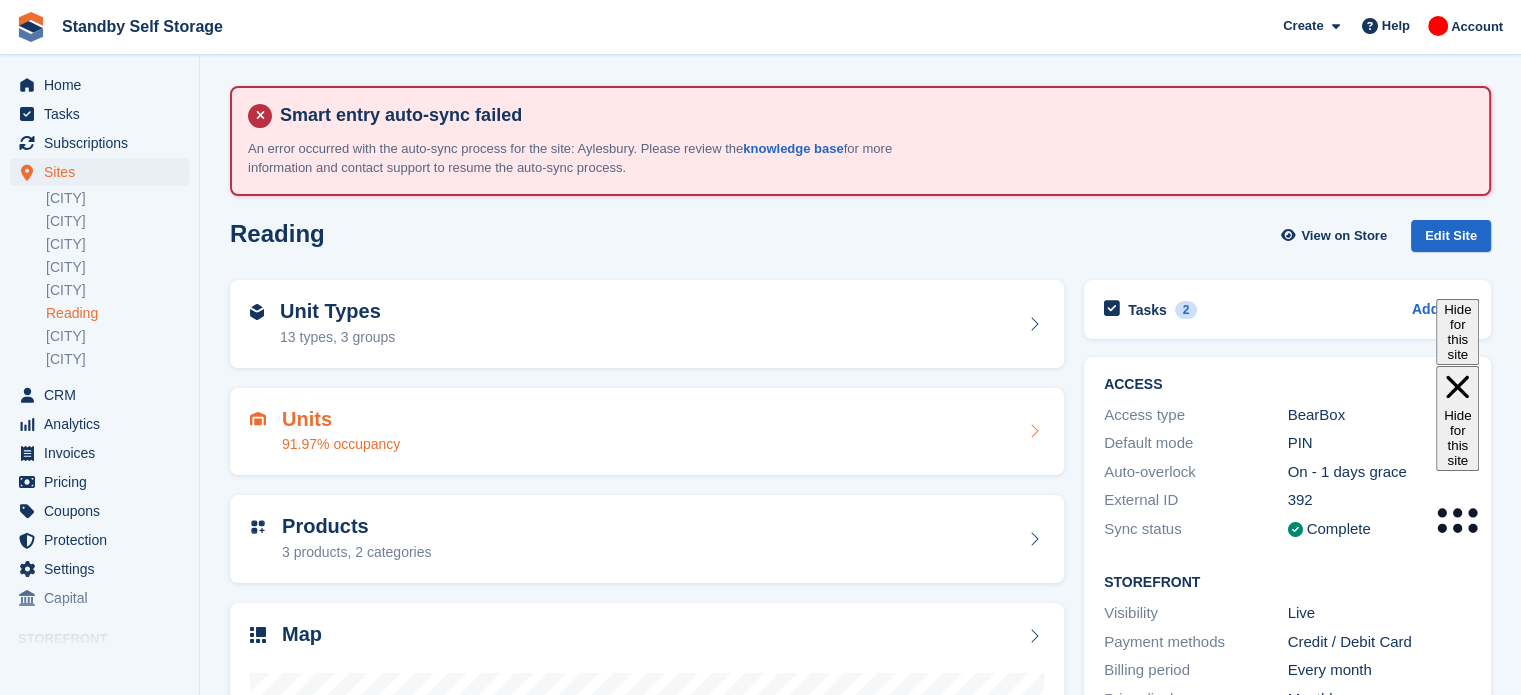 click on "Units
91.97% occupancy" at bounding box center (647, 432) 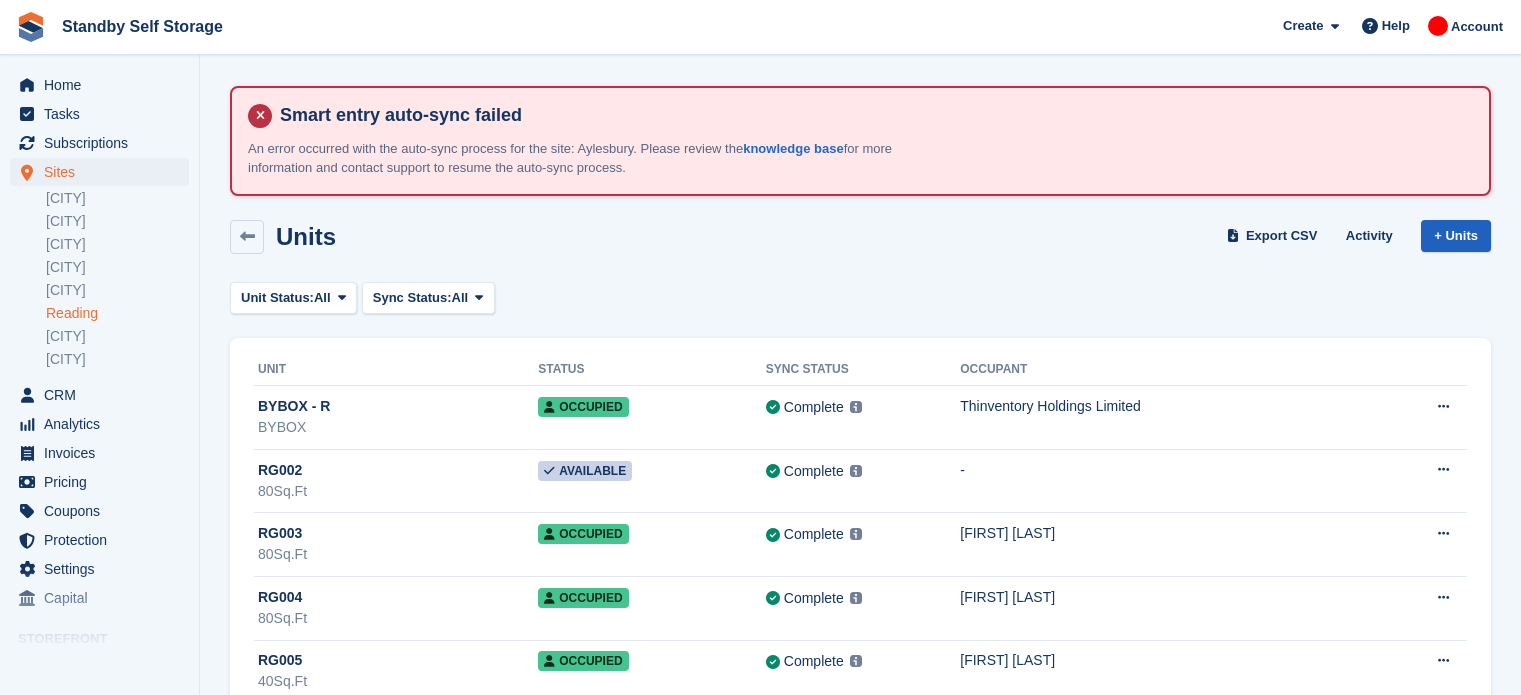 scroll, scrollTop: 0, scrollLeft: 0, axis: both 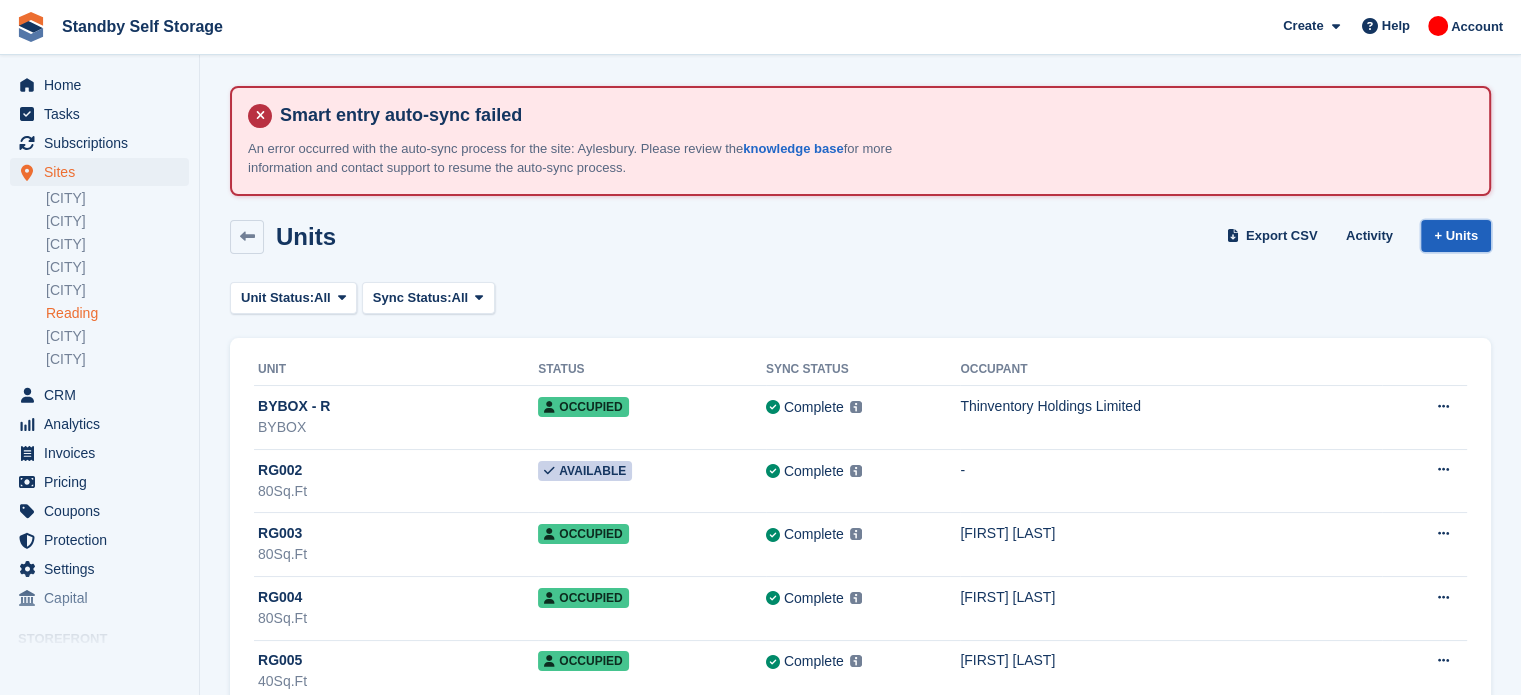 click on "+ Units" at bounding box center [1456, 236] 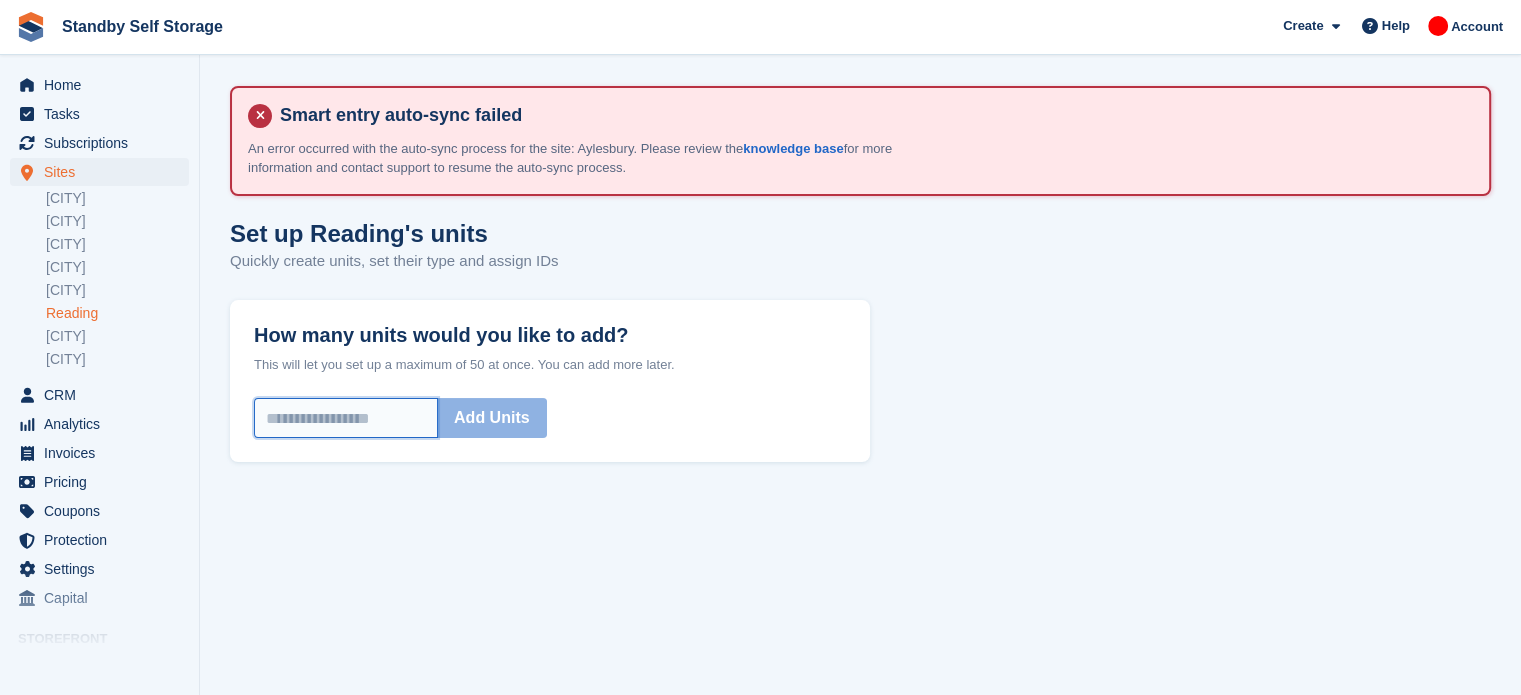 click on "How many units would you like to add?" at bounding box center [346, 418] 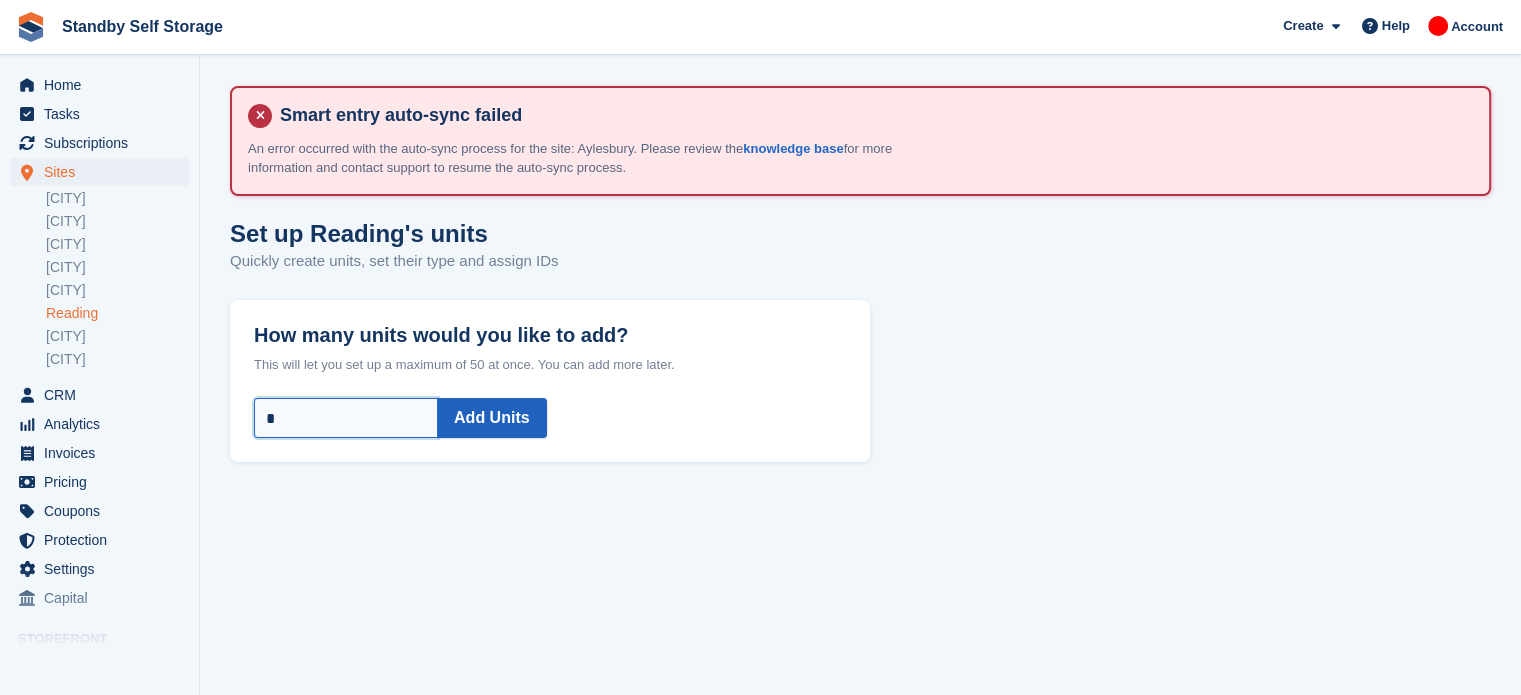 type on "*" 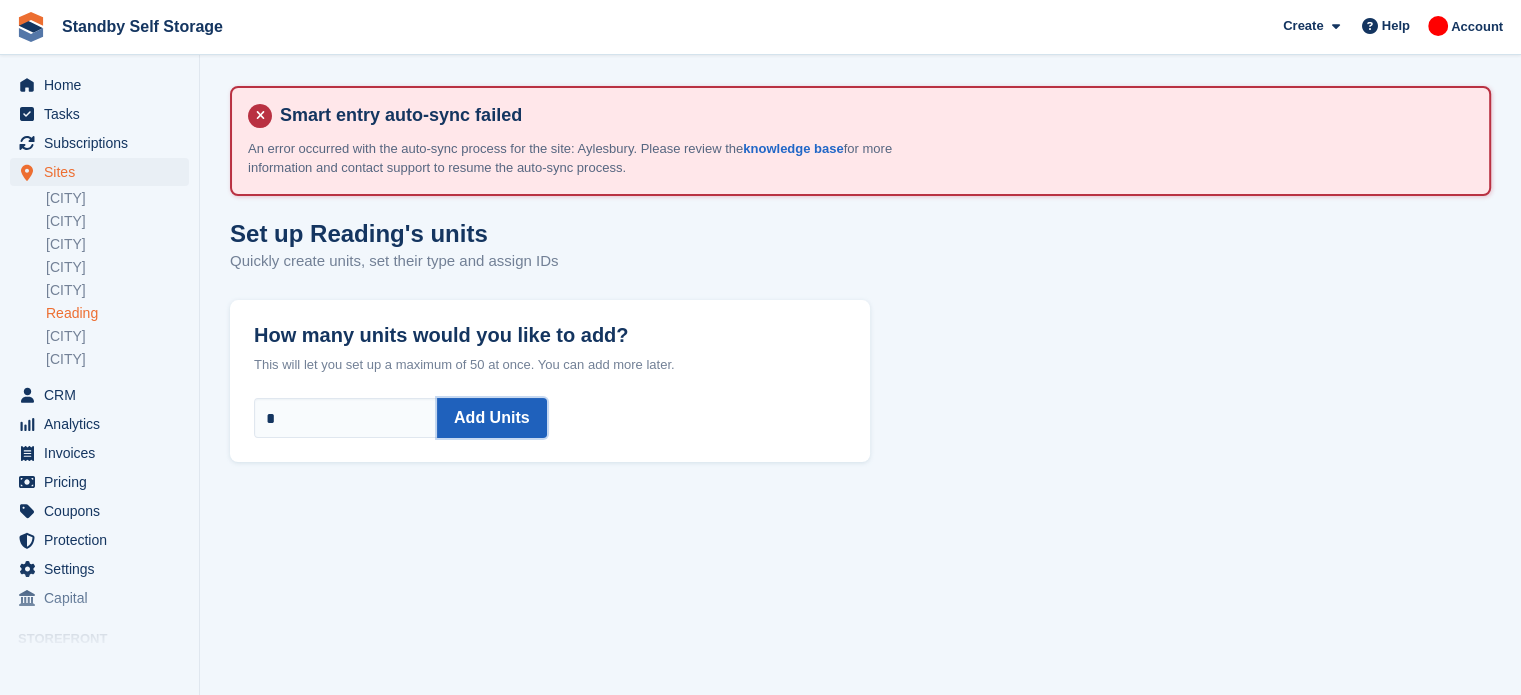 click on "Add Units" at bounding box center (492, 418) 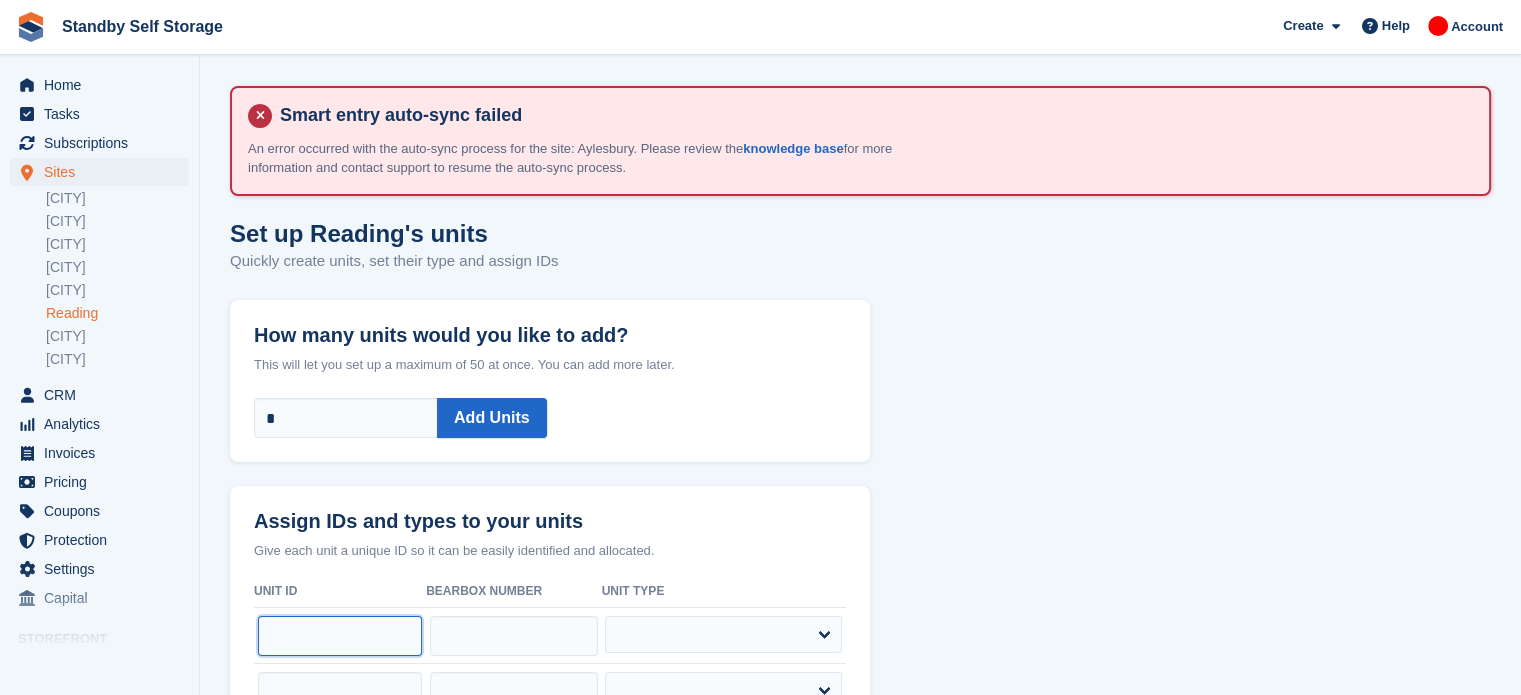 click at bounding box center (340, 636) 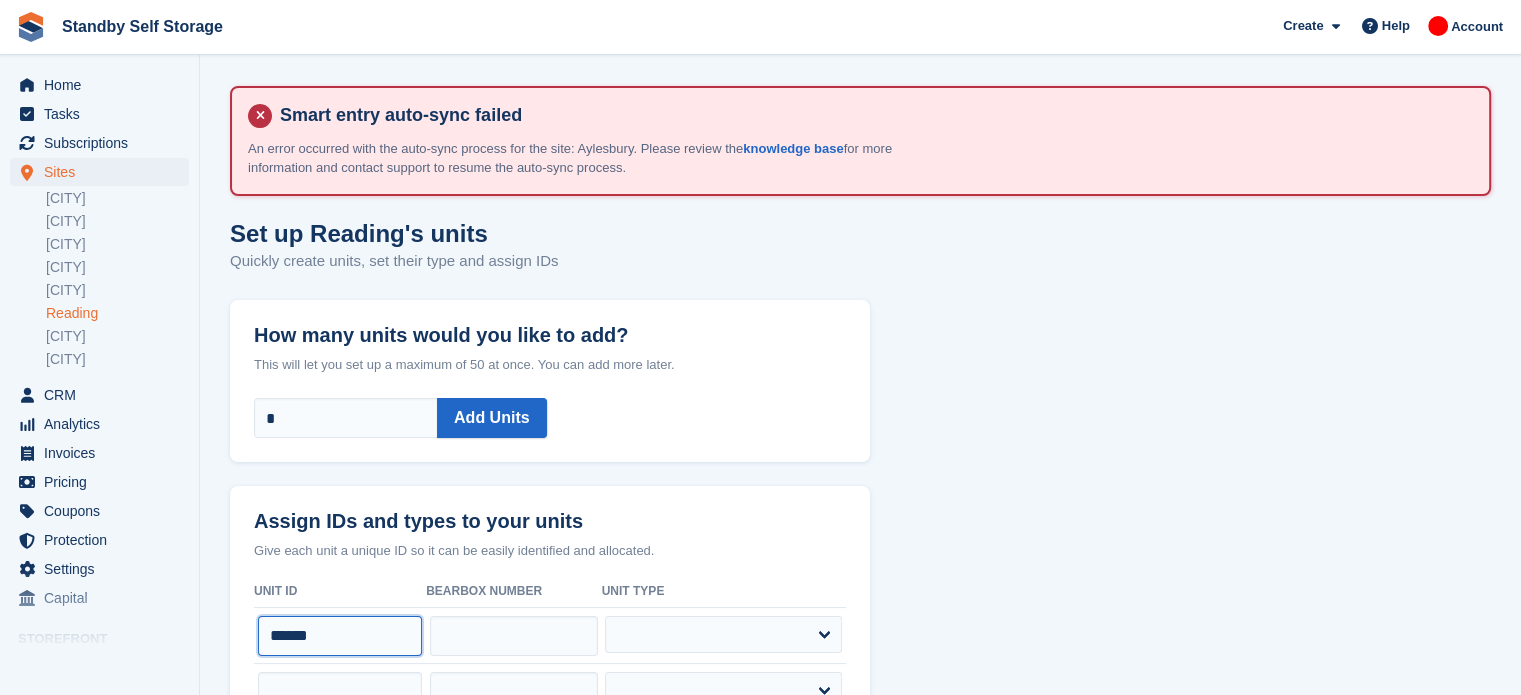 type on "******" 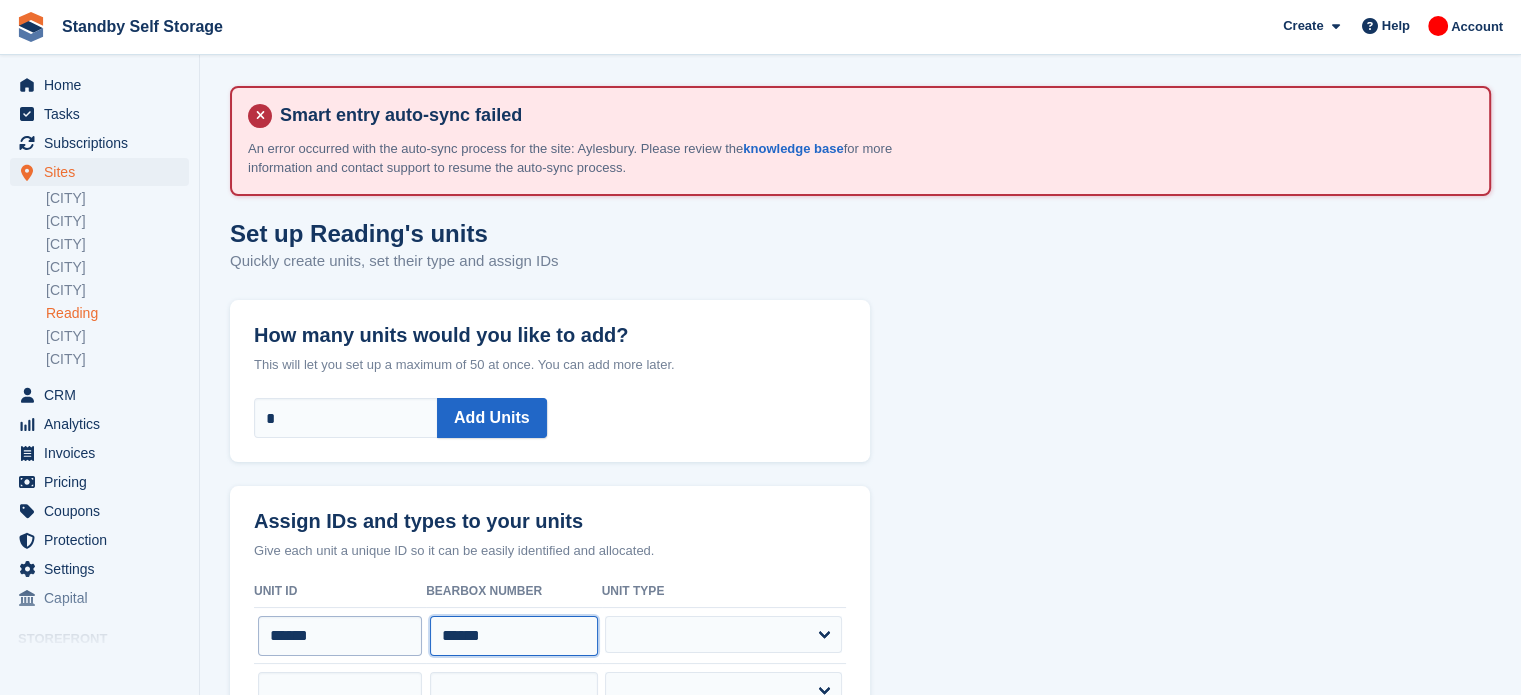 type on "******" 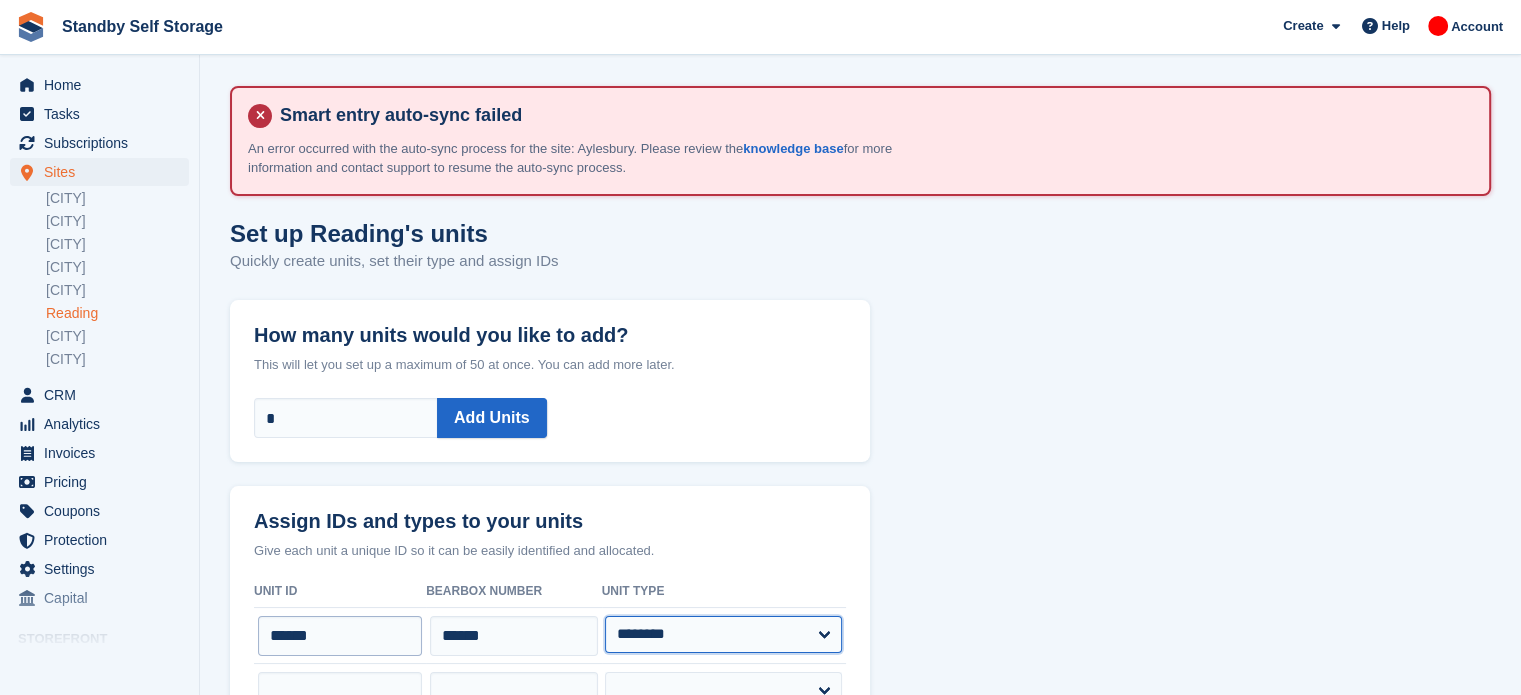 select on "*****" 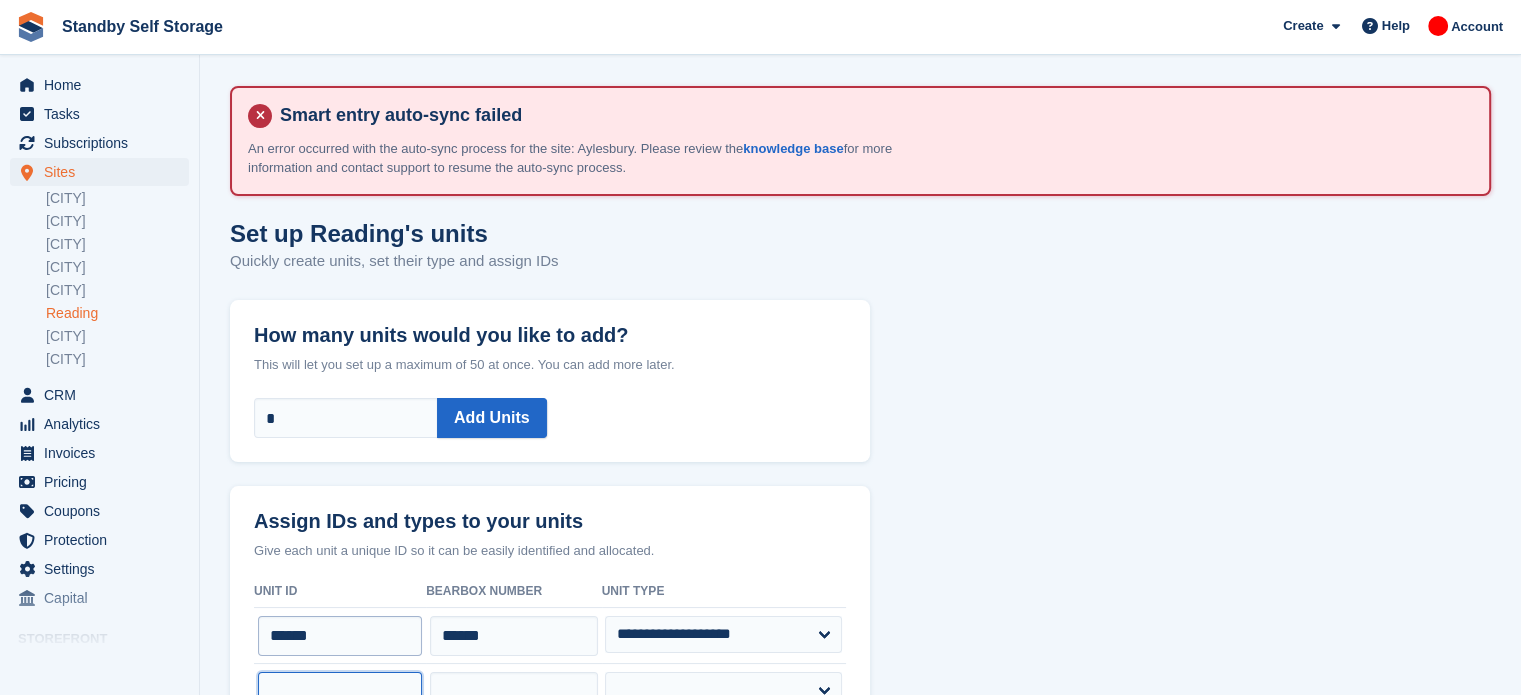 scroll, scrollTop: 15, scrollLeft: 0, axis: vertical 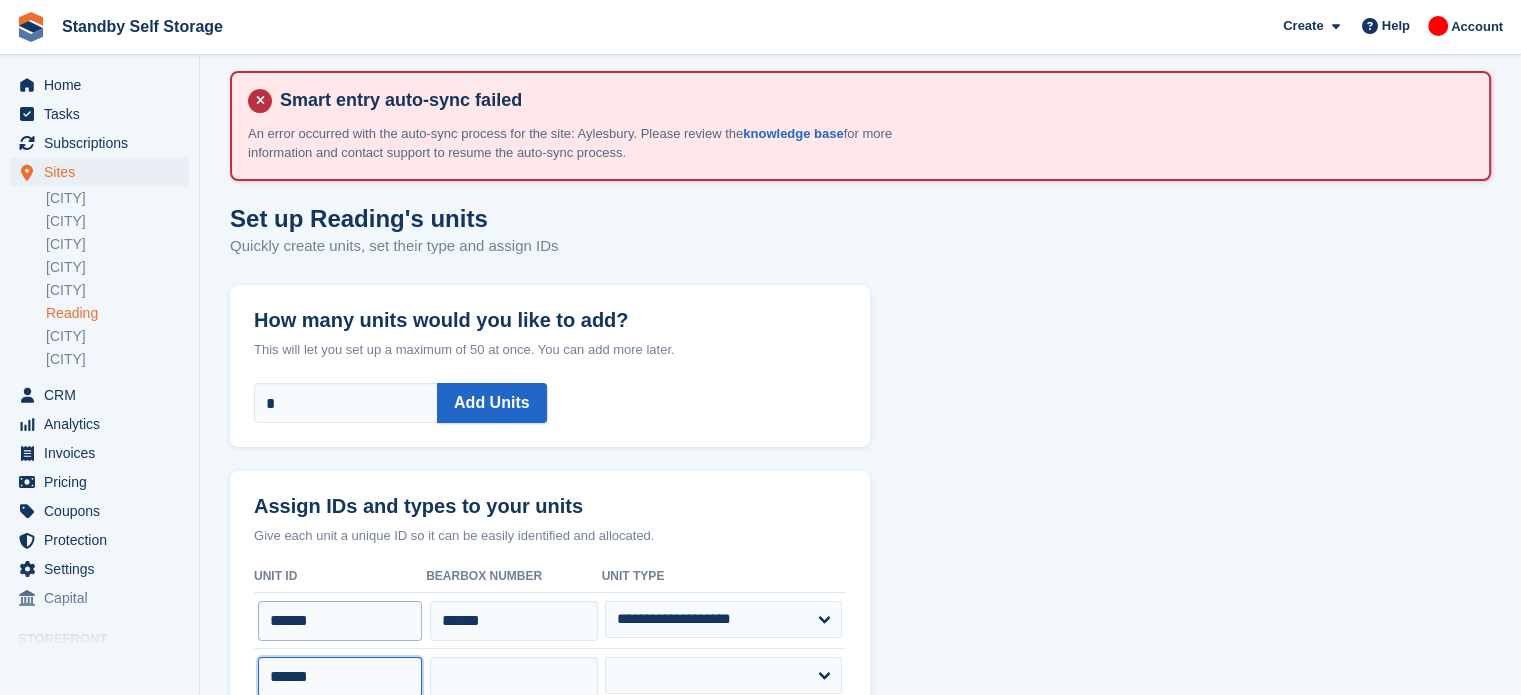 type on "******" 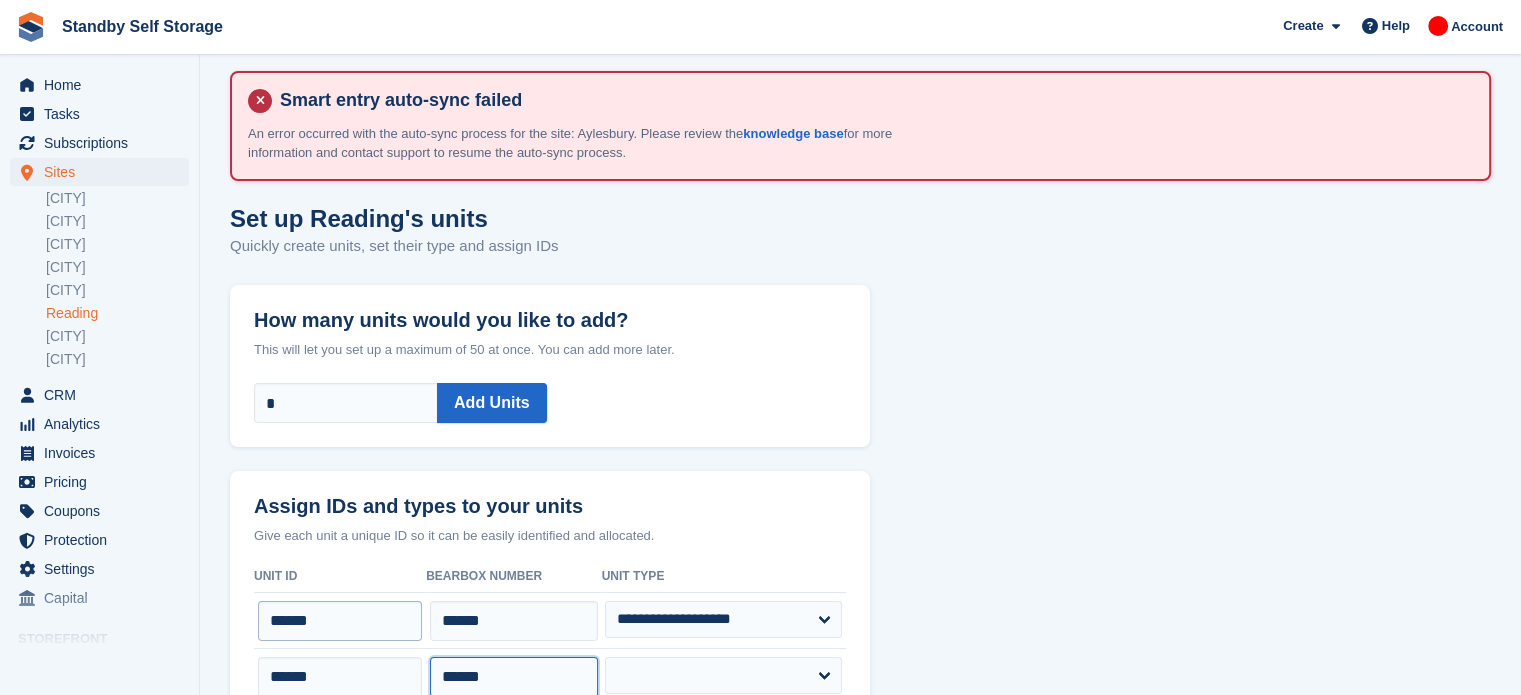 type on "******" 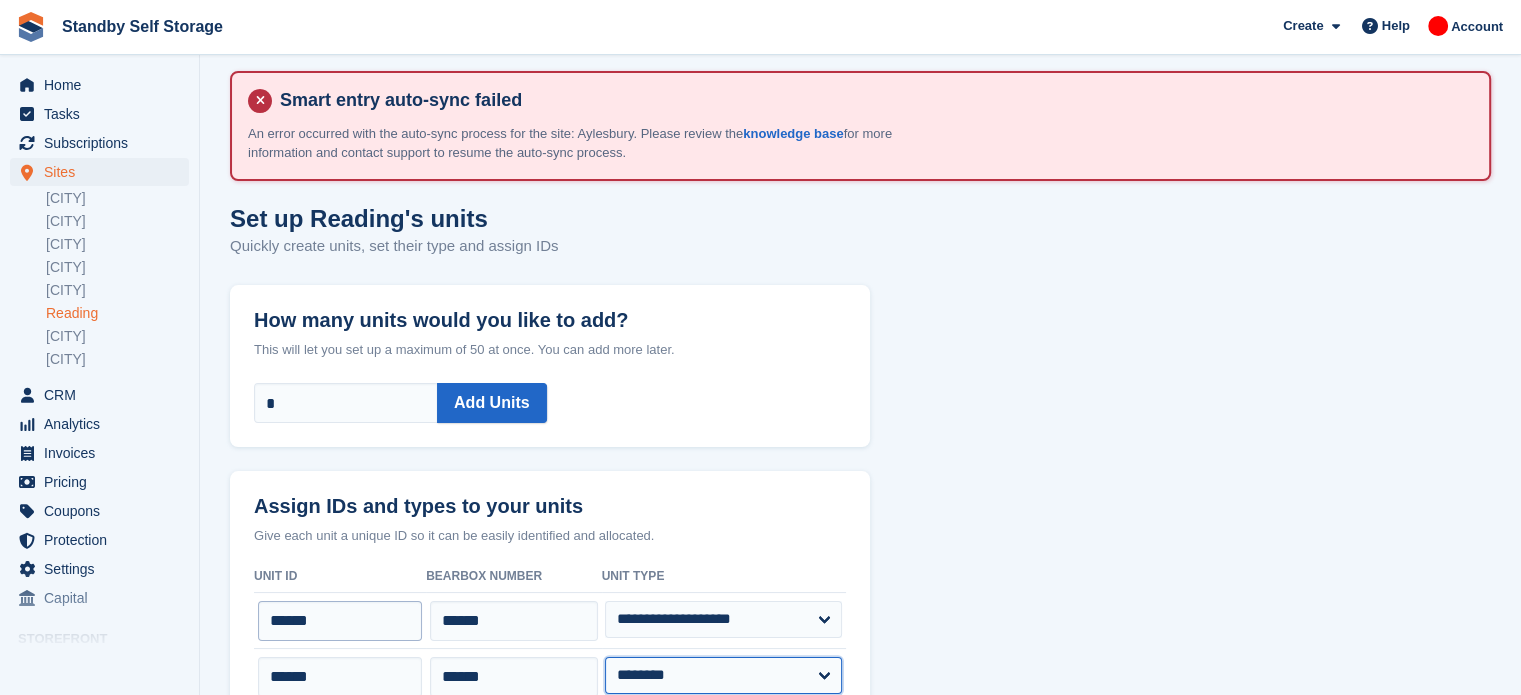 select on "*****" 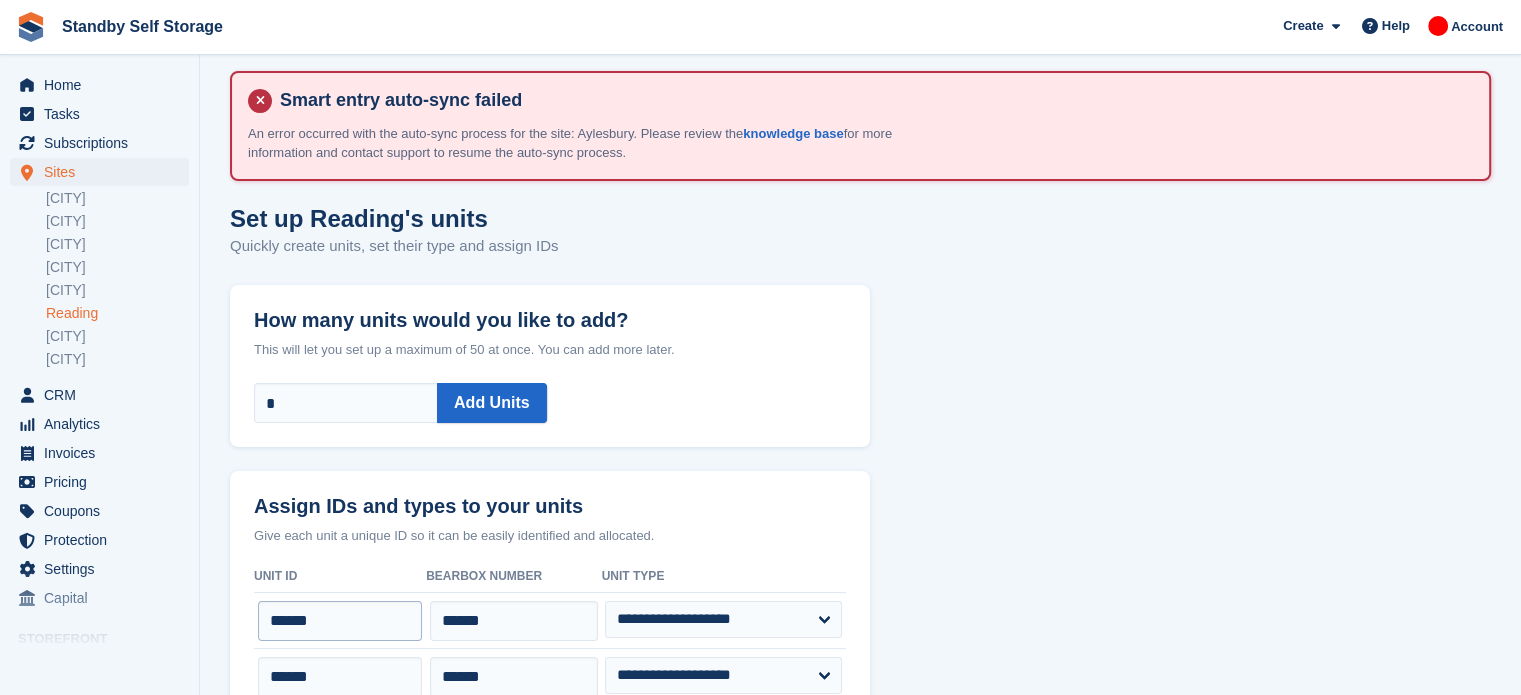 scroll, scrollTop: 268, scrollLeft: 0, axis: vertical 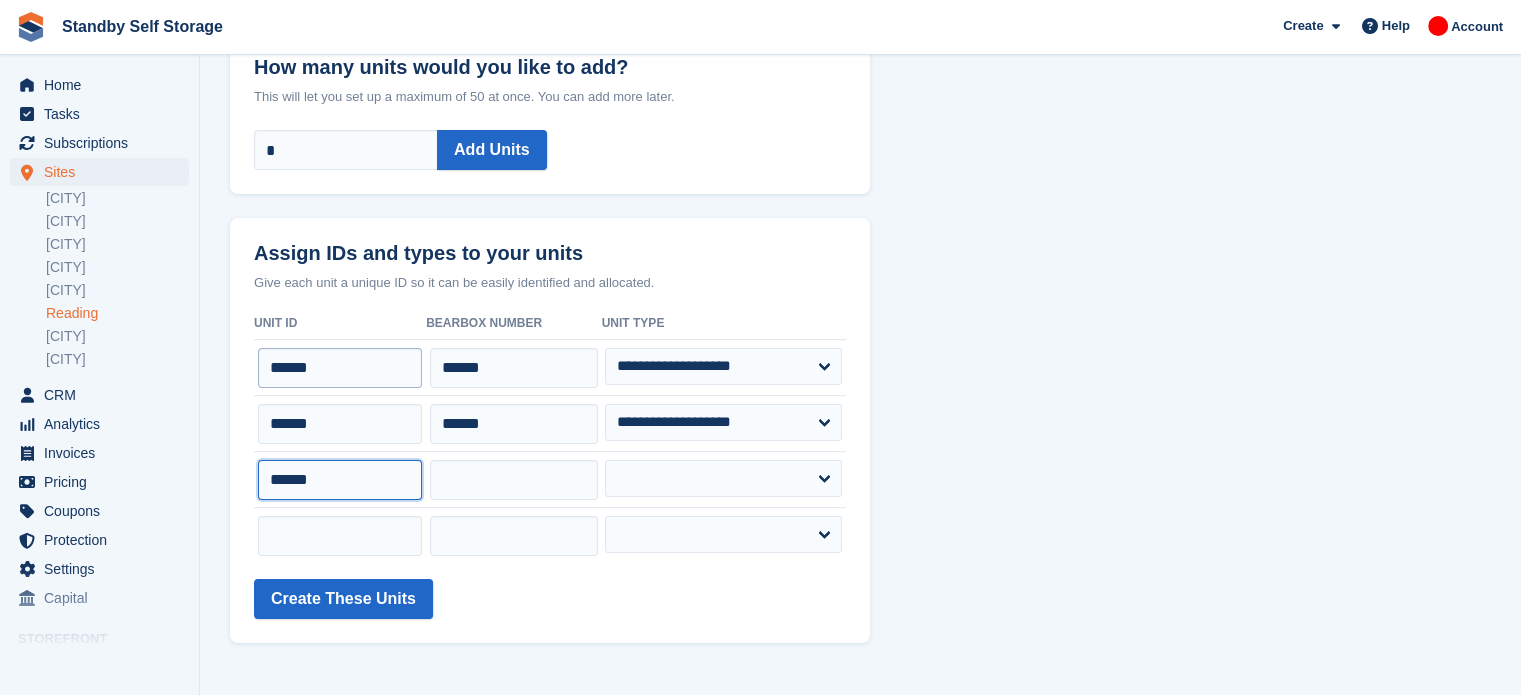 type on "******" 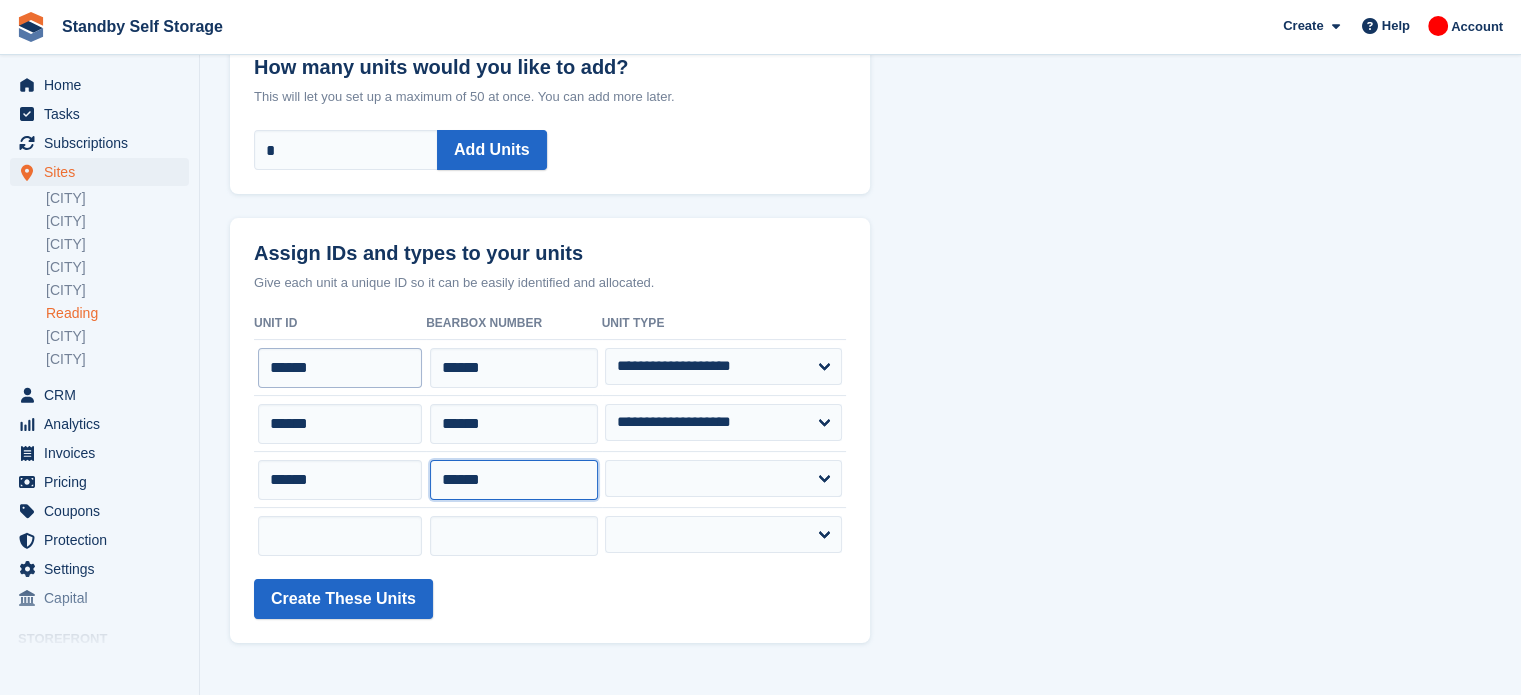 type on "******" 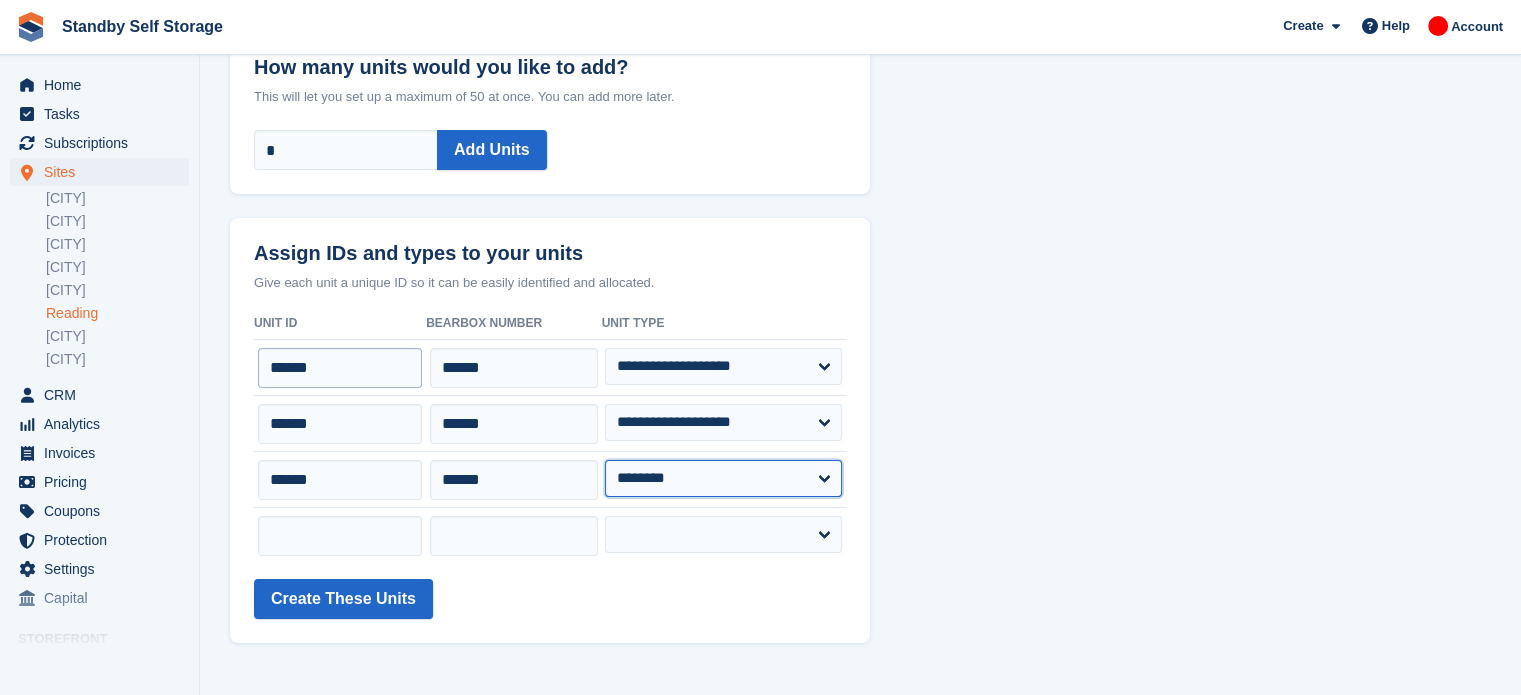 select on "*****" 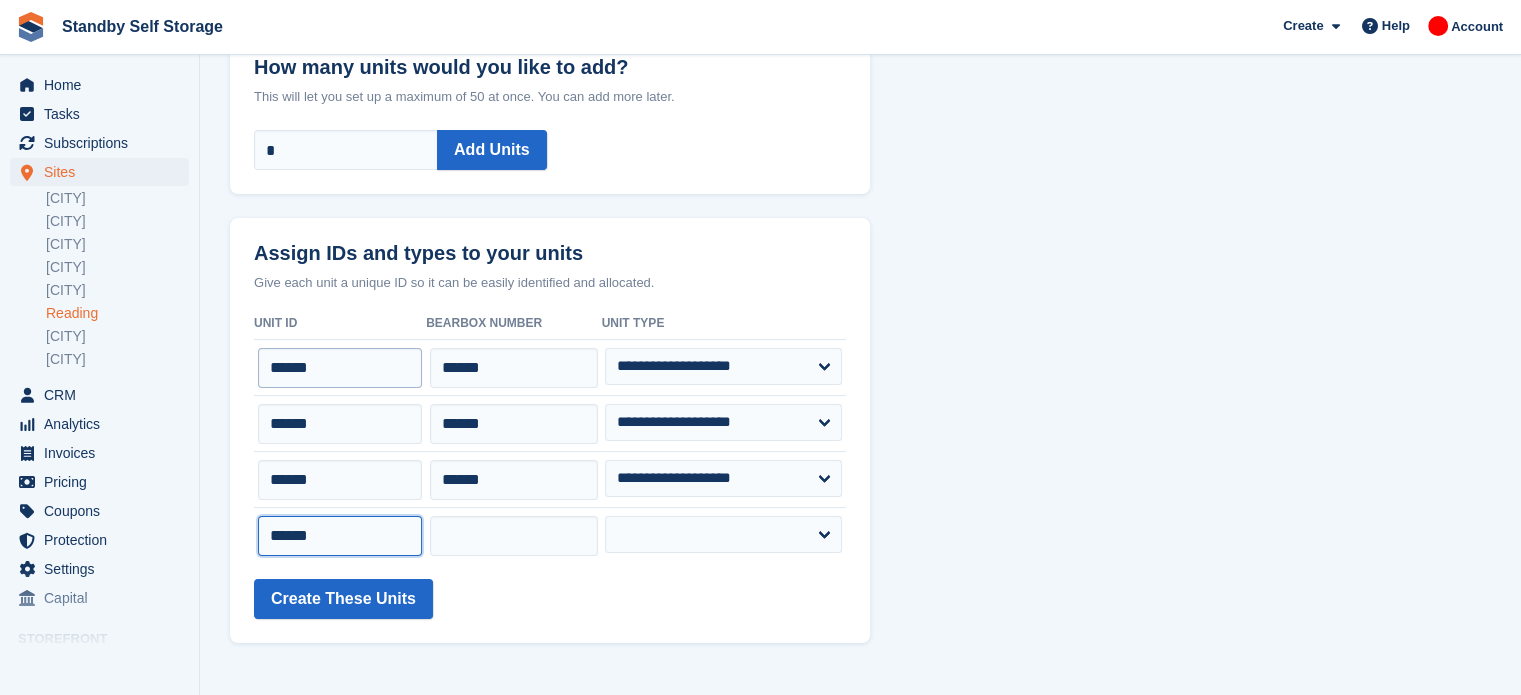 type on "******" 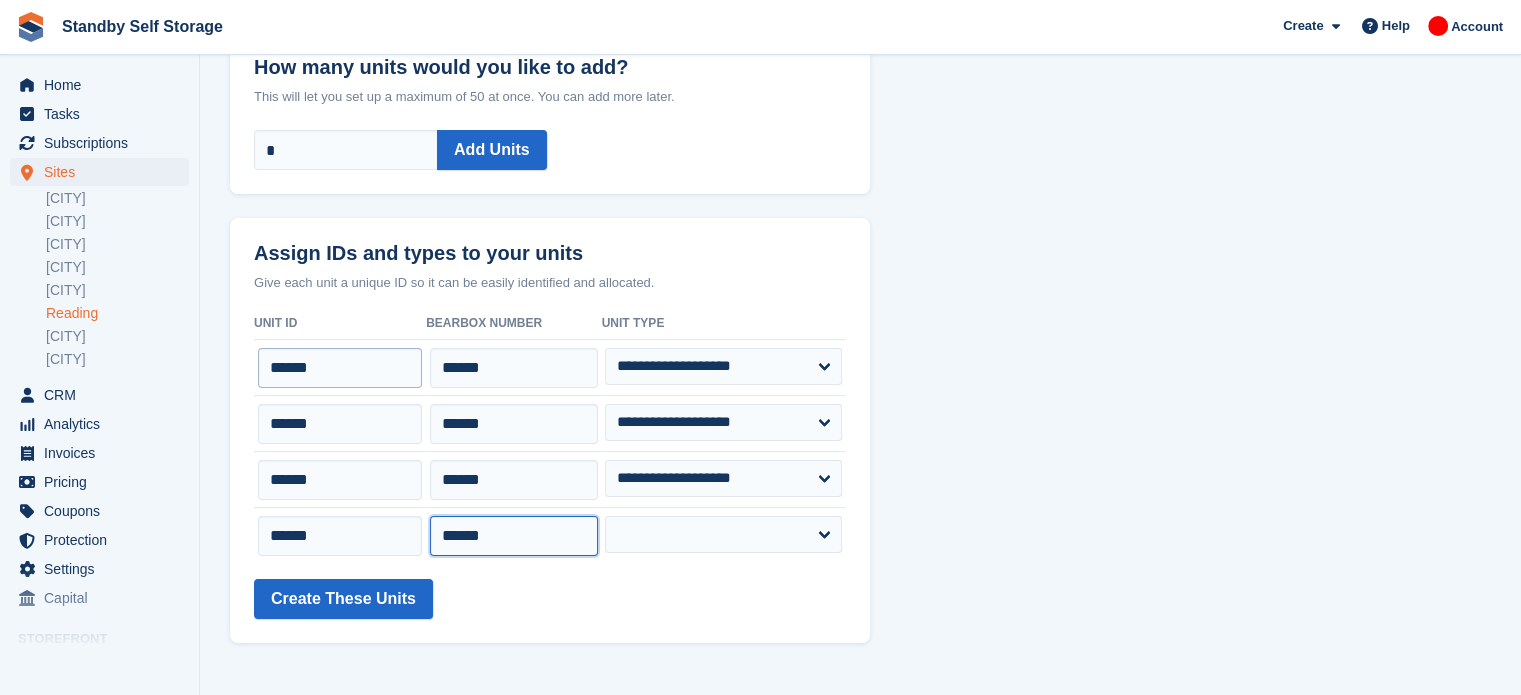 type on "******" 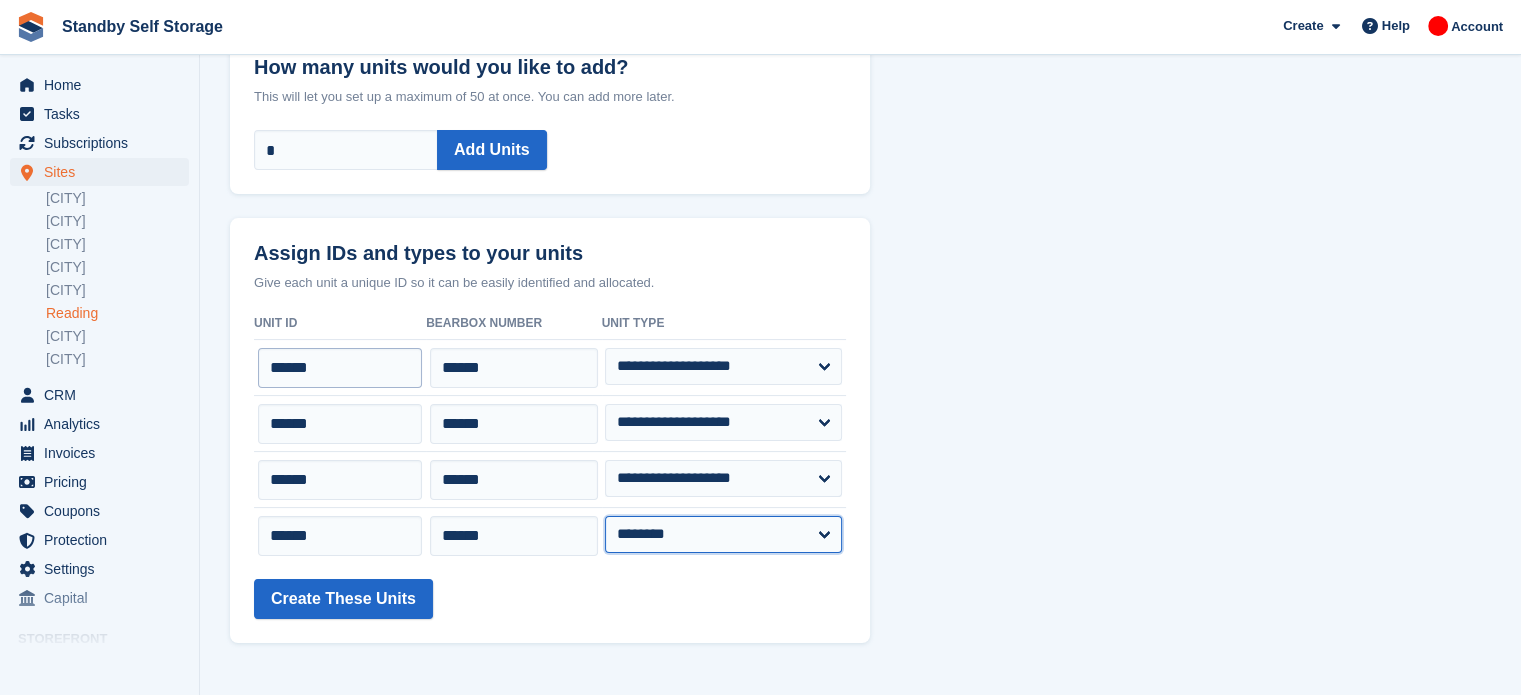 select on "*****" 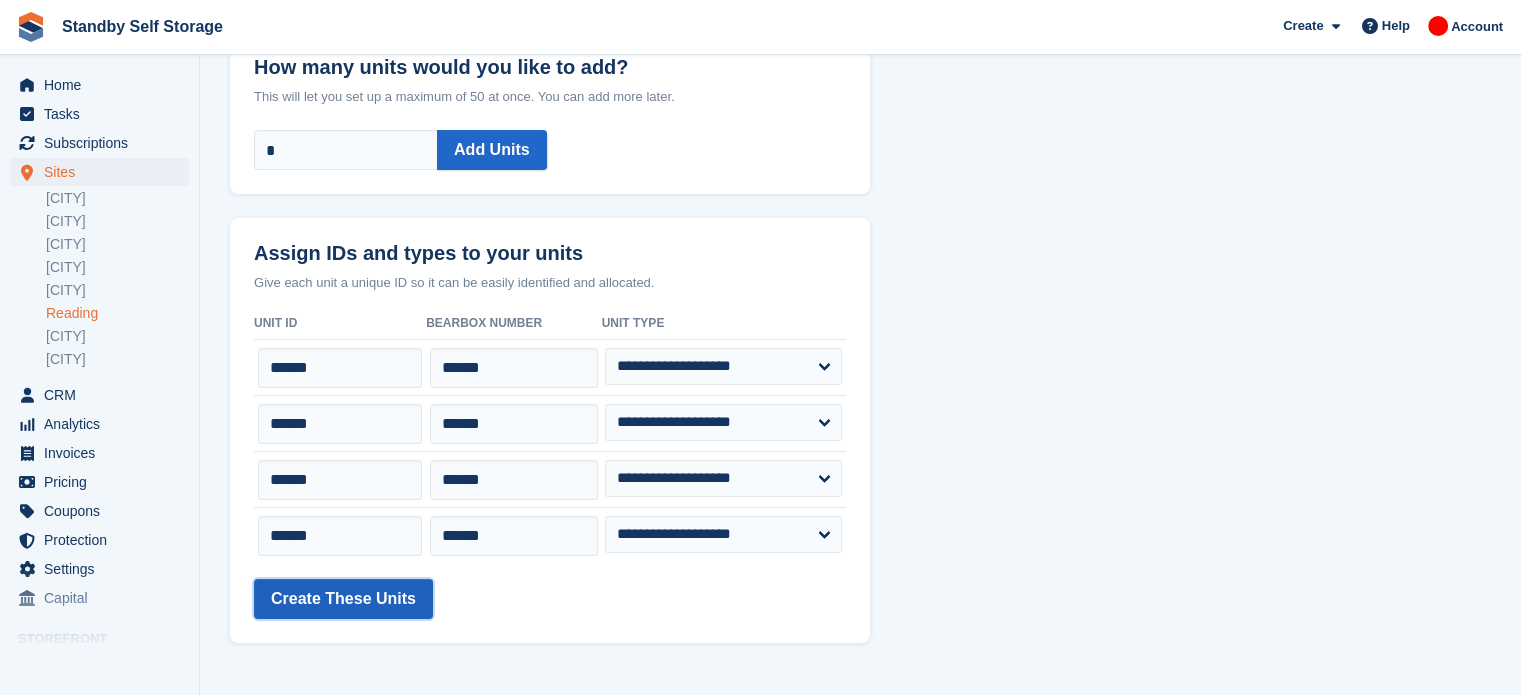 click on "Create These Units" at bounding box center (343, 599) 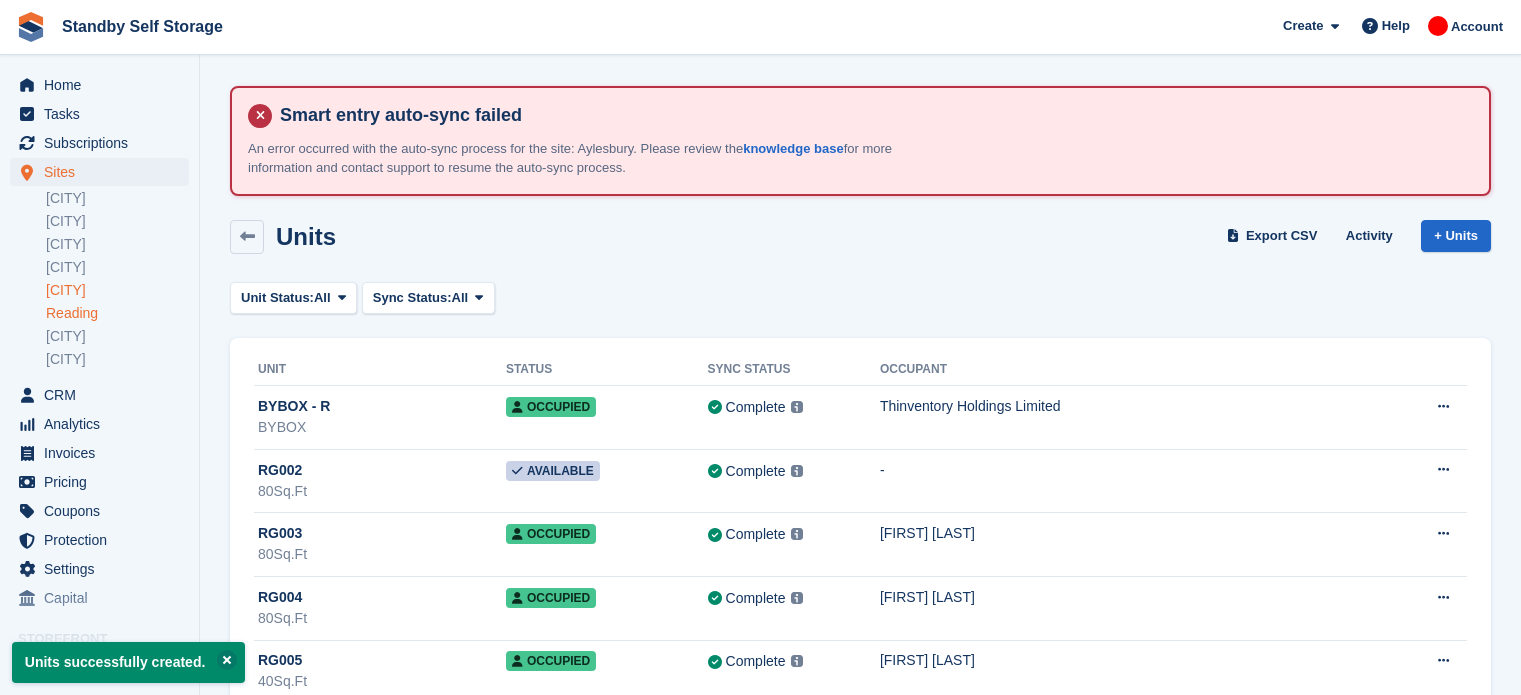 scroll, scrollTop: 0, scrollLeft: 0, axis: both 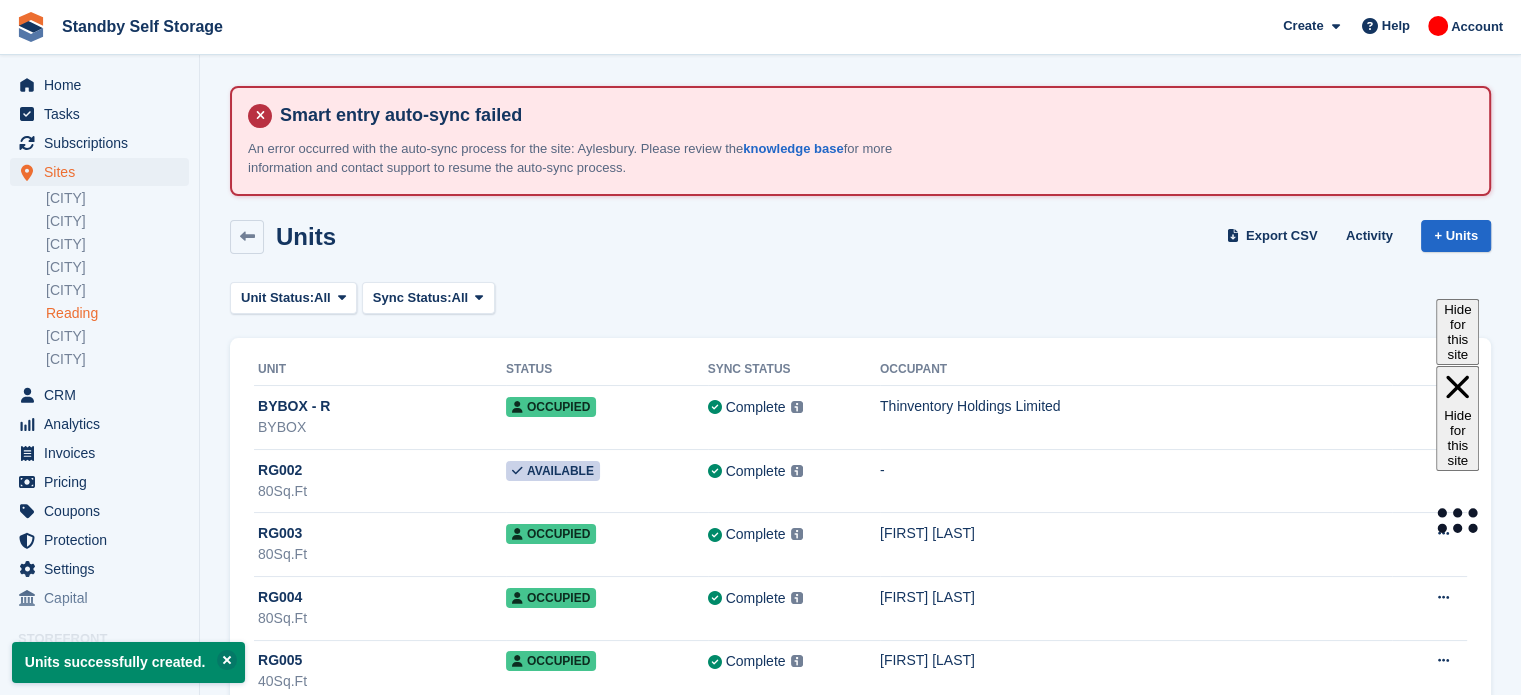 click on "Reading" at bounding box center (117, 313) 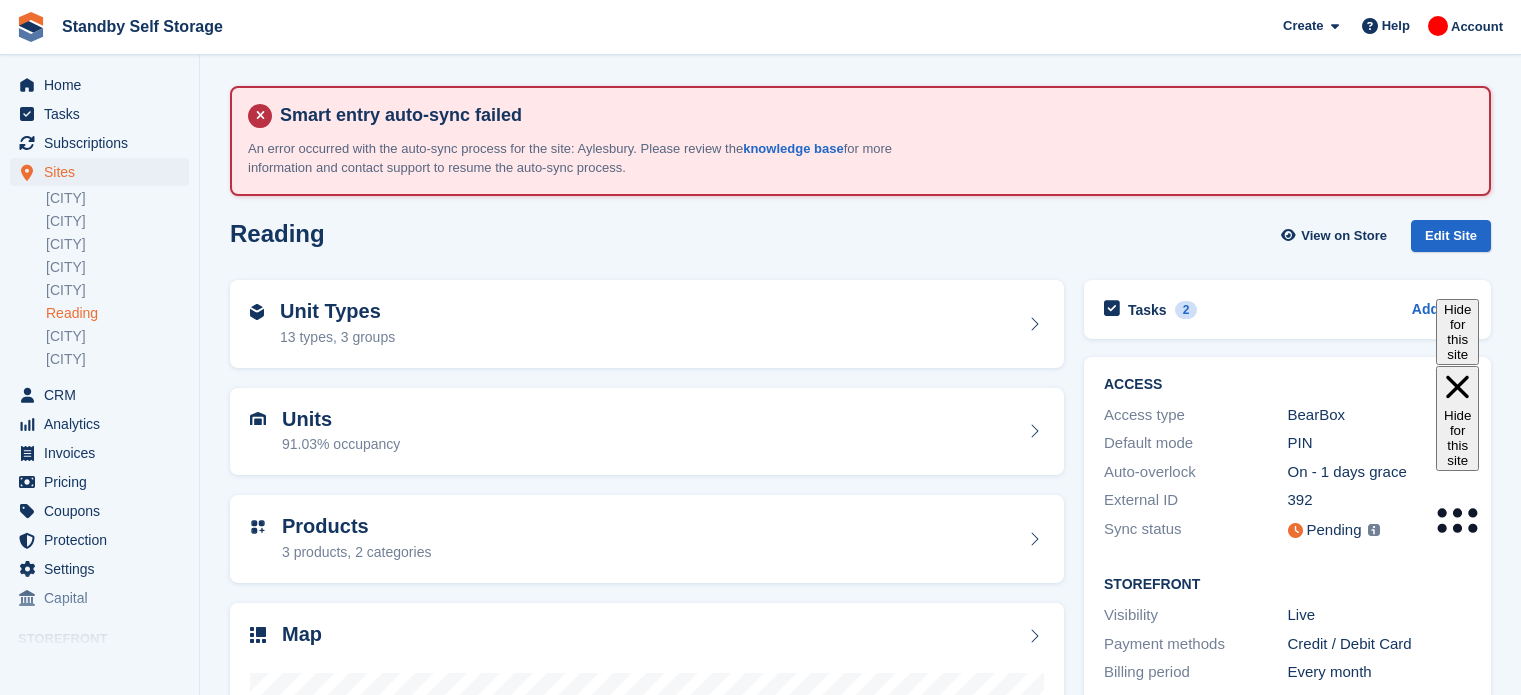 scroll, scrollTop: 125, scrollLeft: 0, axis: vertical 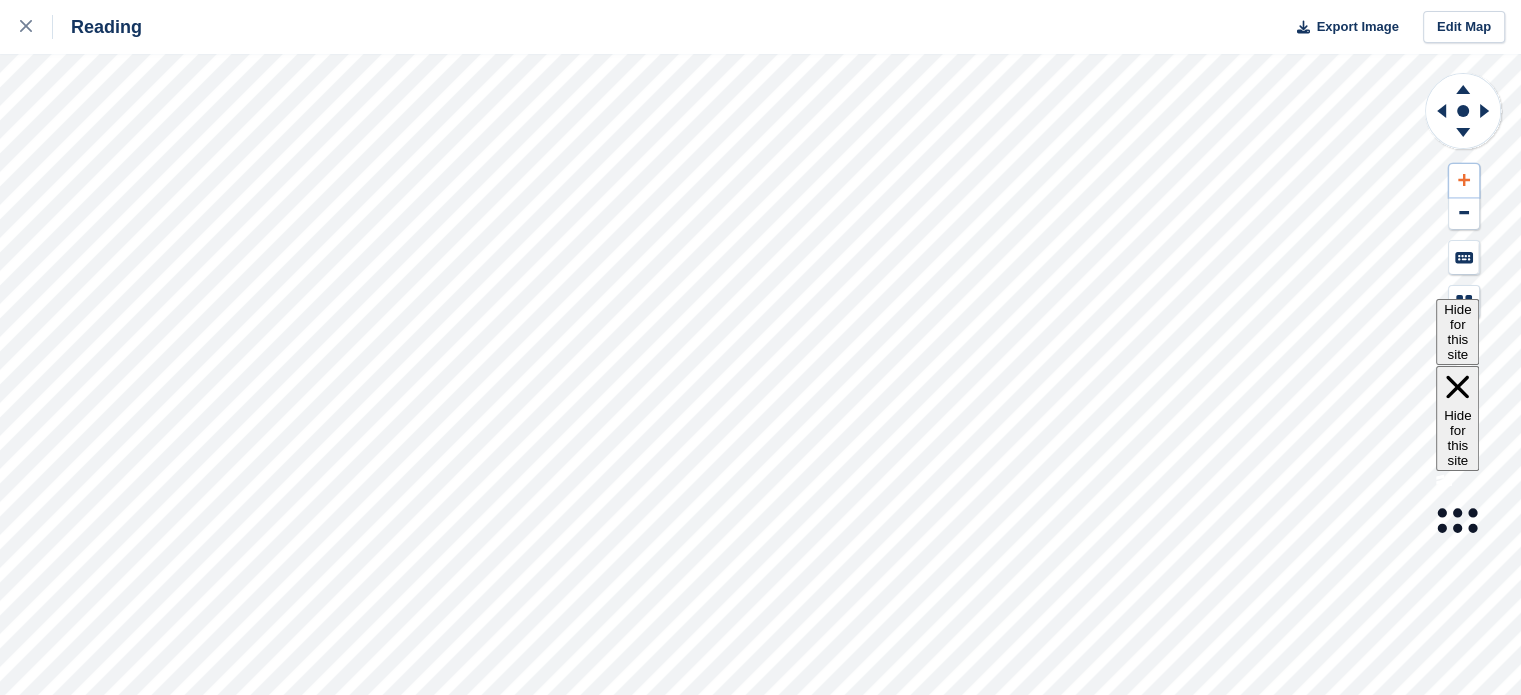 click at bounding box center [1464, 180] 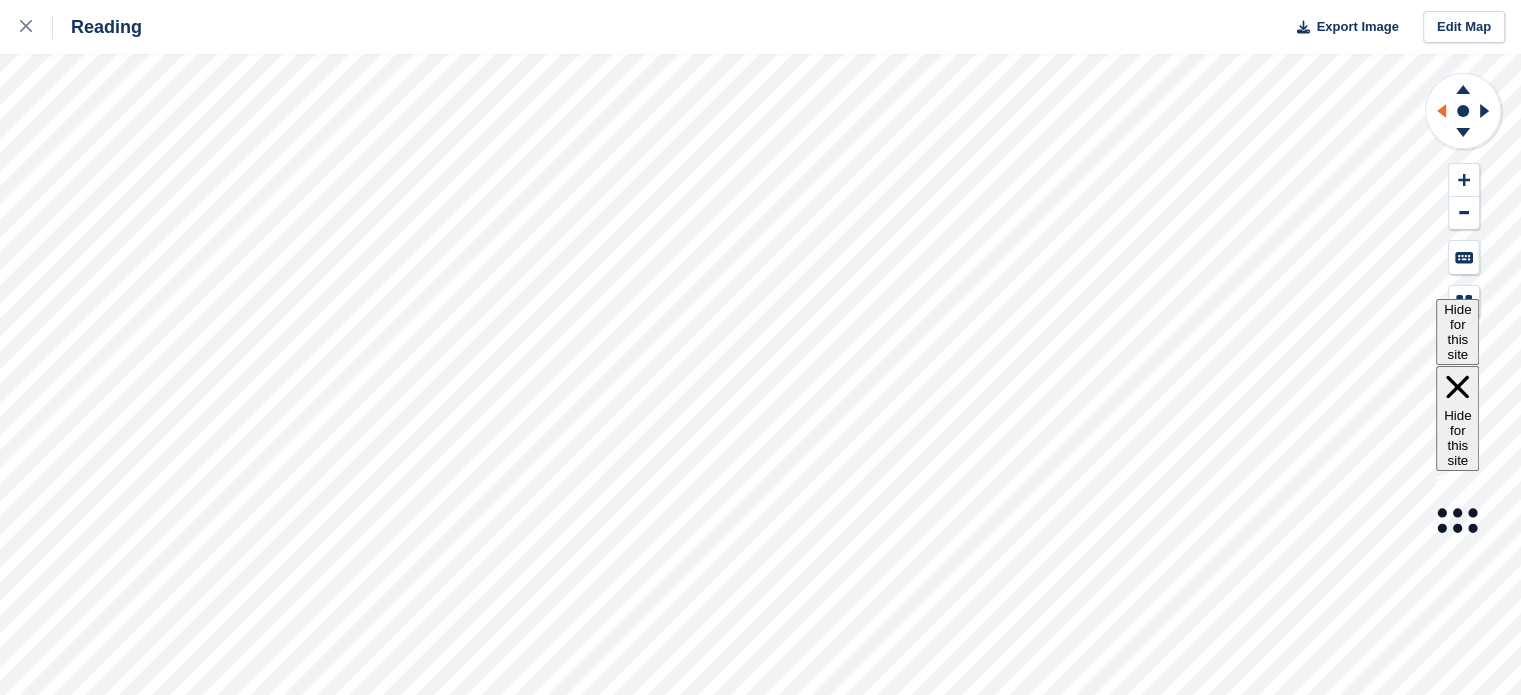 click 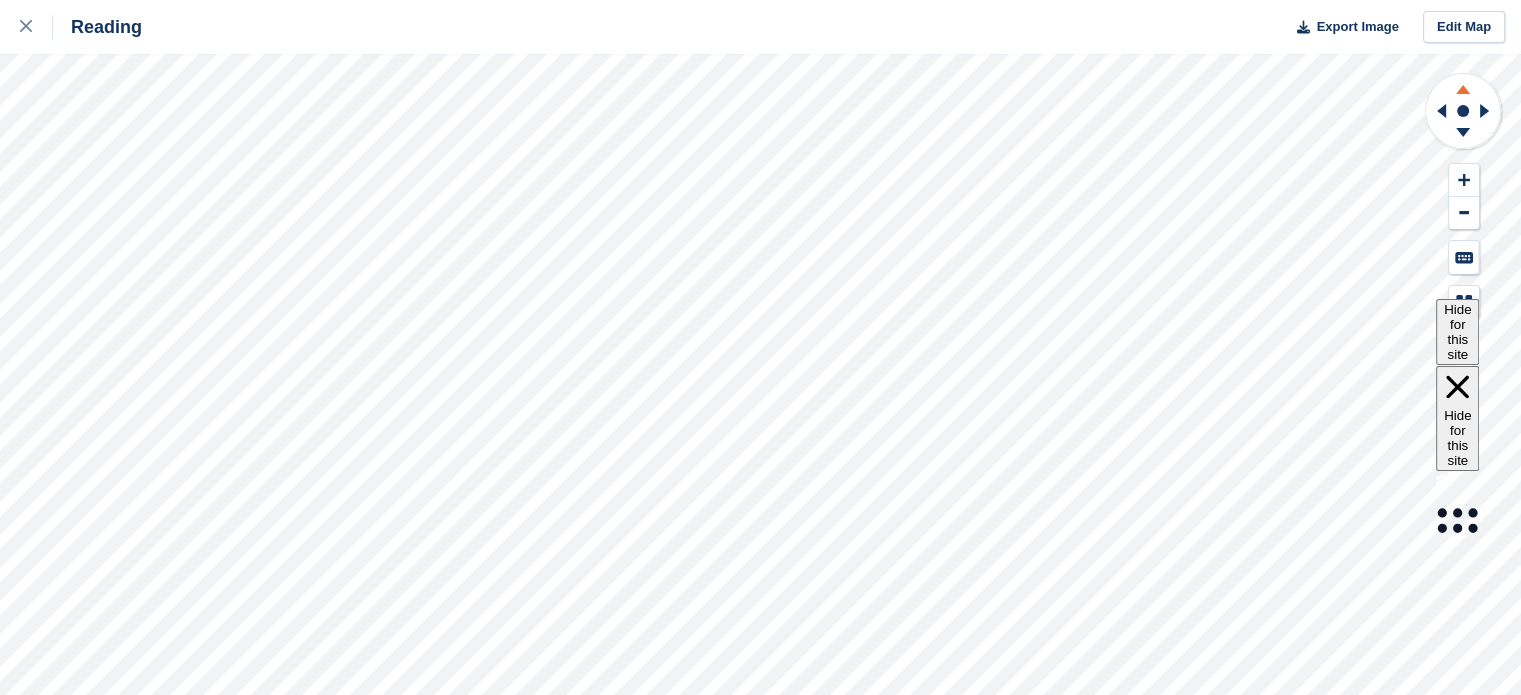 click 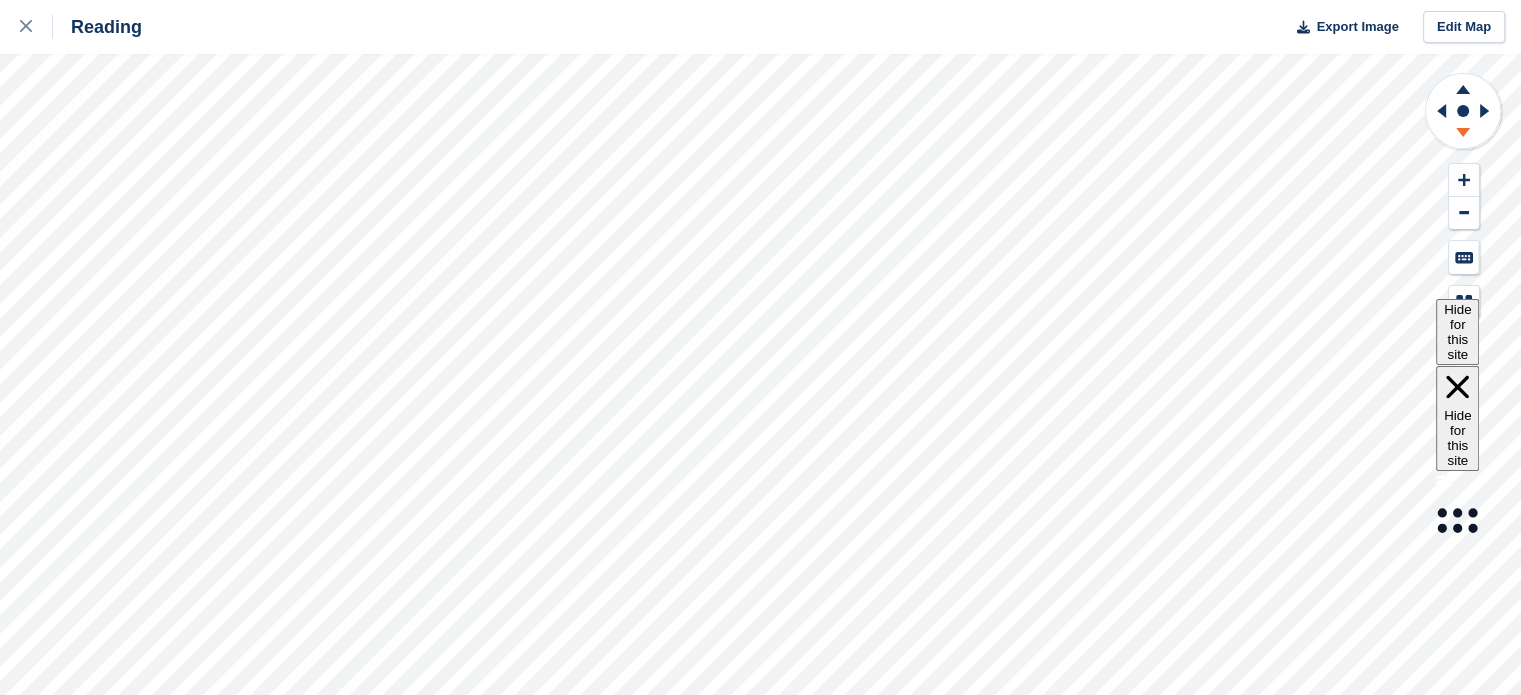 click 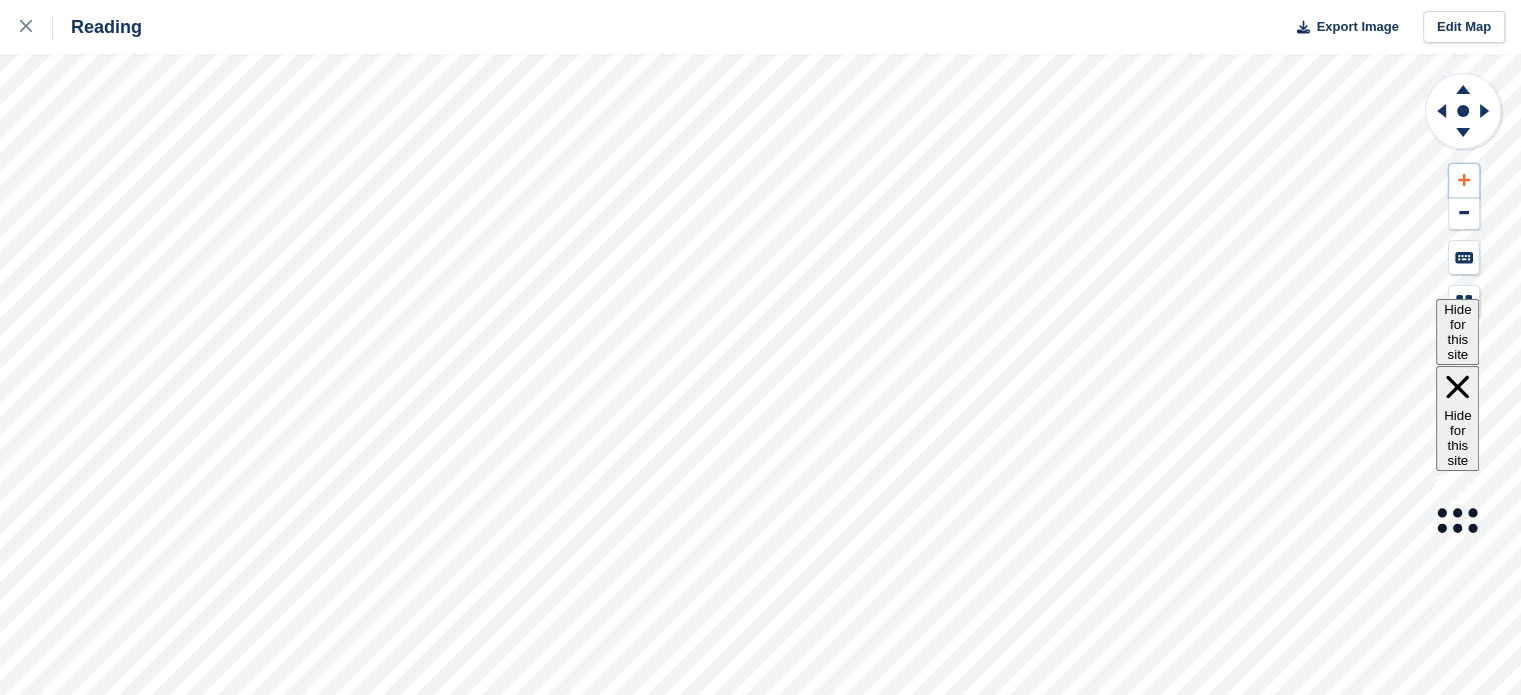 click 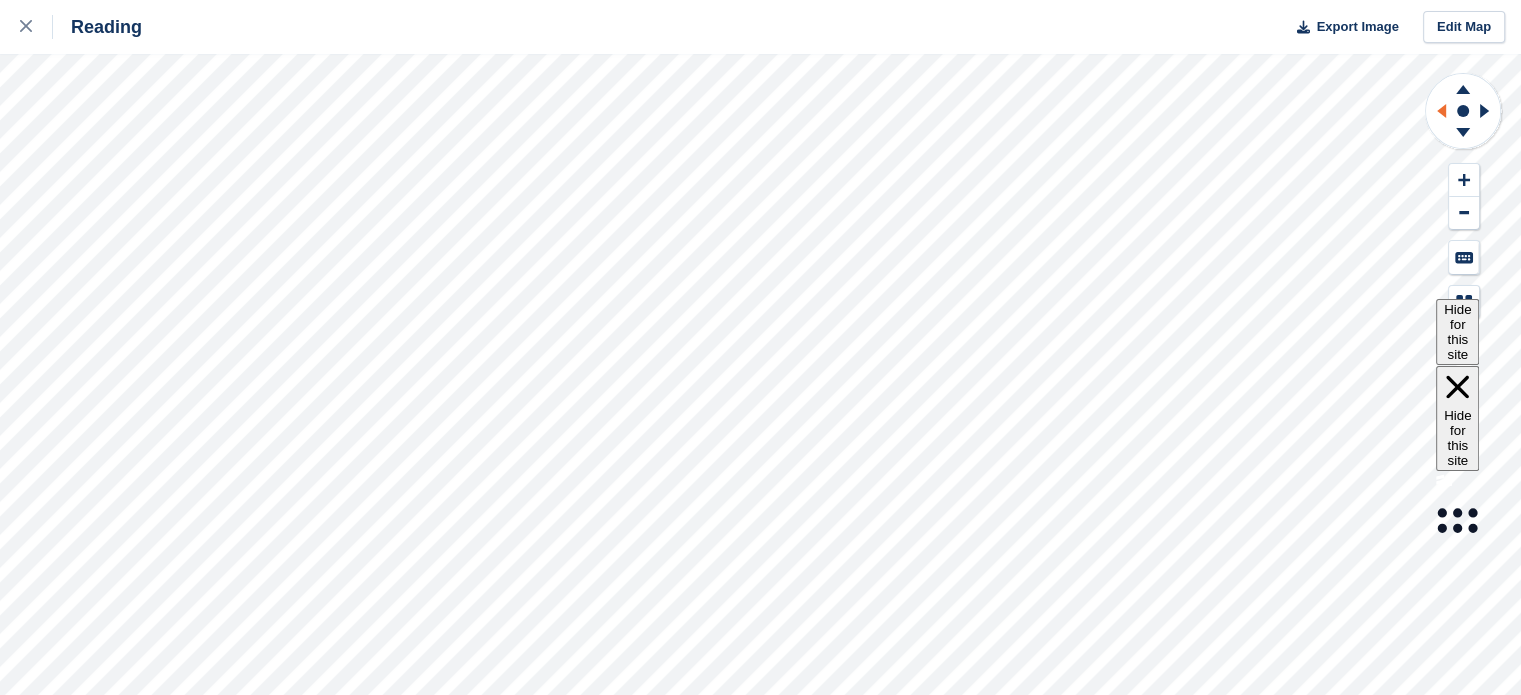 drag, startPoint x: 1463, startPoint y: 181, endPoint x: 1442, endPoint y: 113, distance: 71.168816 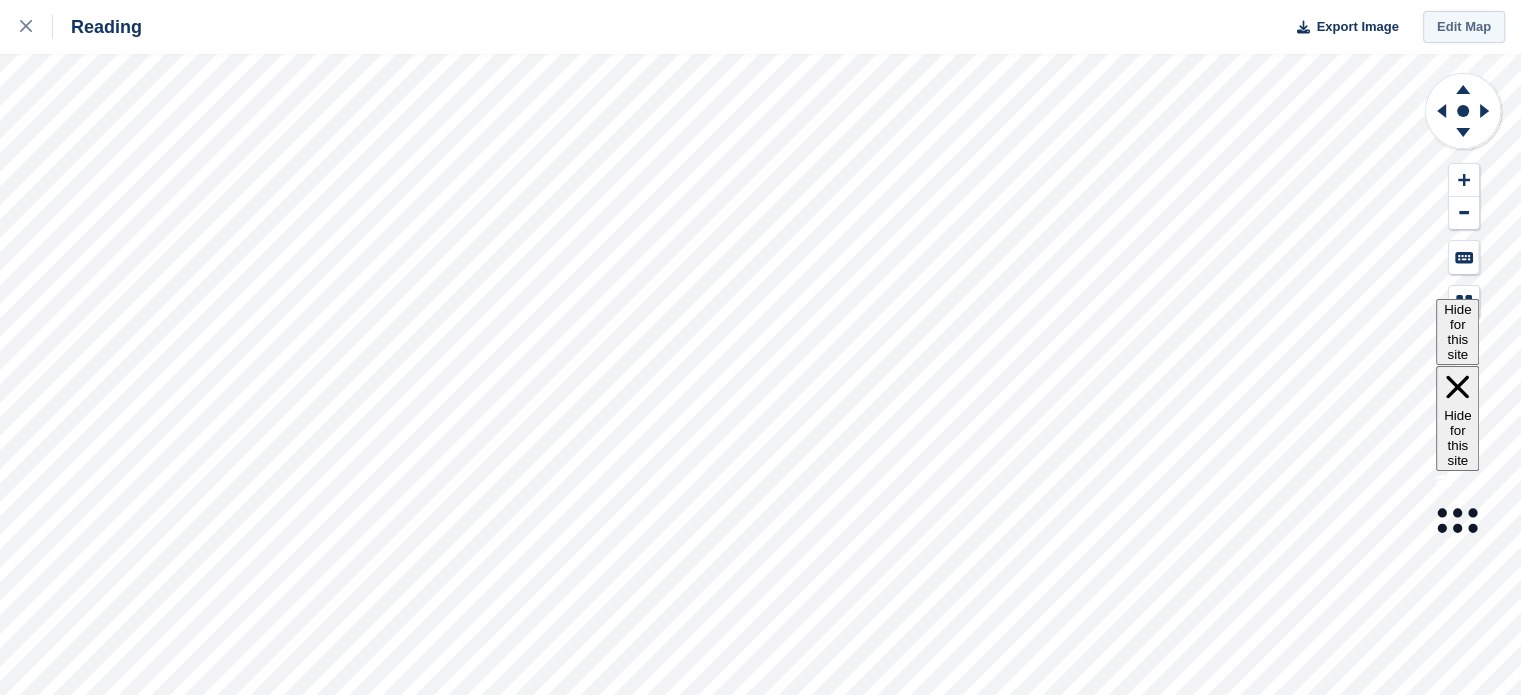 click on "Edit Map" at bounding box center [1464, 27] 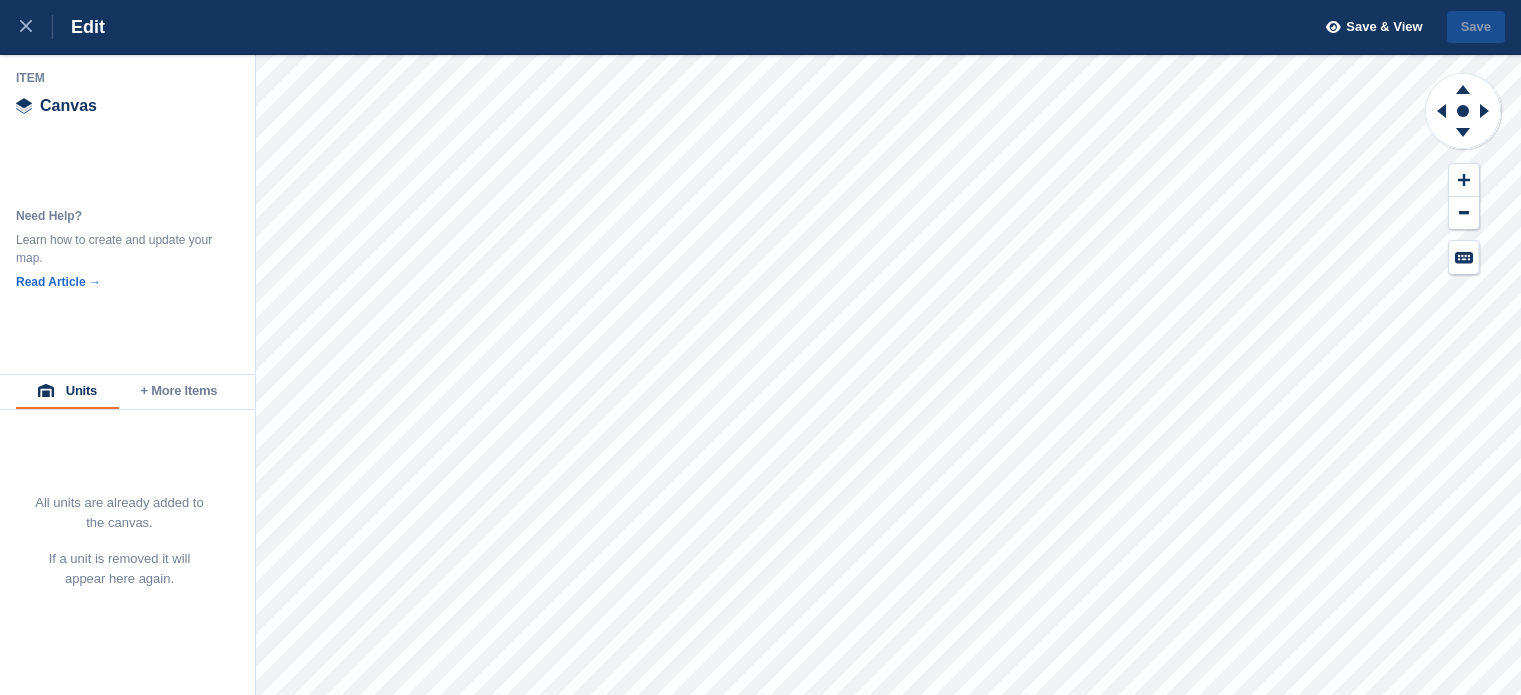 scroll, scrollTop: 0, scrollLeft: 0, axis: both 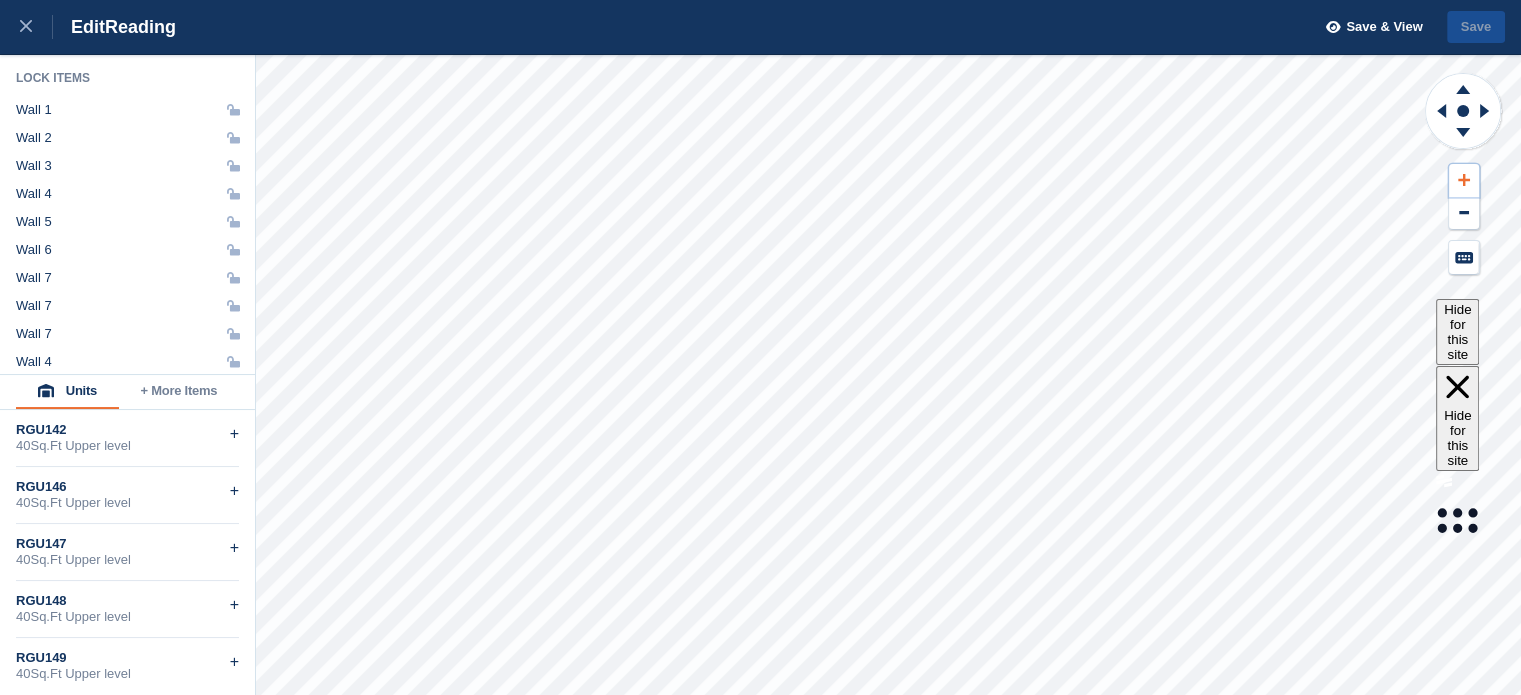 click 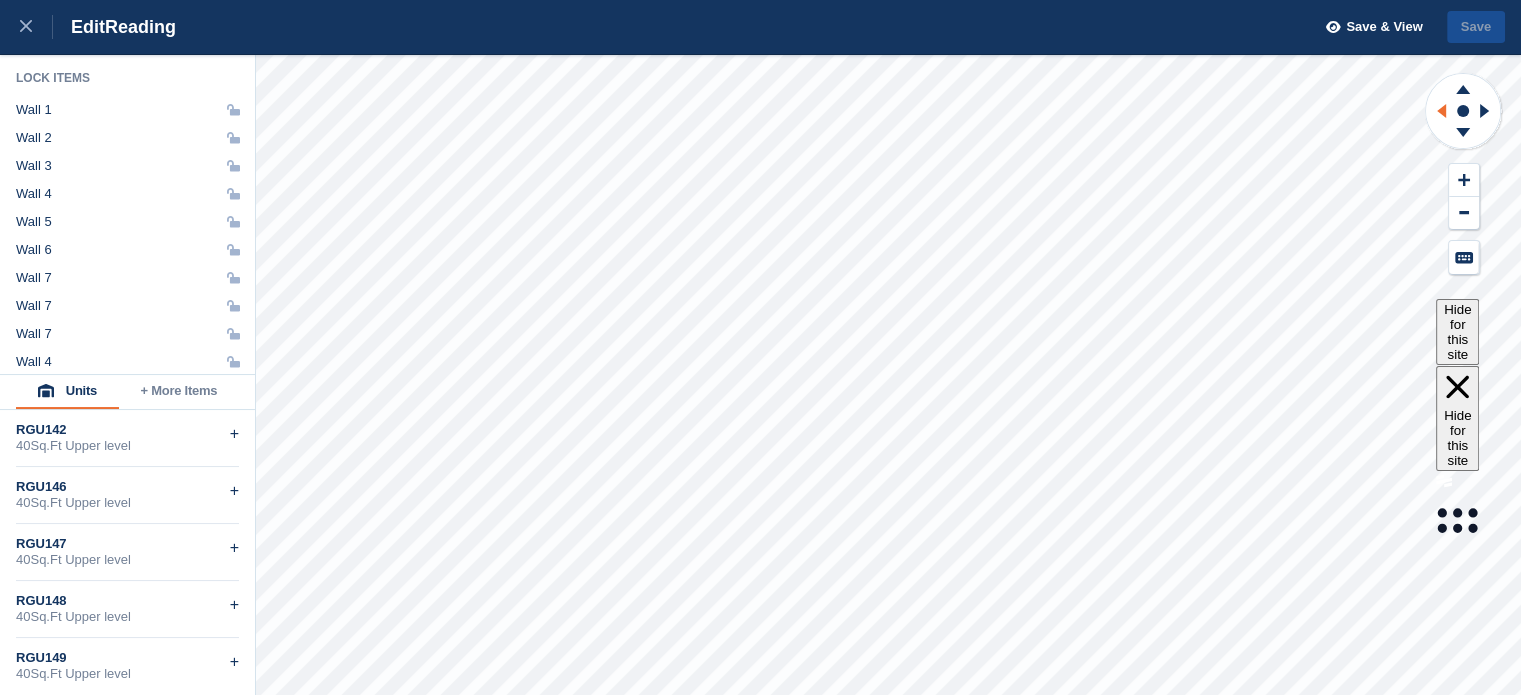 click 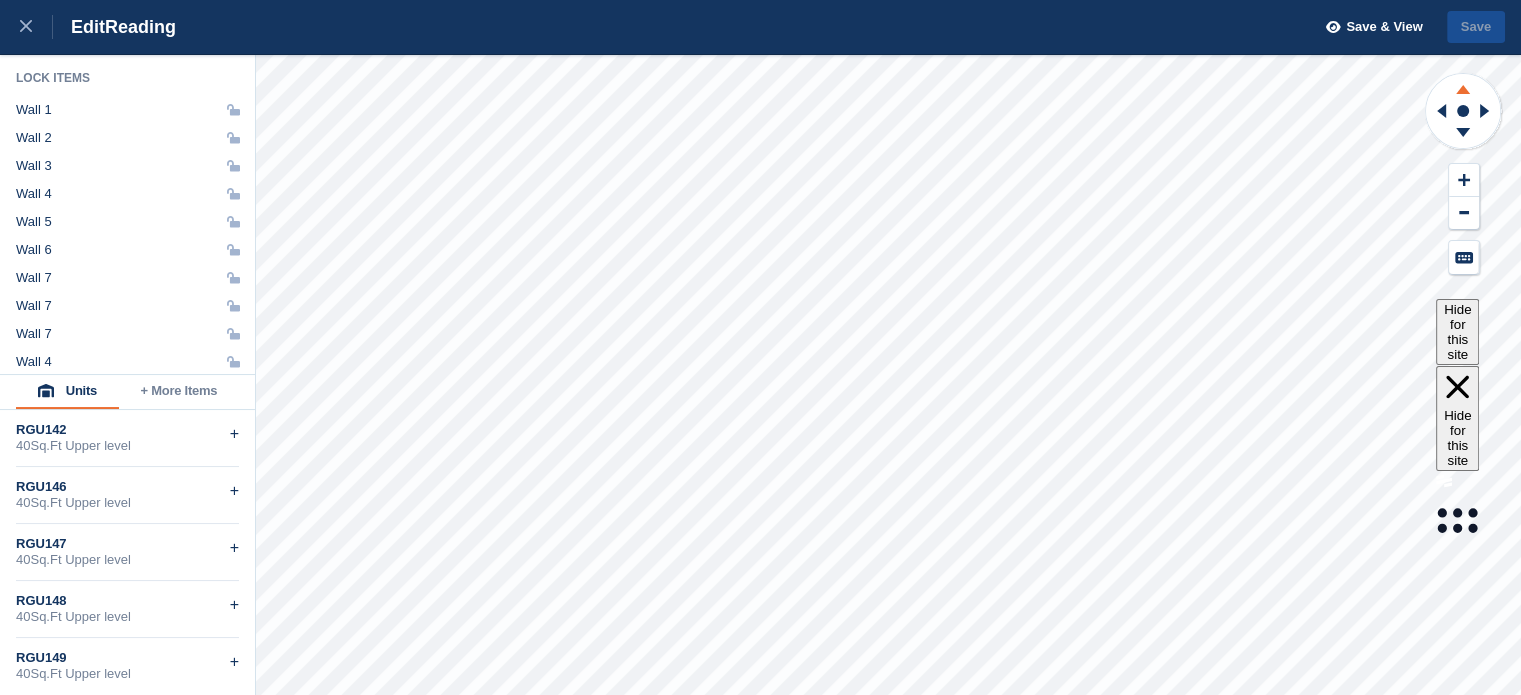 click 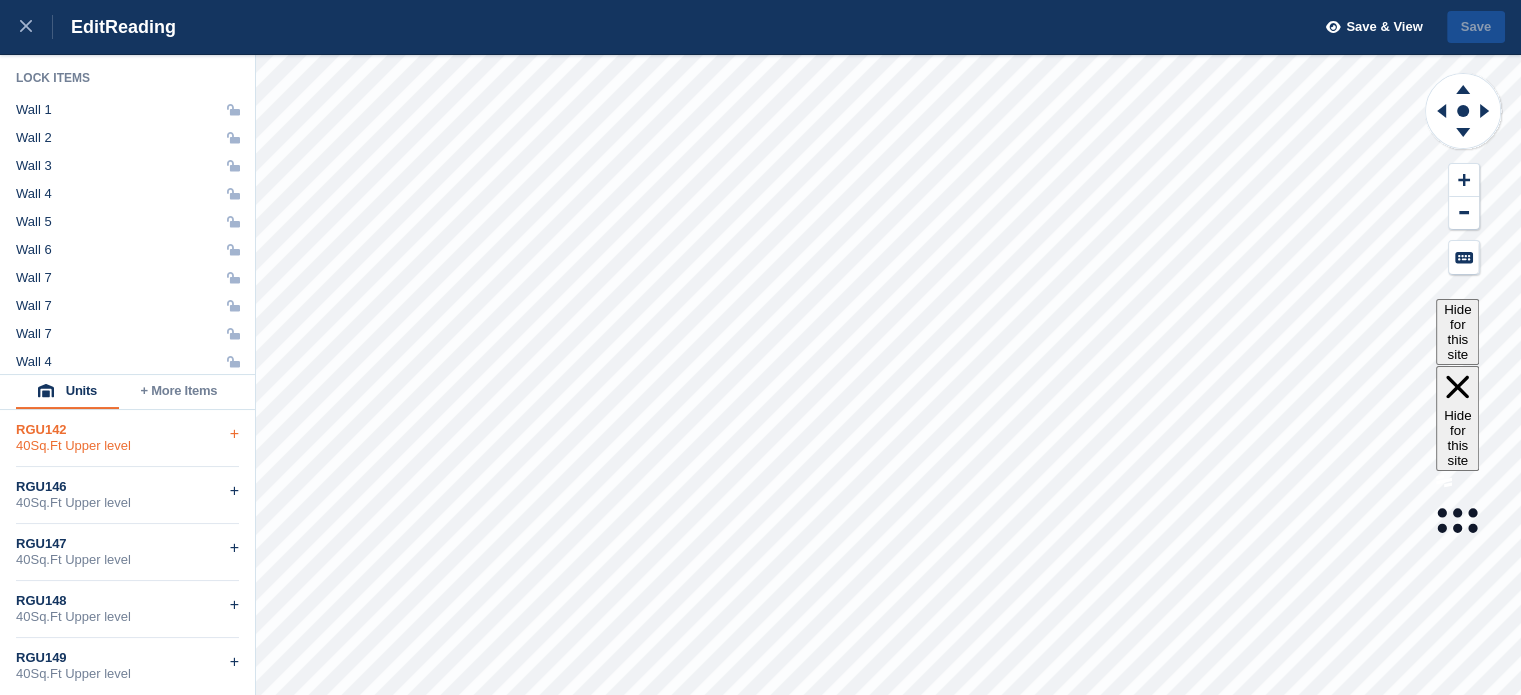 click on "40Sq.Ft Upper level" at bounding box center (127, 446) 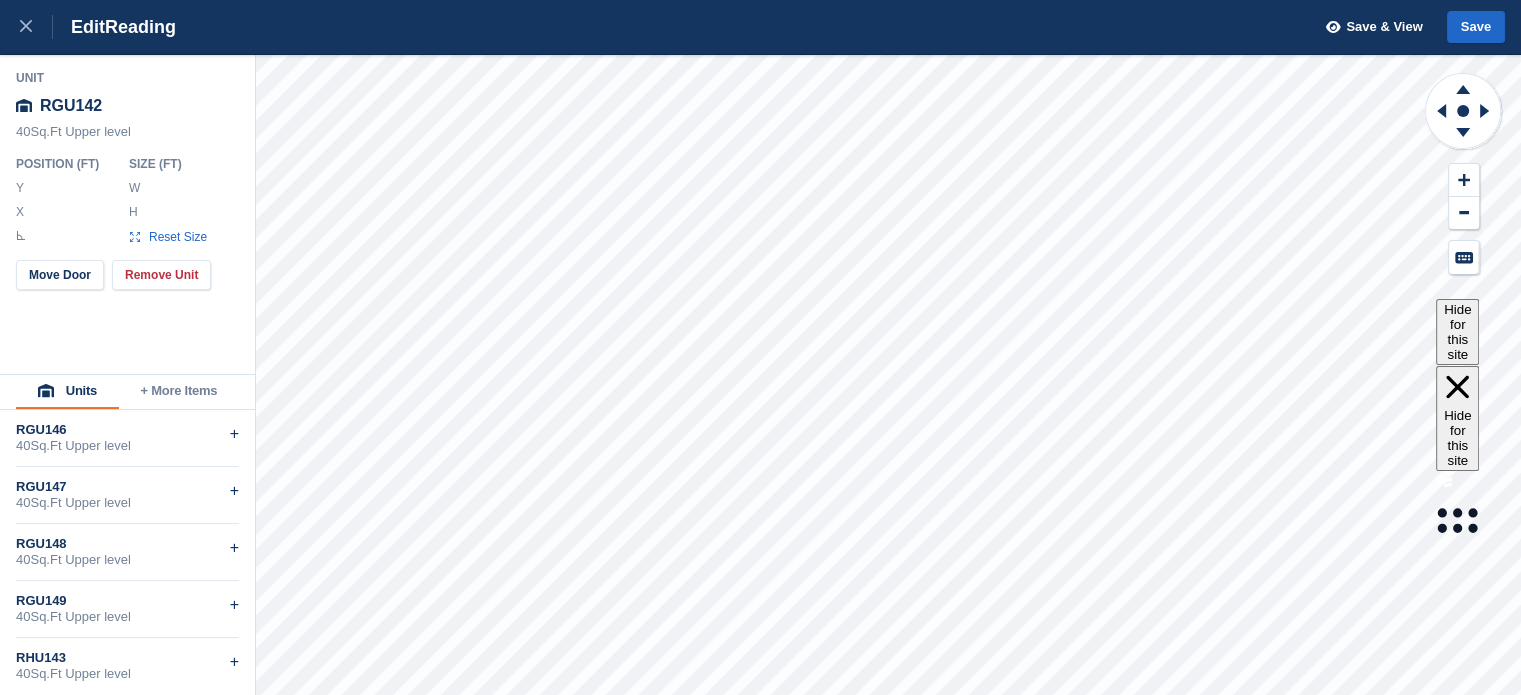 type on "*****" 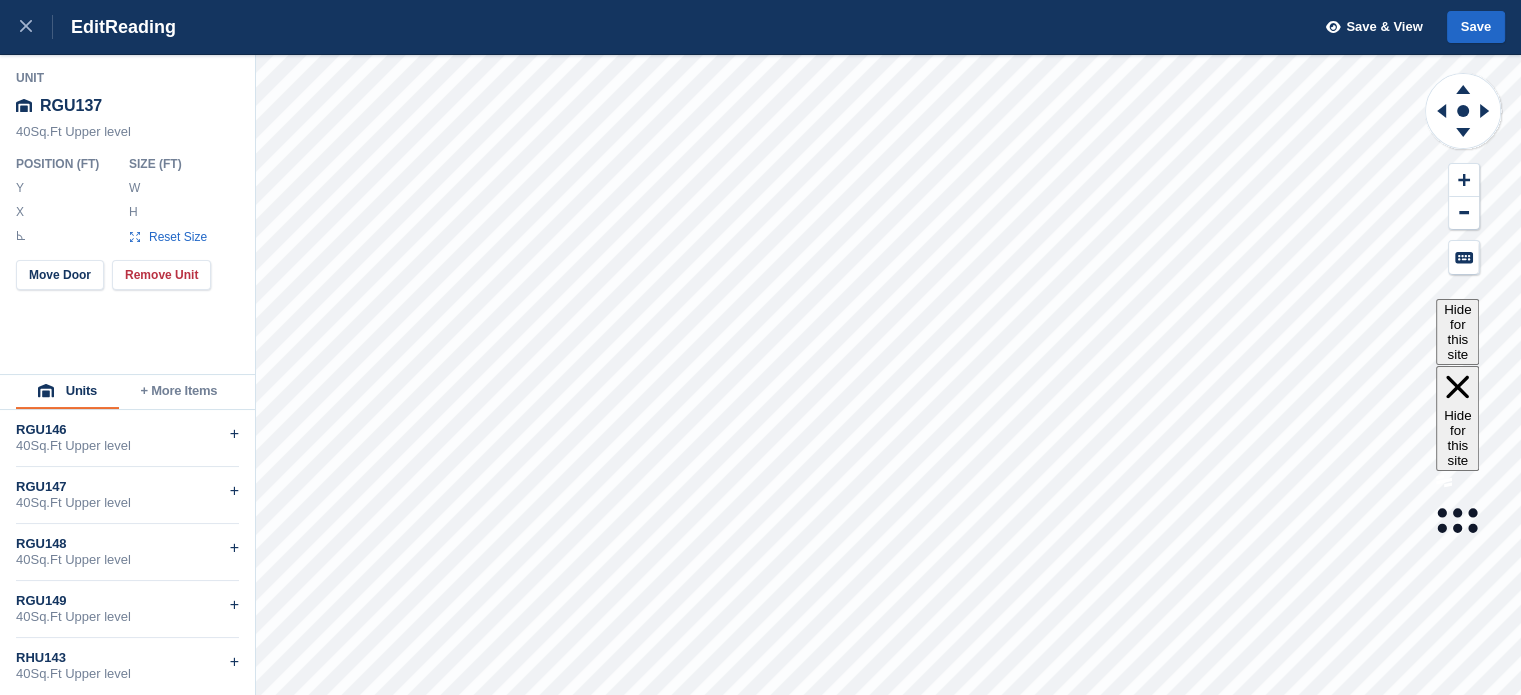 type on "*******" 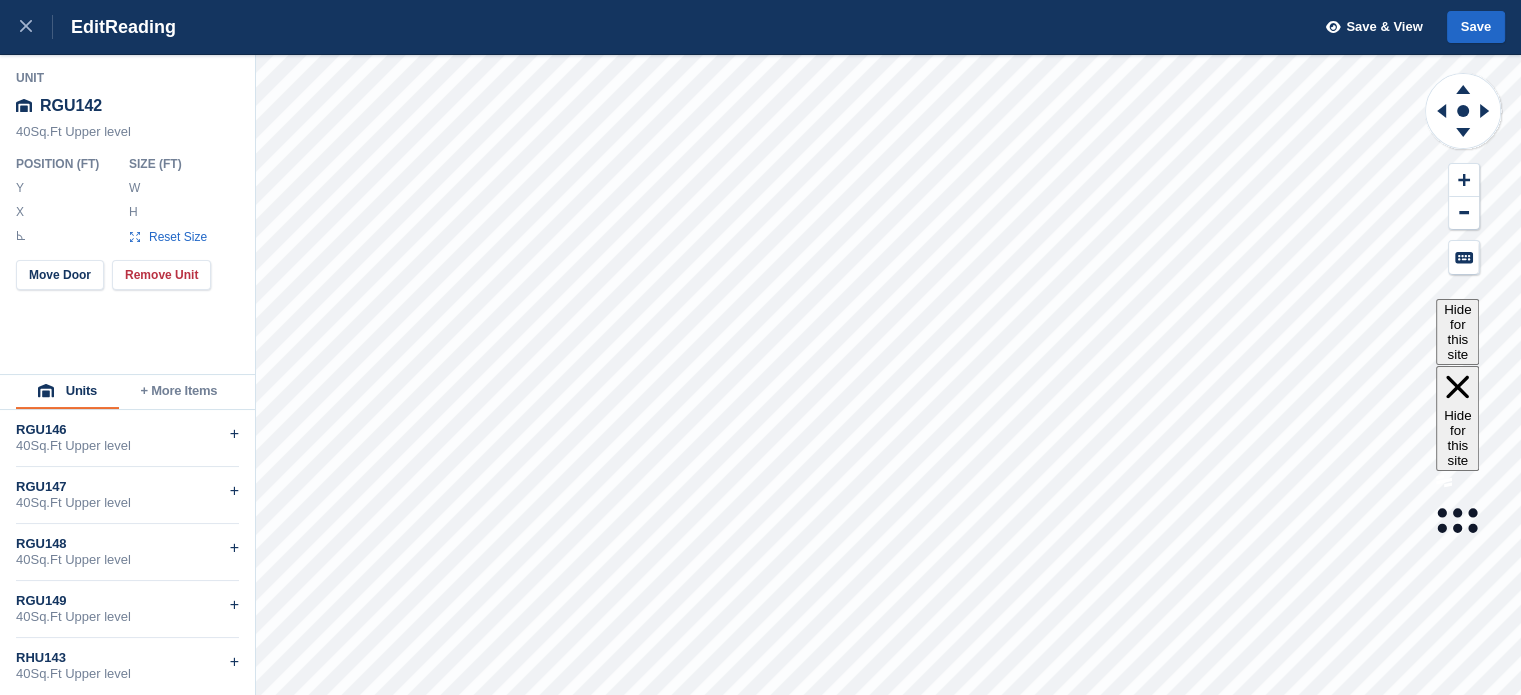 type on "**" 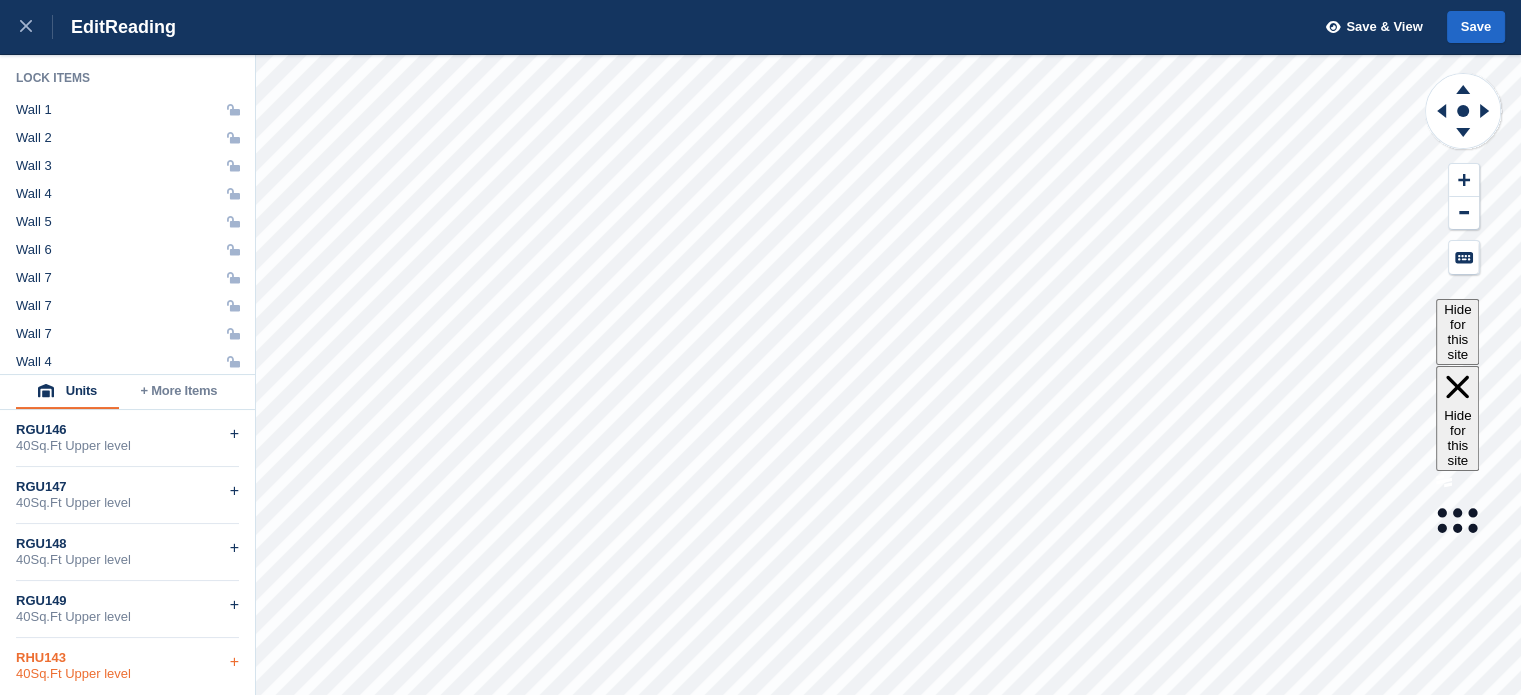 click on "RHU143" at bounding box center (127, 658) 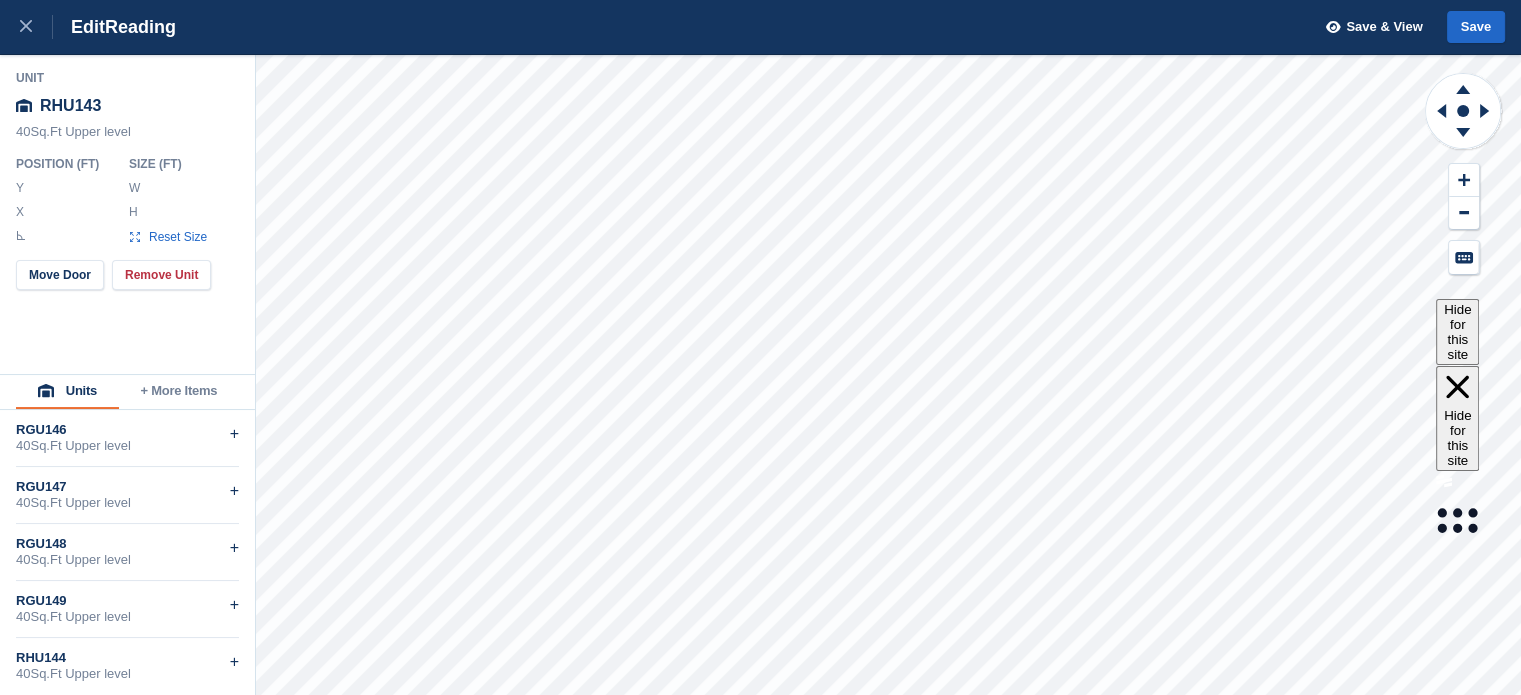 type on "**" 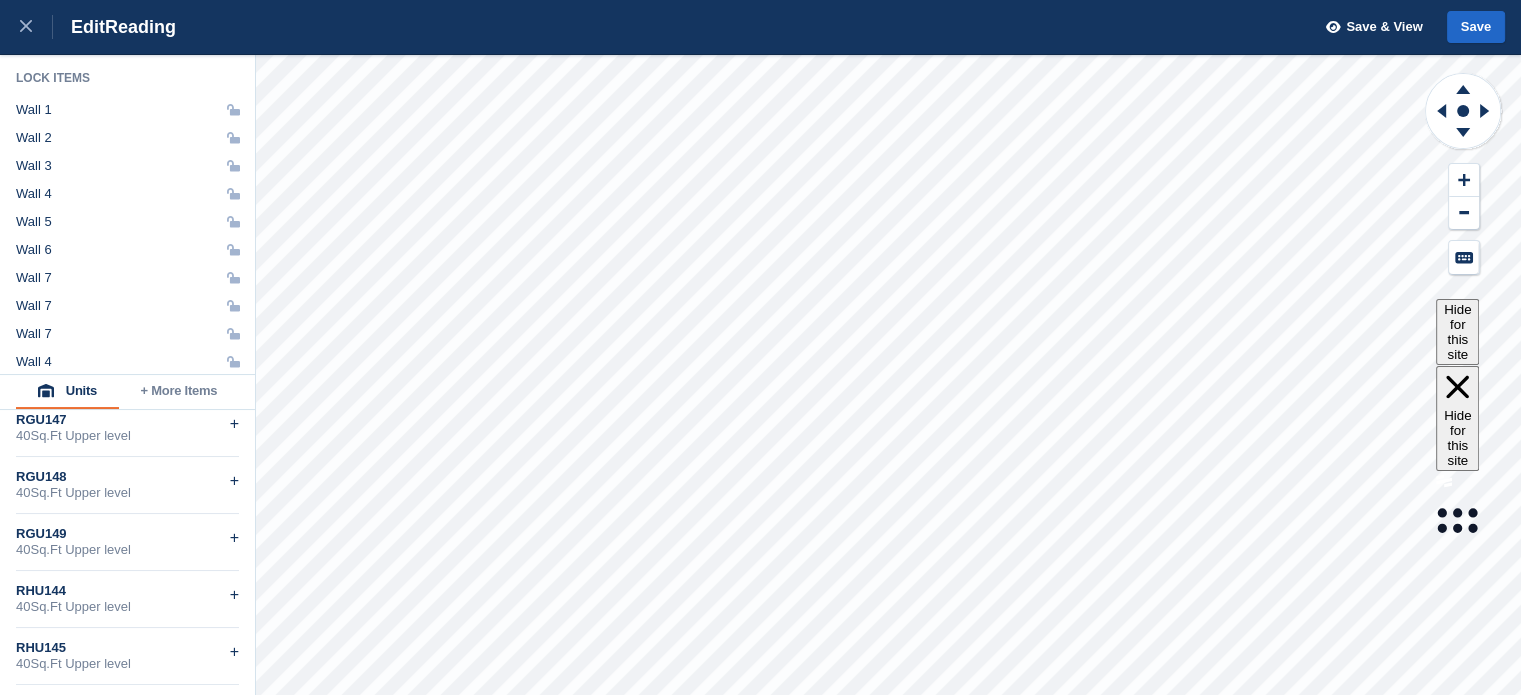scroll, scrollTop: 80, scrollLeft: 0, axis: vertical 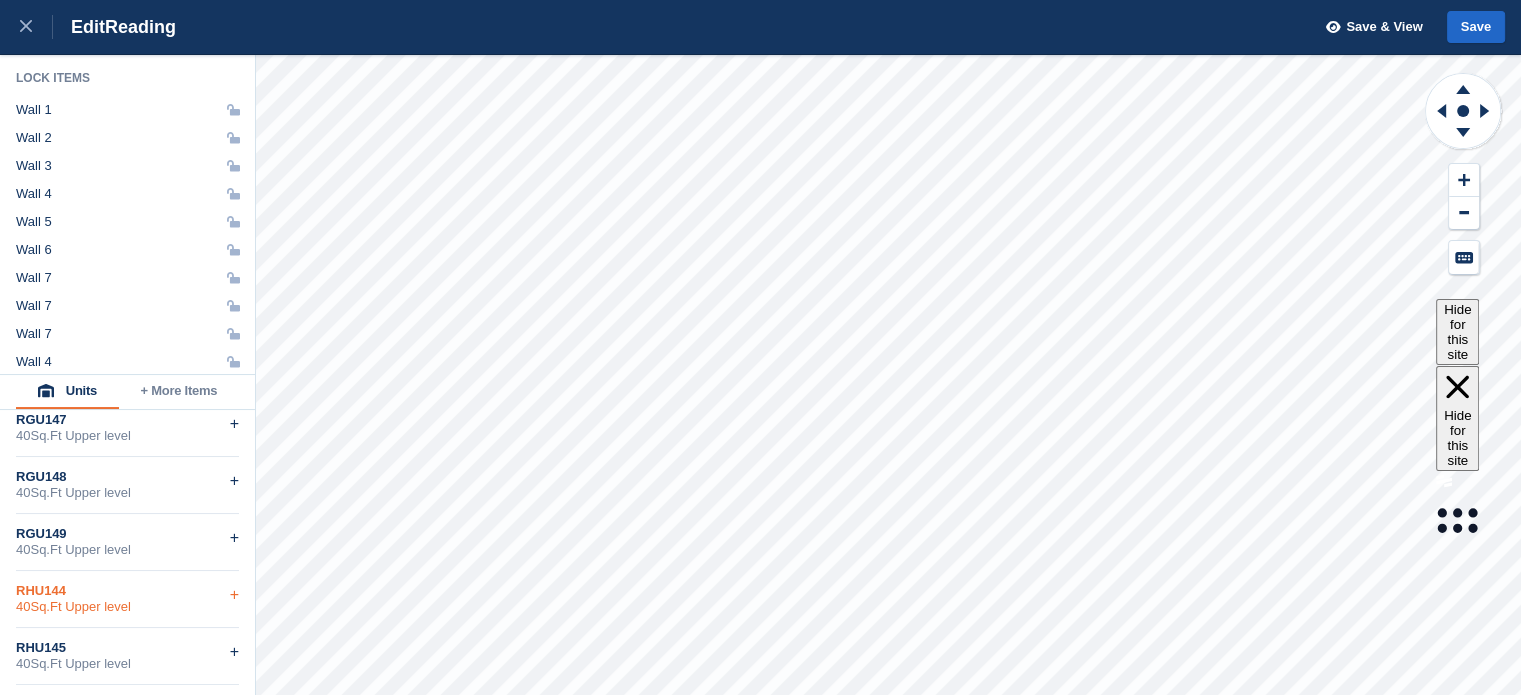 click on "40Sq.Ft Upper level" at bounding box center [127, 607] 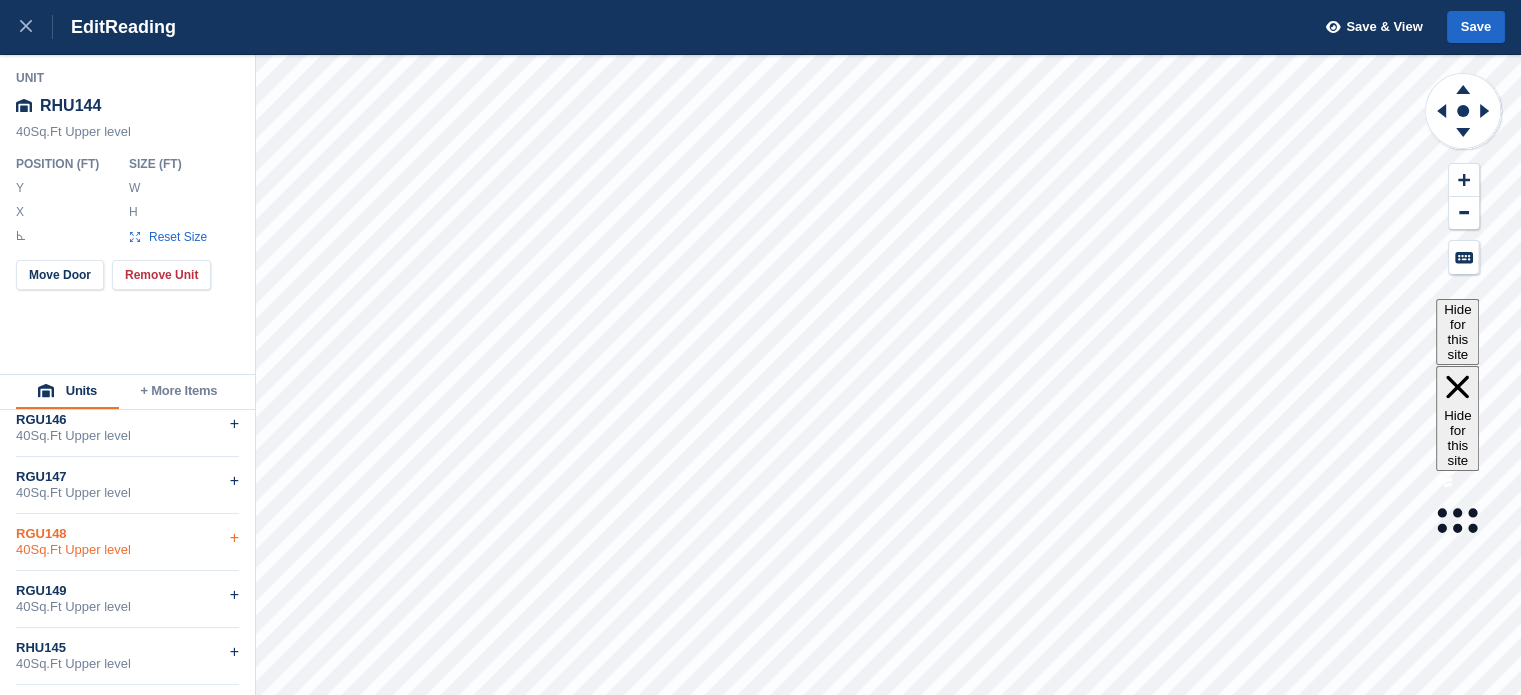 type on "**" 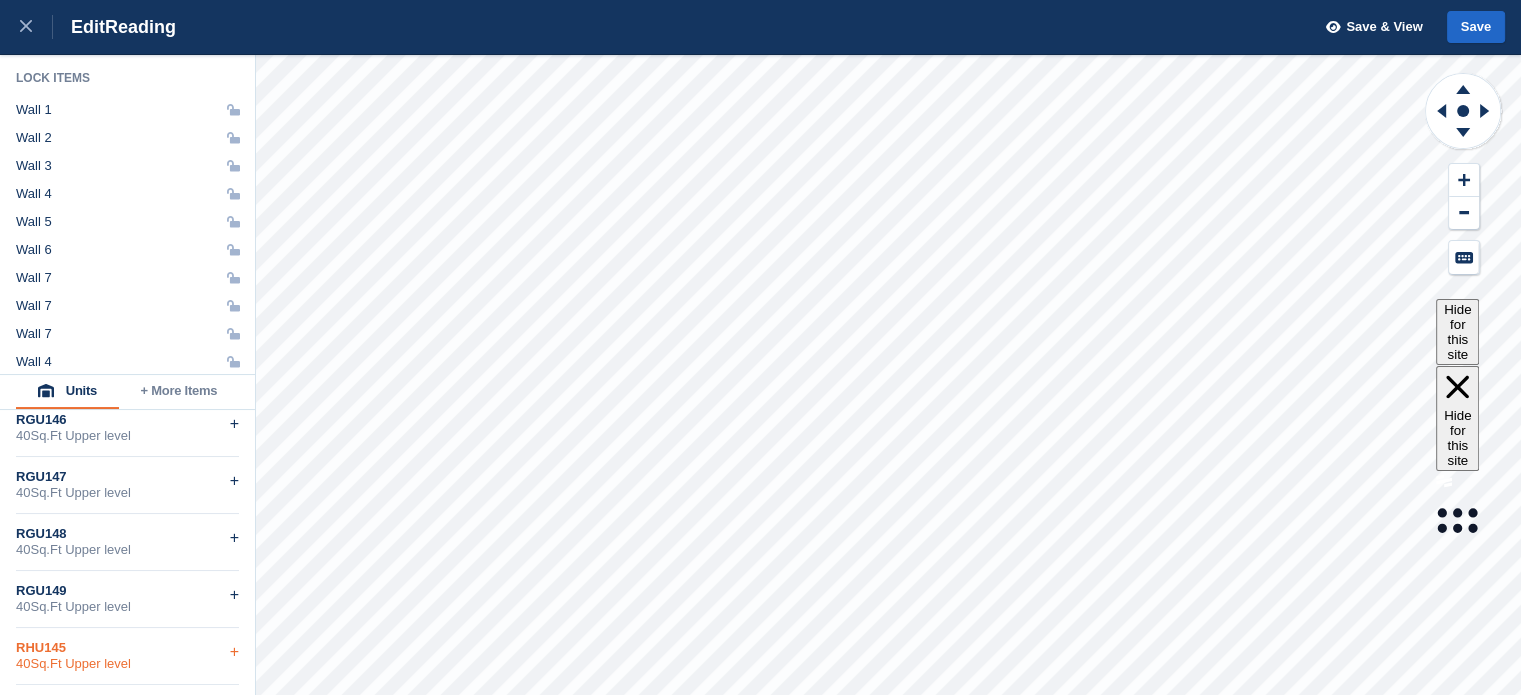 click on "RHU145" at bounding box center (127, 648) 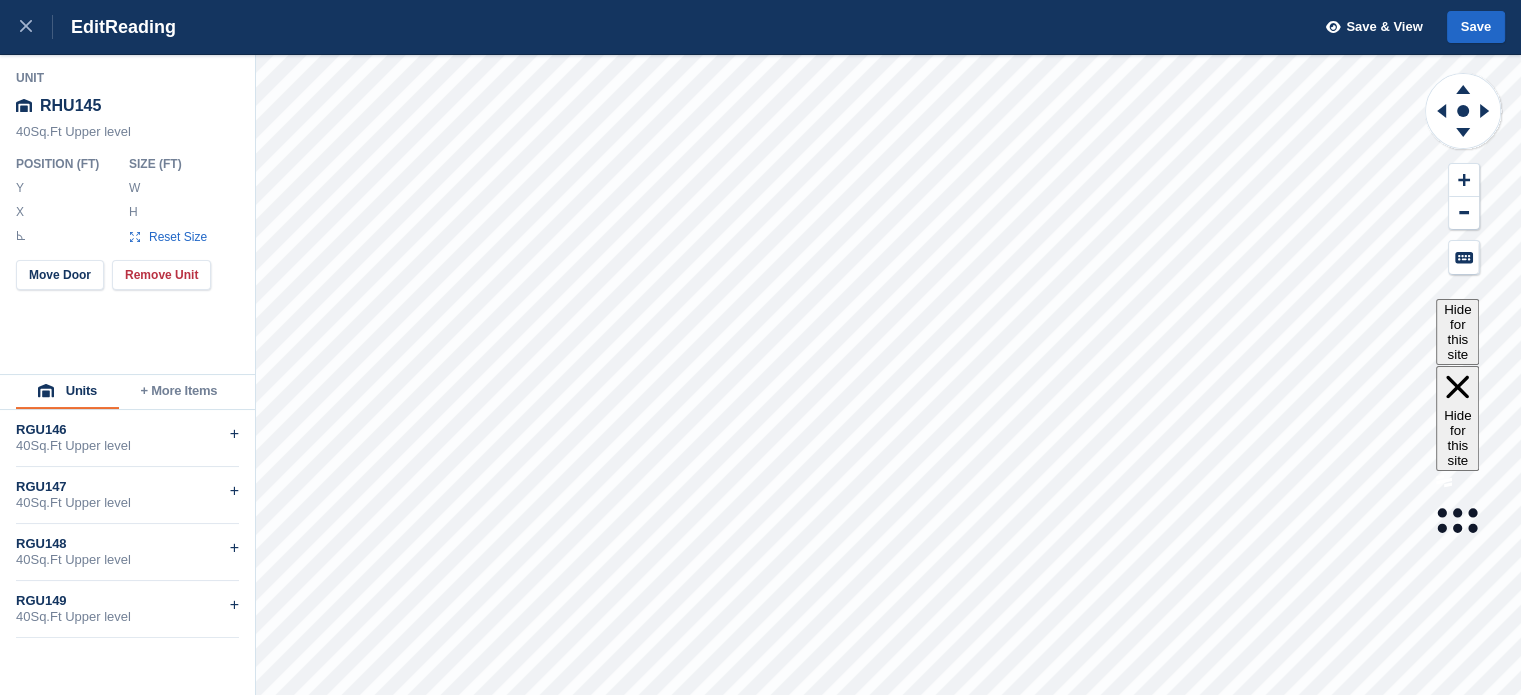 scroll, scrollTop: 0, scrollLeft: 0, axis: both 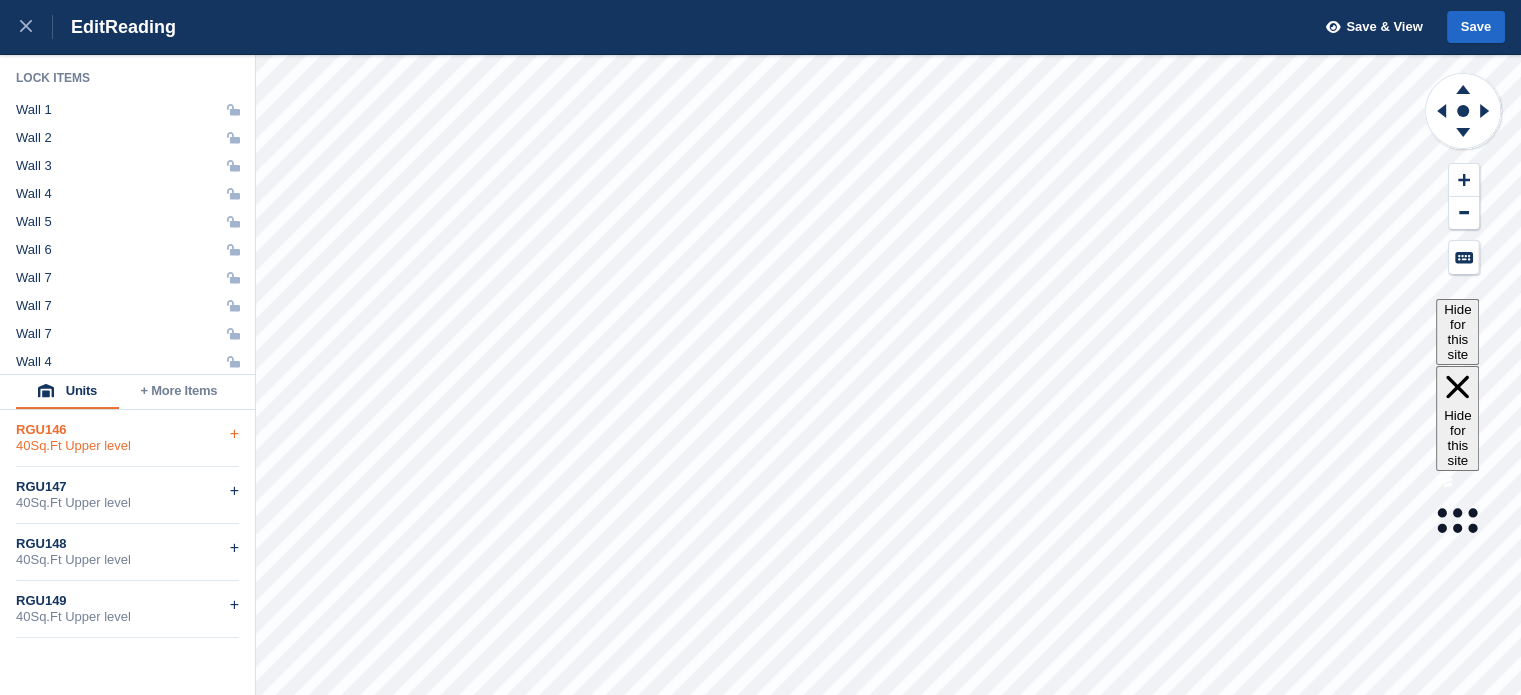 click on "40Sq.Ft Upper level" at bounding box center (127, 446) 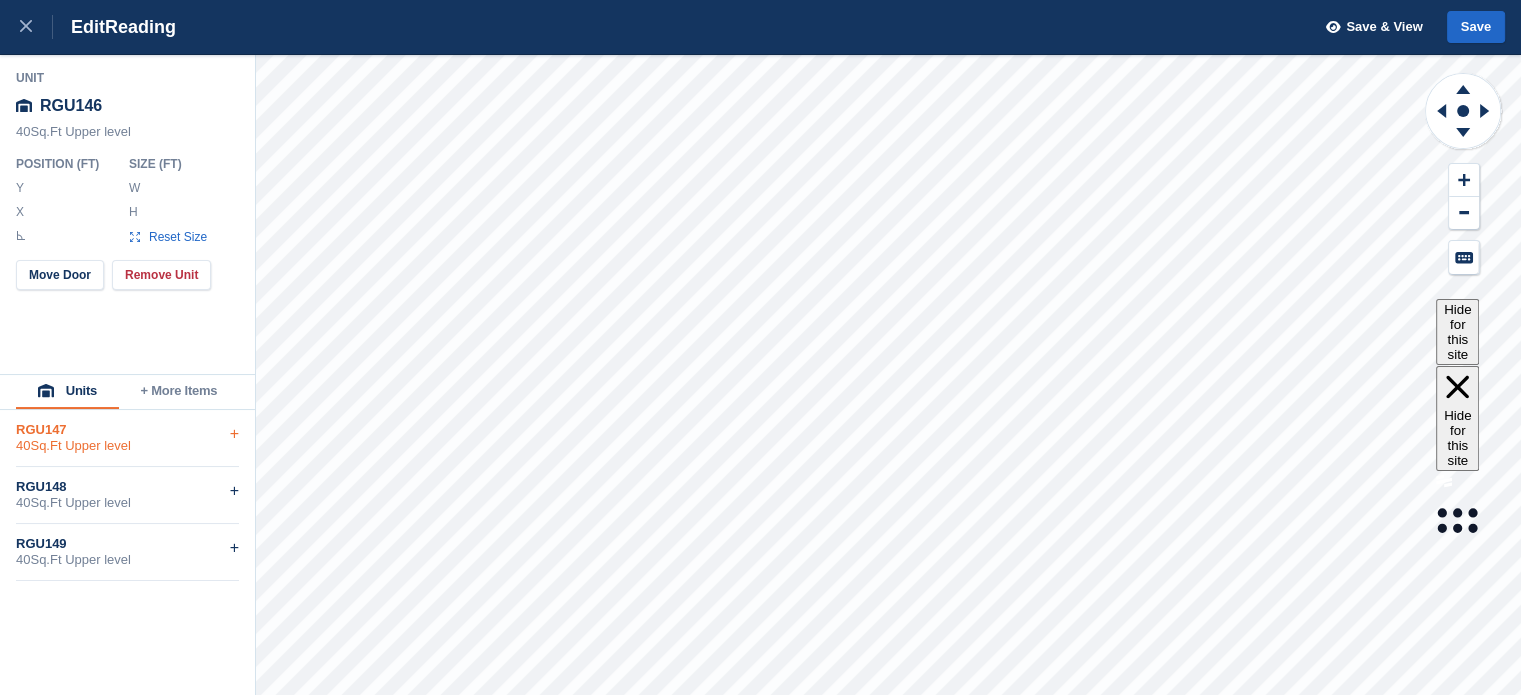 type on "**" 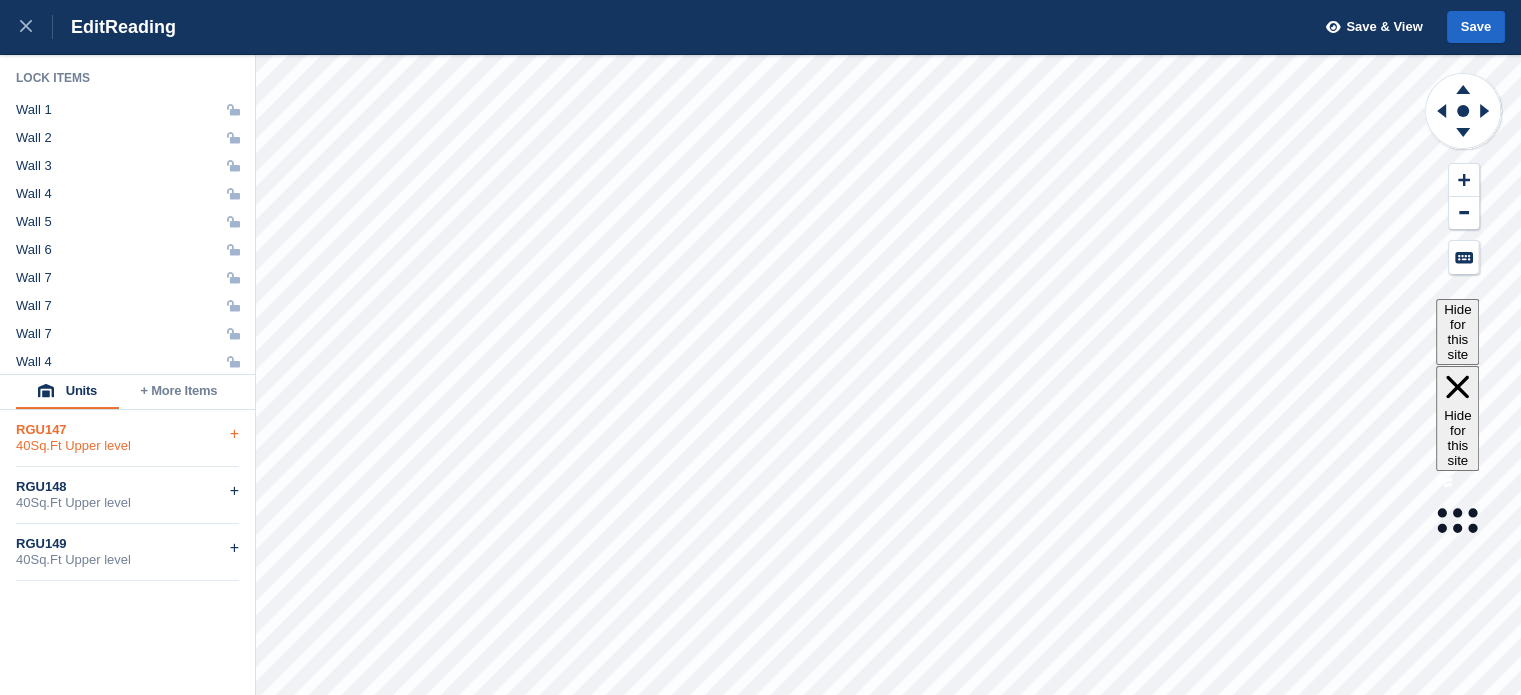 click on "RGU147 40Sq.Ft Upper level +" at bounding box center (127, 438) 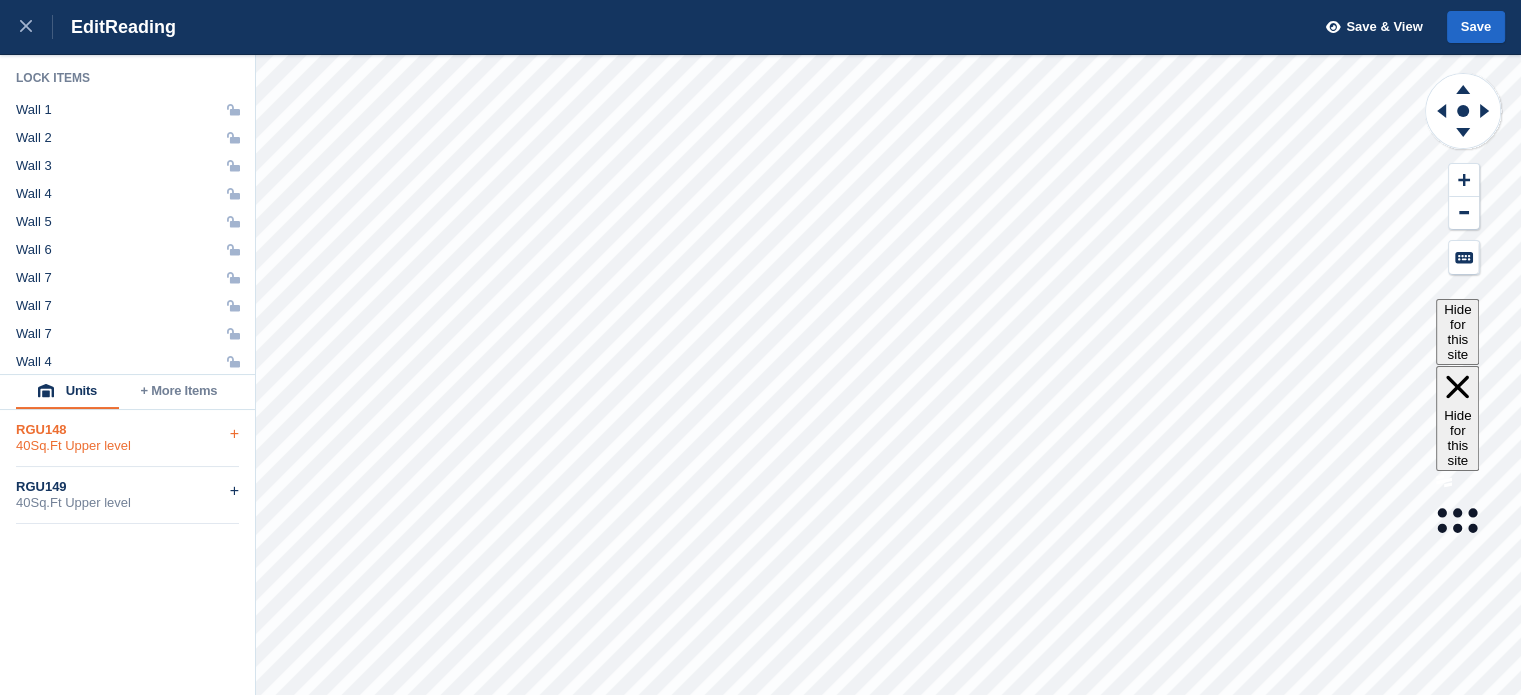 click on "RGU148" at bounding box center [127, 430] 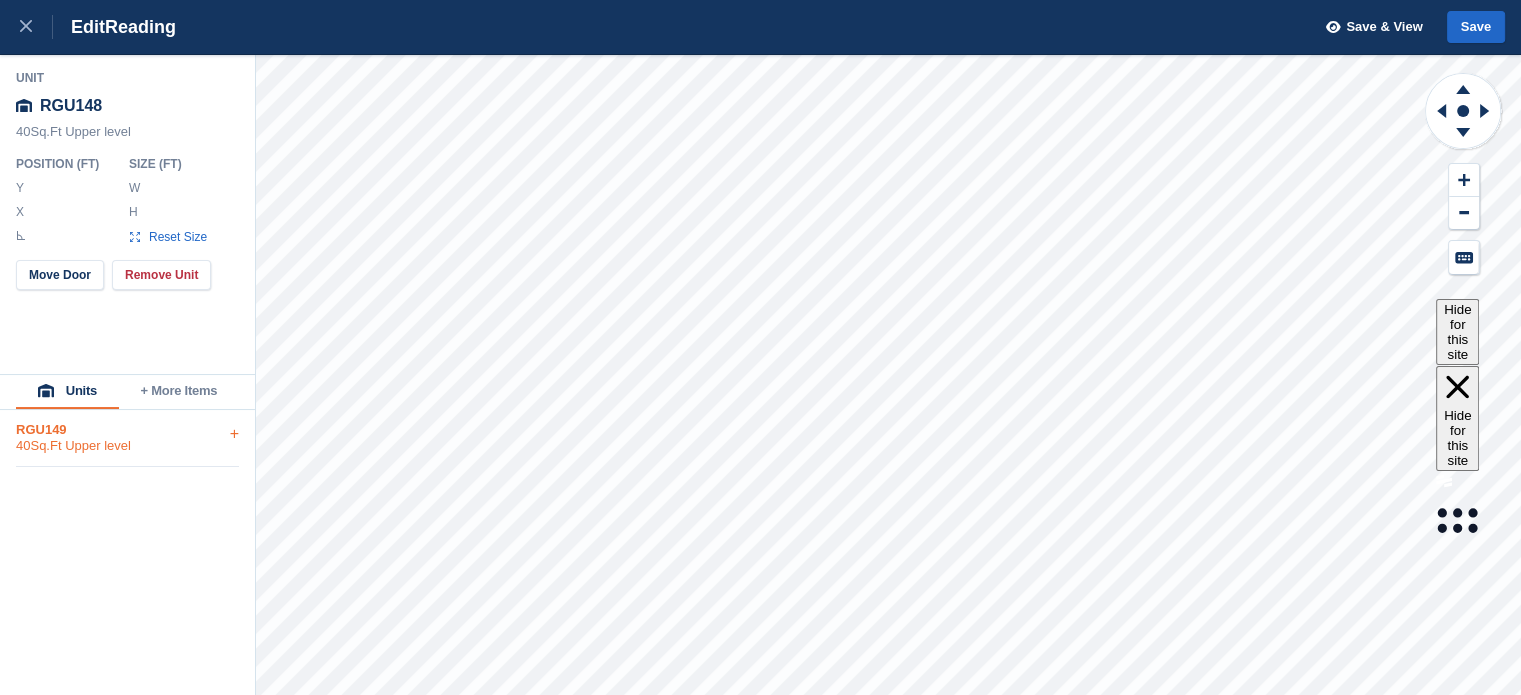 click on "RGU149 40Sq.Ft Upper level +" at bounding box center (127, 438) 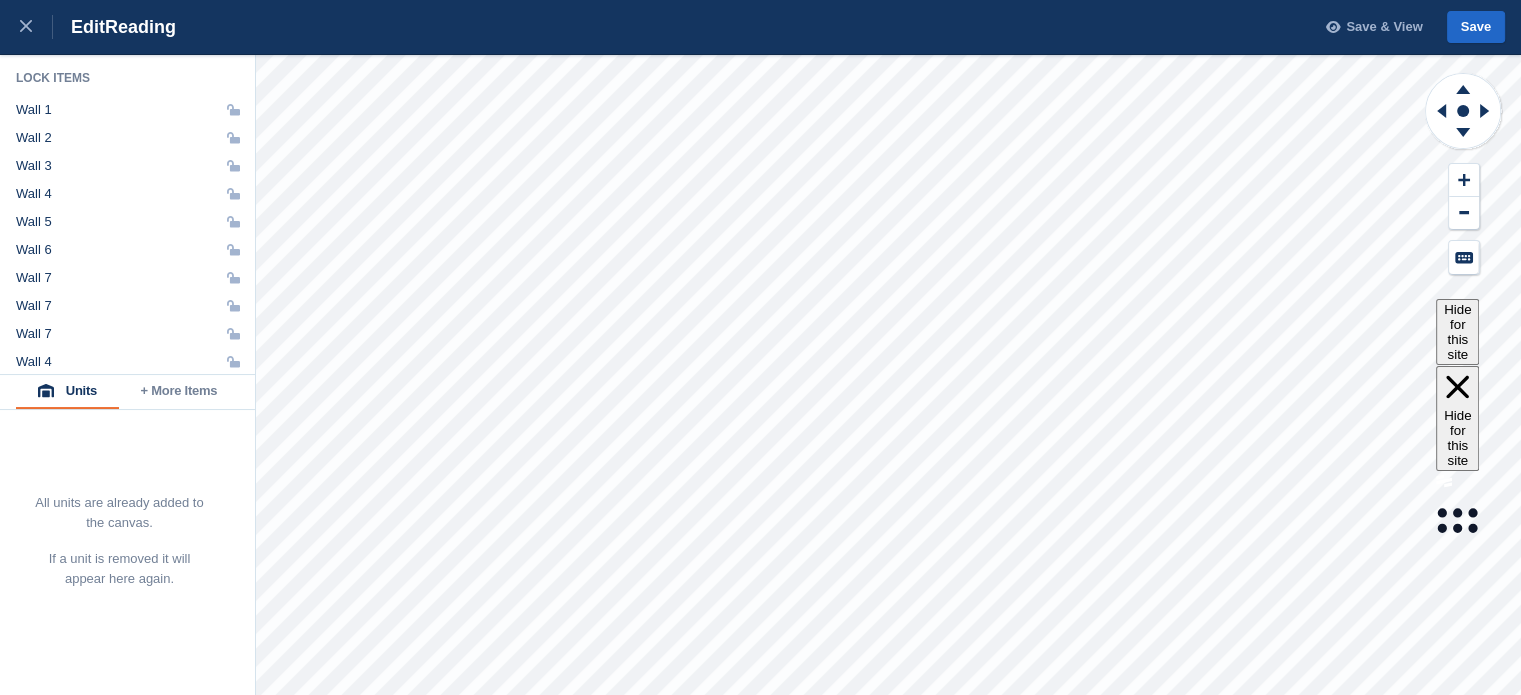 click on "Save & View" at bounding box center [1384, 27] 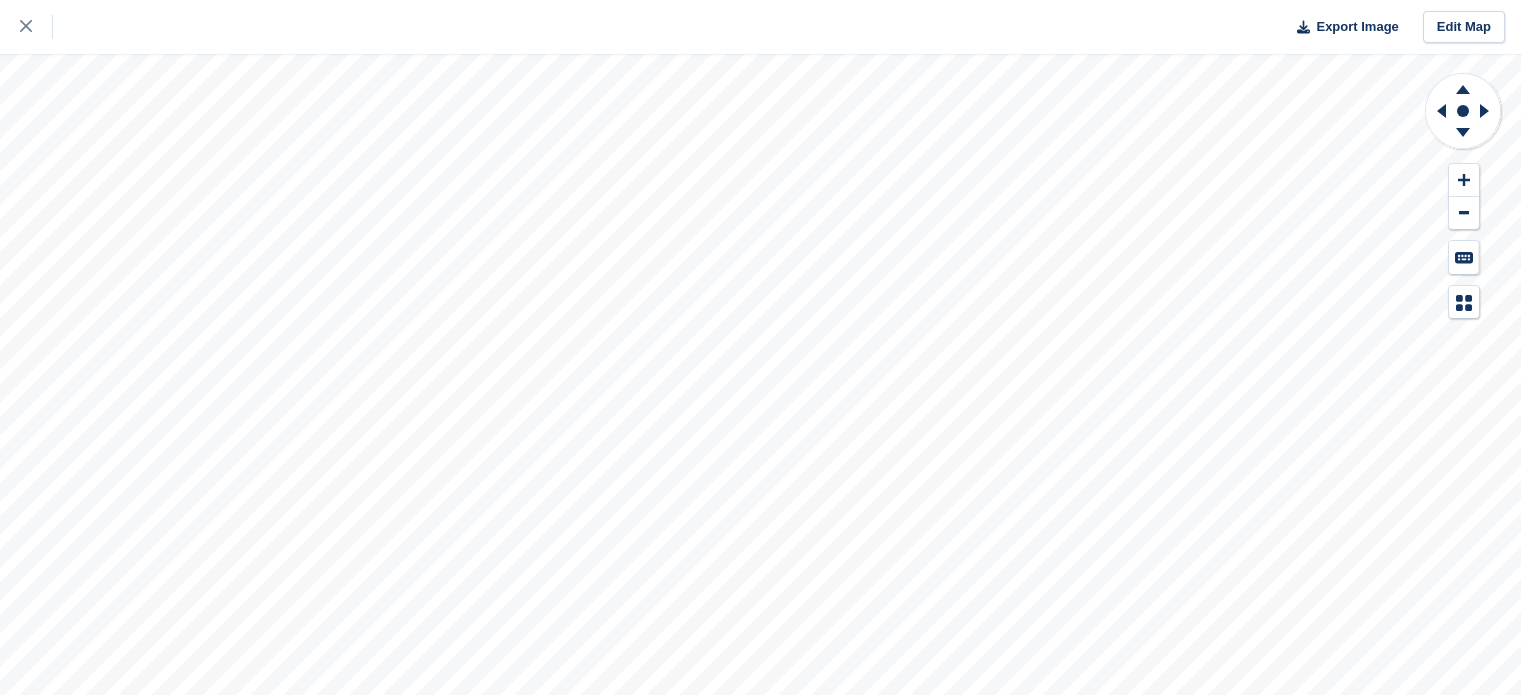 scroll, scrollTop: 0, scrollLeft: 0, axis: both 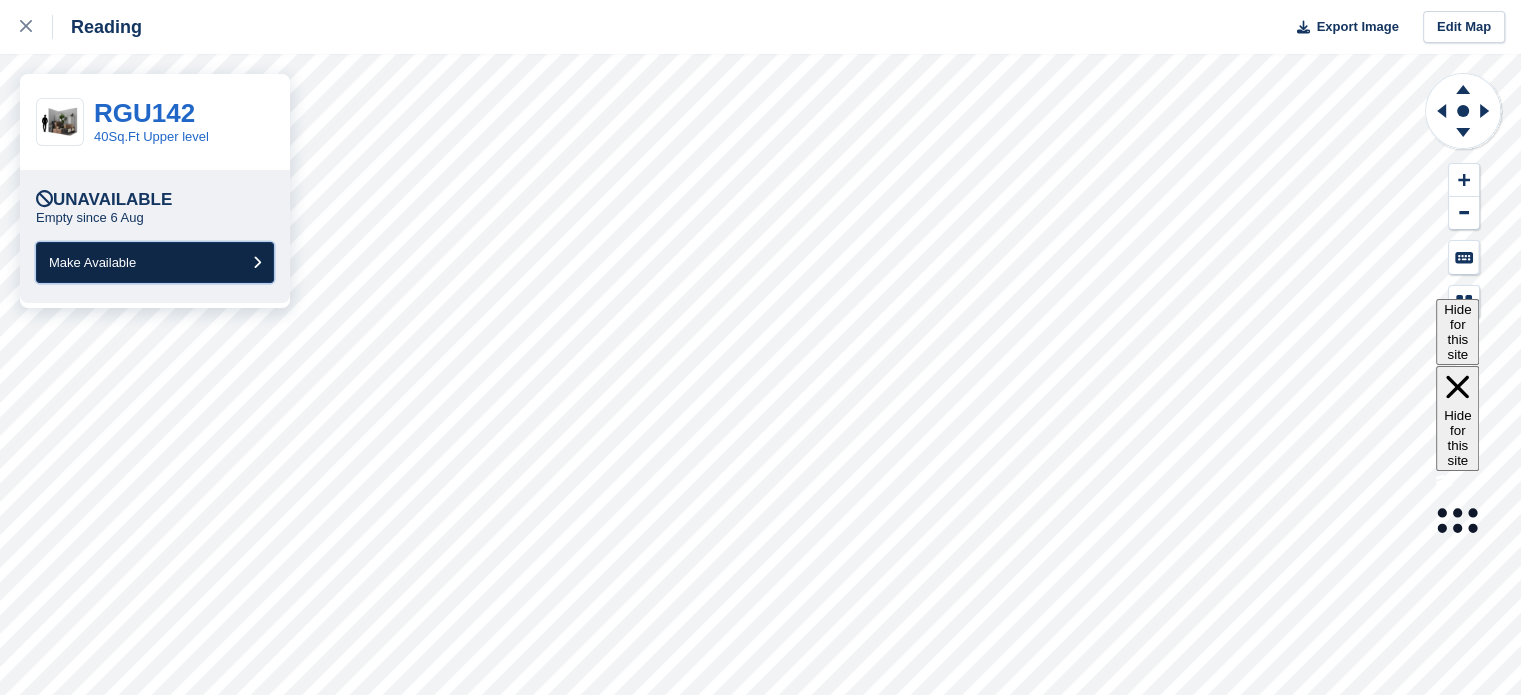 click on "Make Available" at bounding box center [155, 262] 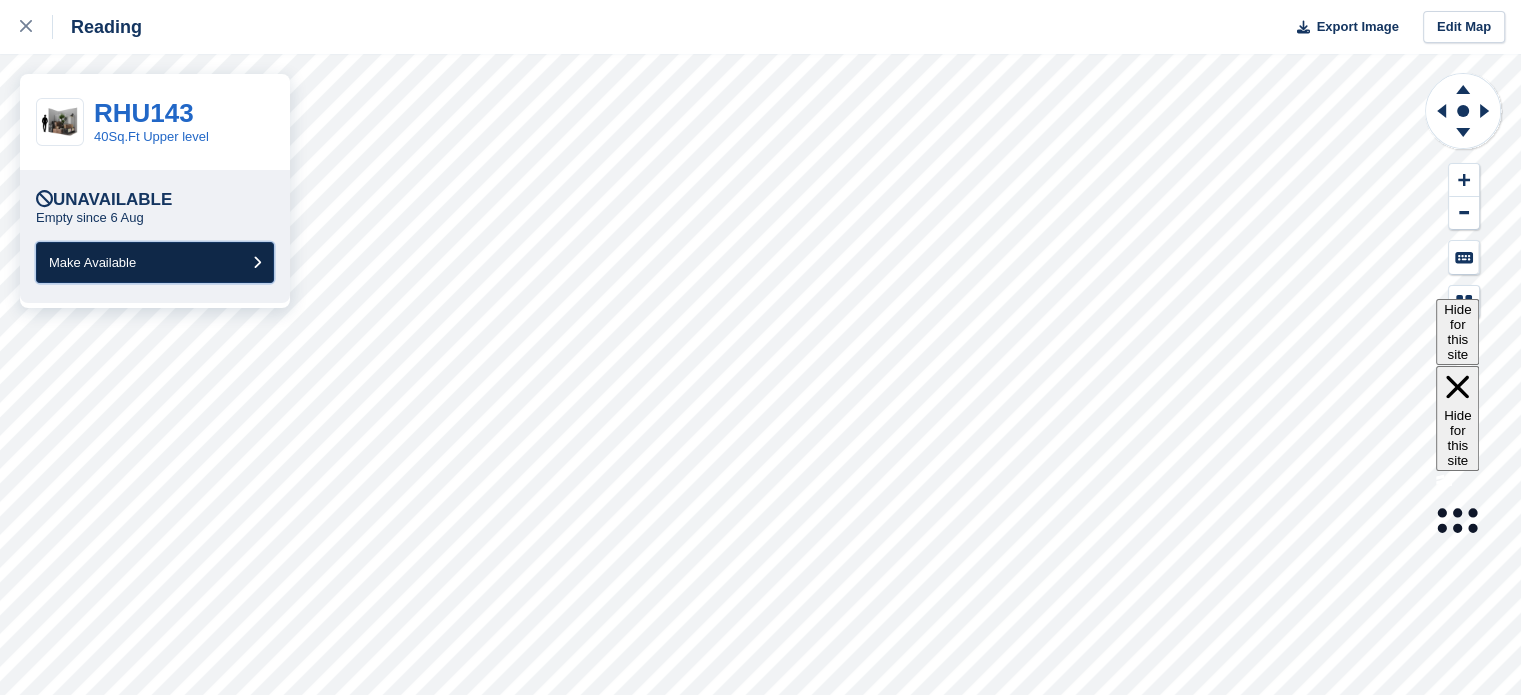 click on "Make Available" at bounding box center (155, 262) 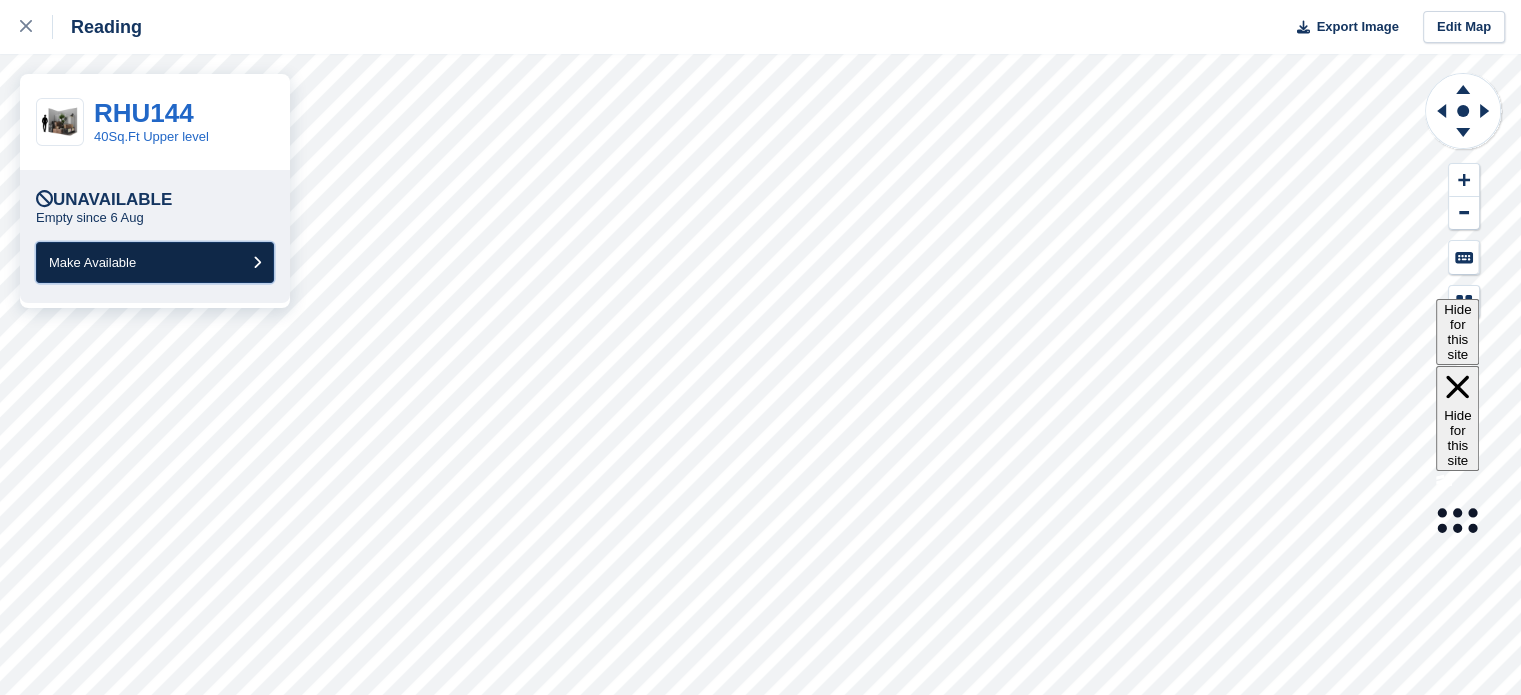 click on "Make Available" at bounding box center (155, 262) 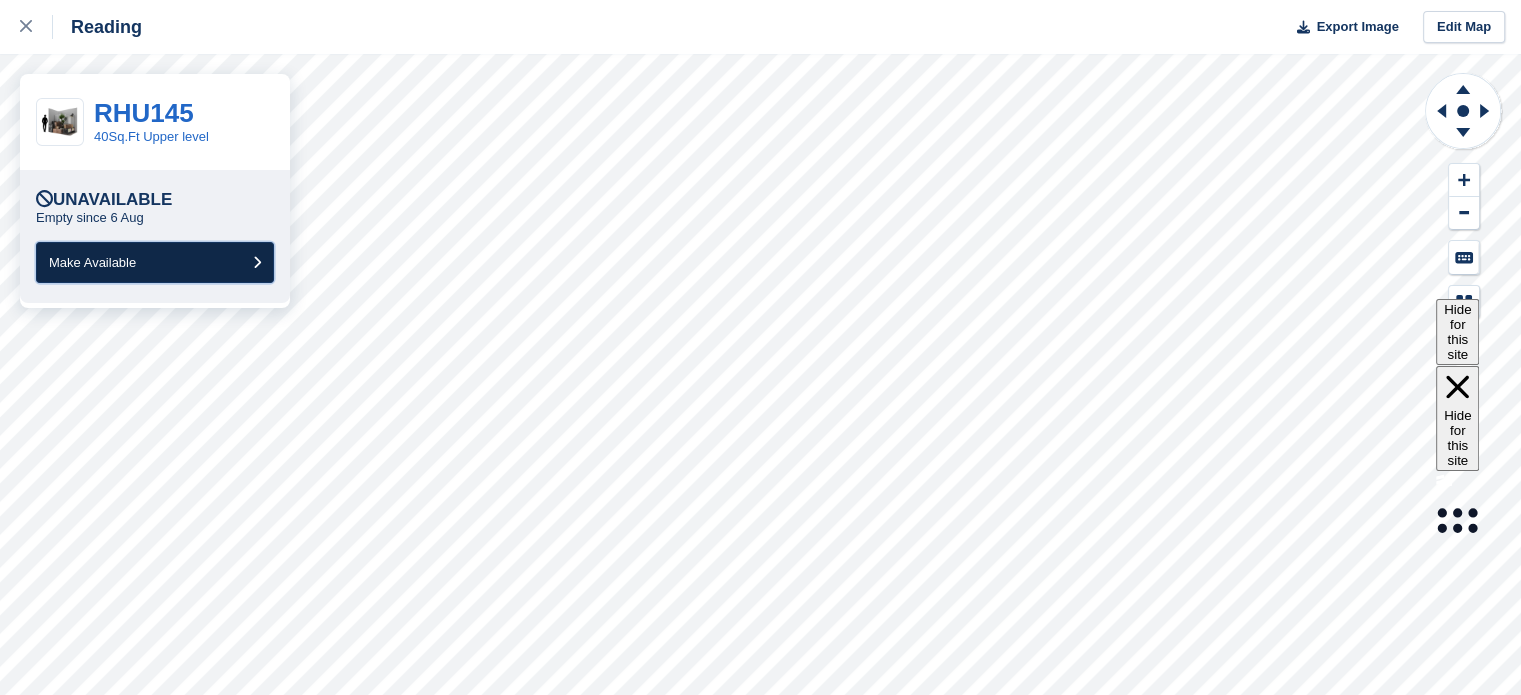 click on "Make Available" at bounding box center [155, 262] 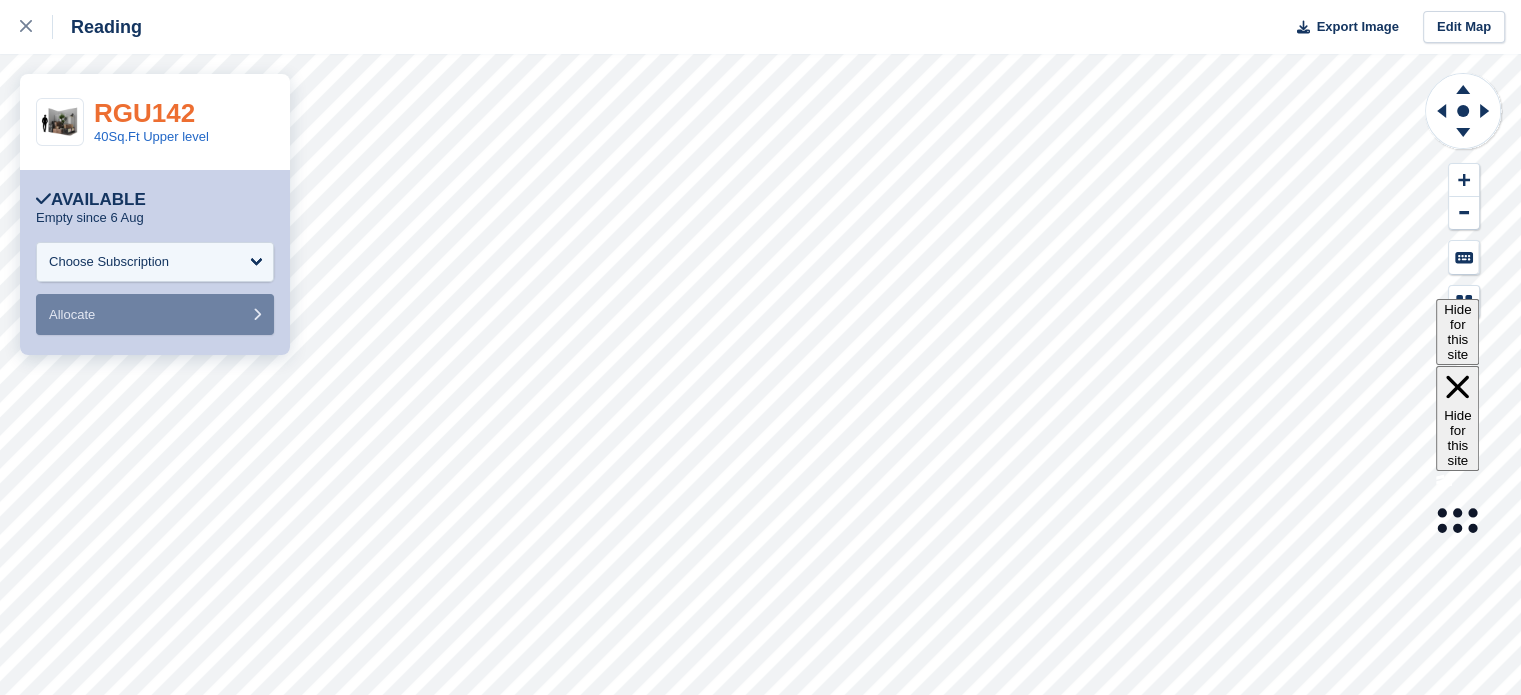 click on "RGU142" at bounding box center (144, 113) 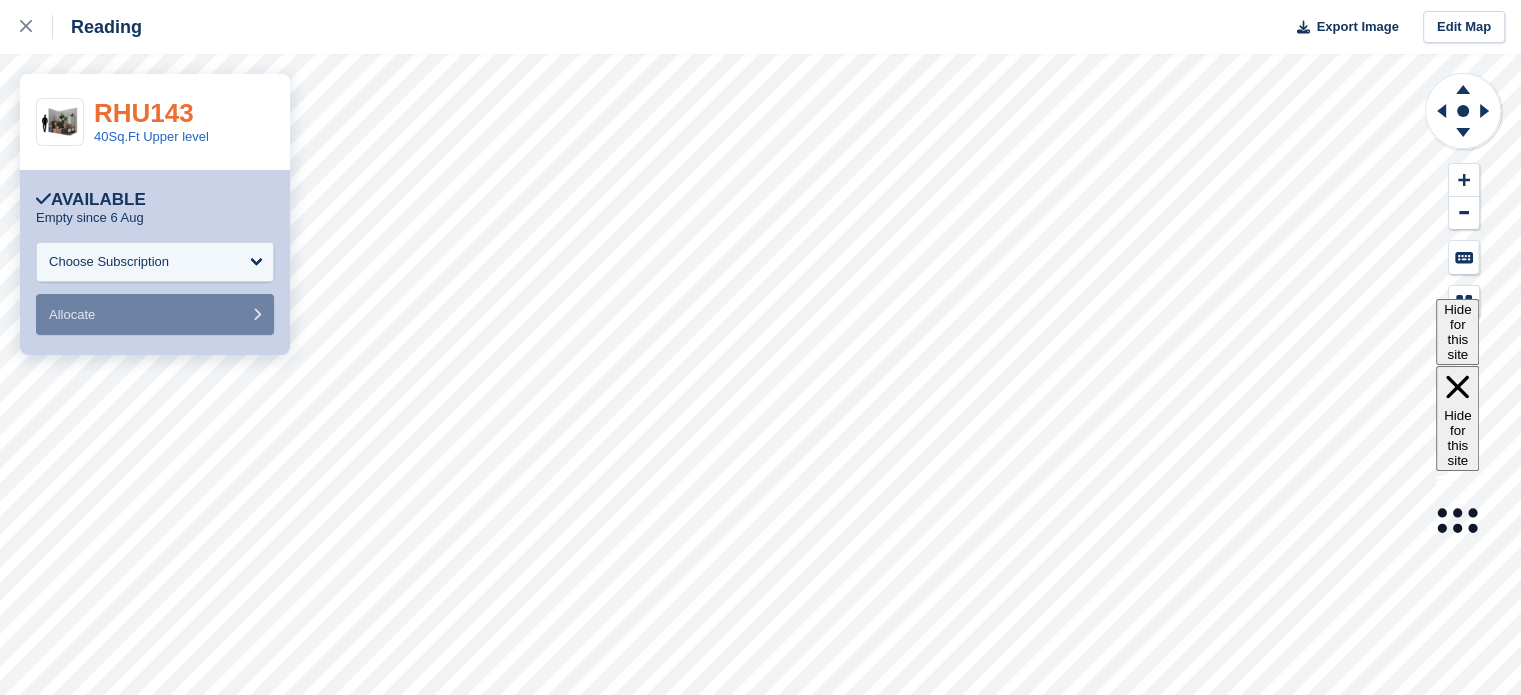 click on "RHU143" at bounding box center [144, 113] 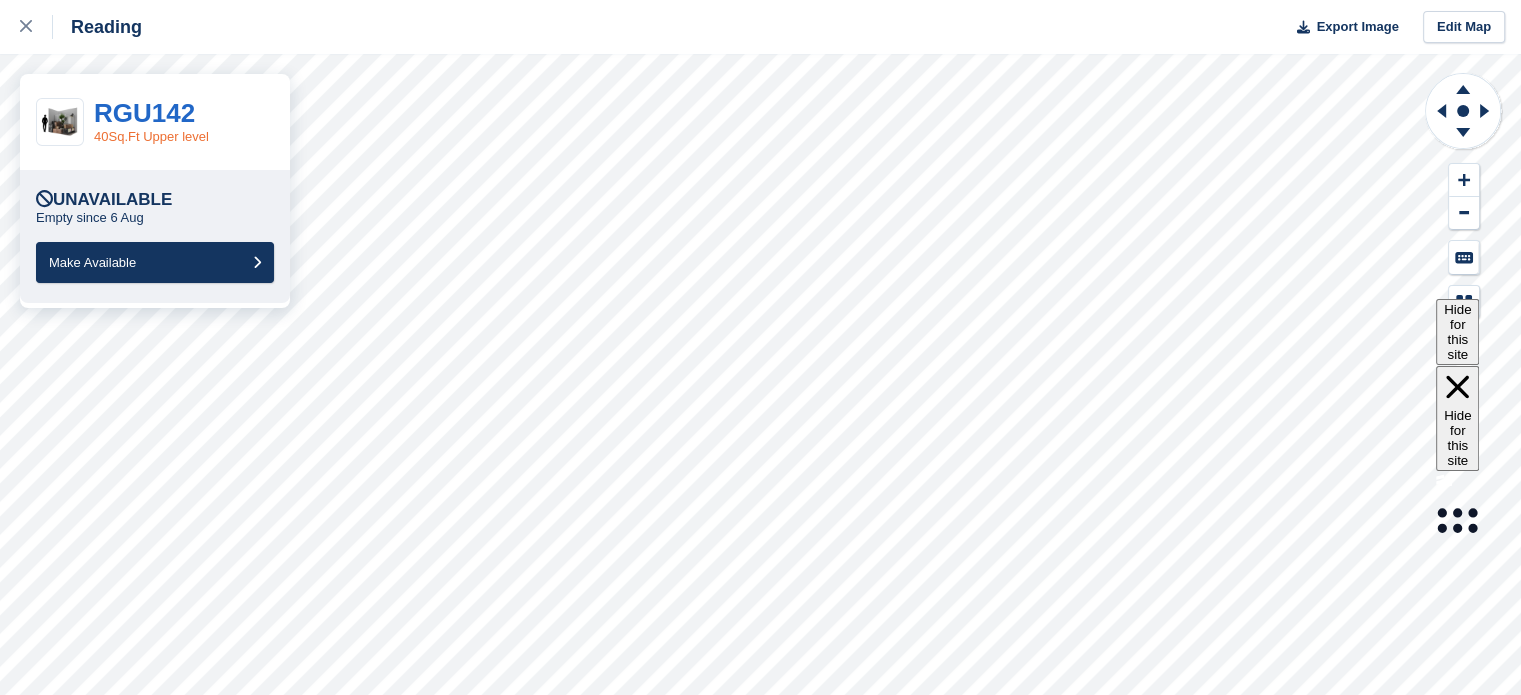 click on "40Sq.Ft Upper level" at bounding box center [151, 136] 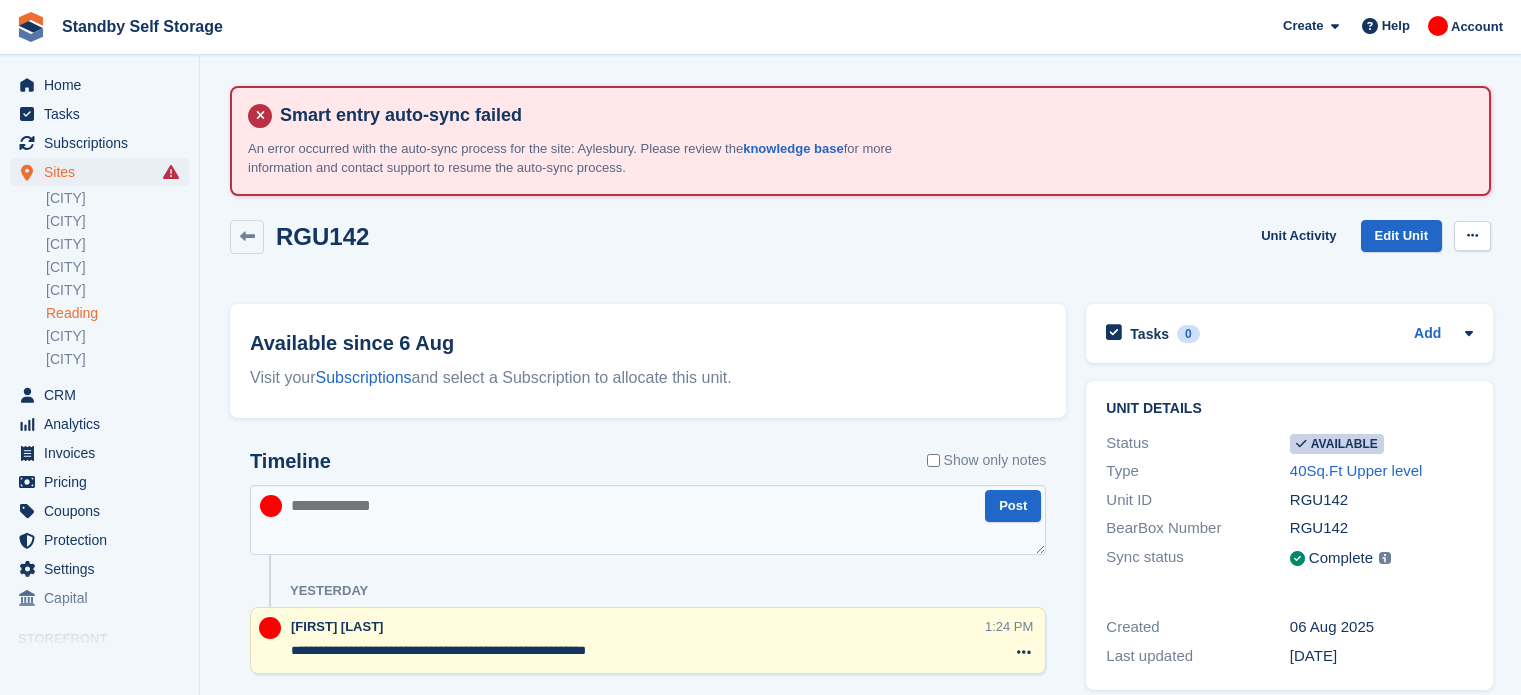 scroll, scrollTop: 0, scrollLeft: 0, axis: both 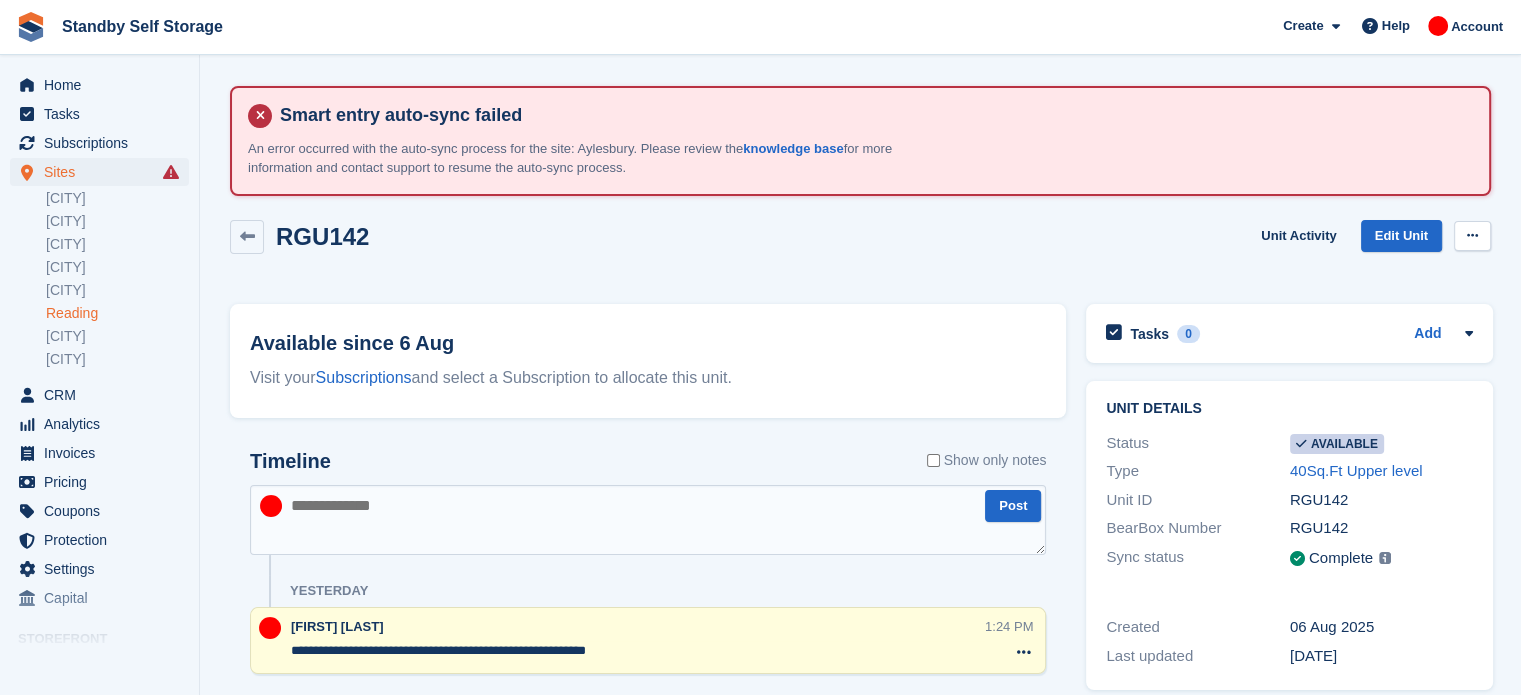 click at bounding box center (1472, 236) 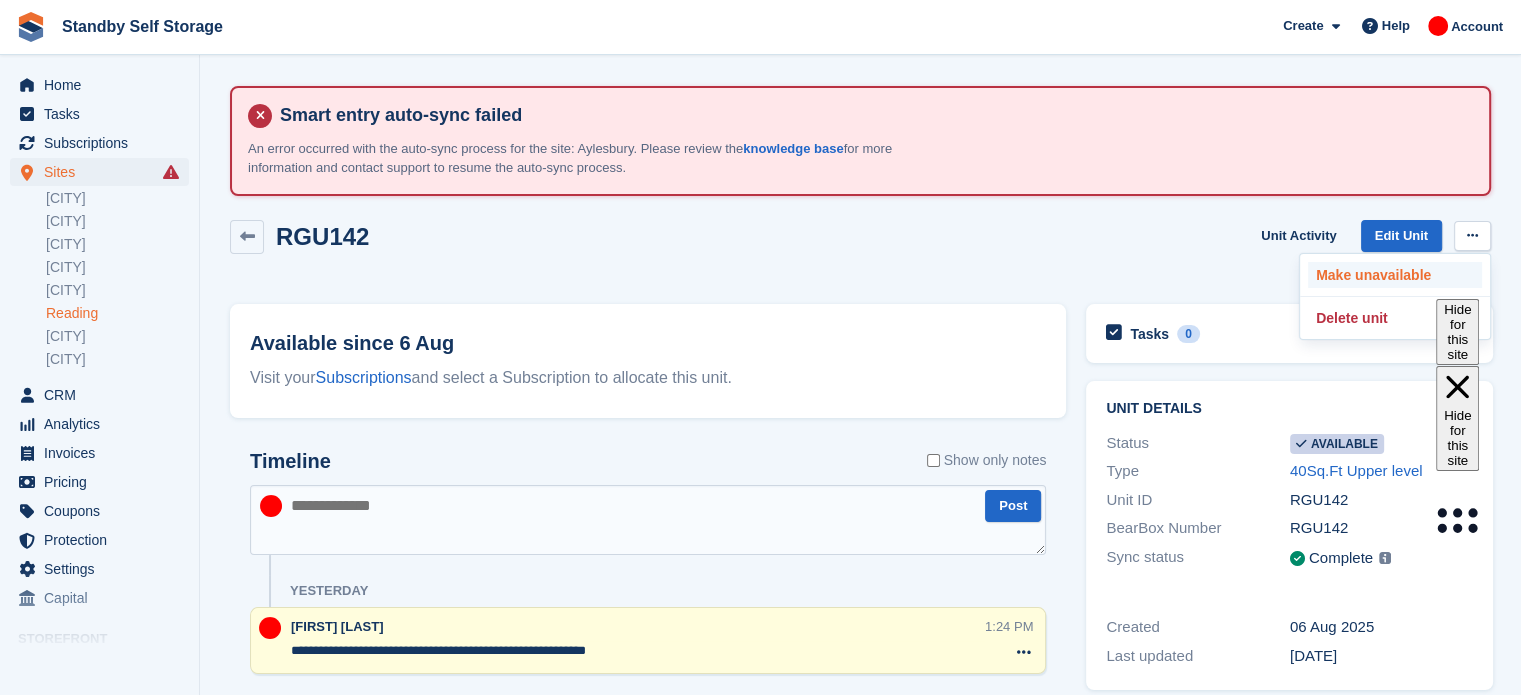 click on "Make unavailable" at bounding box center [1395, 275] 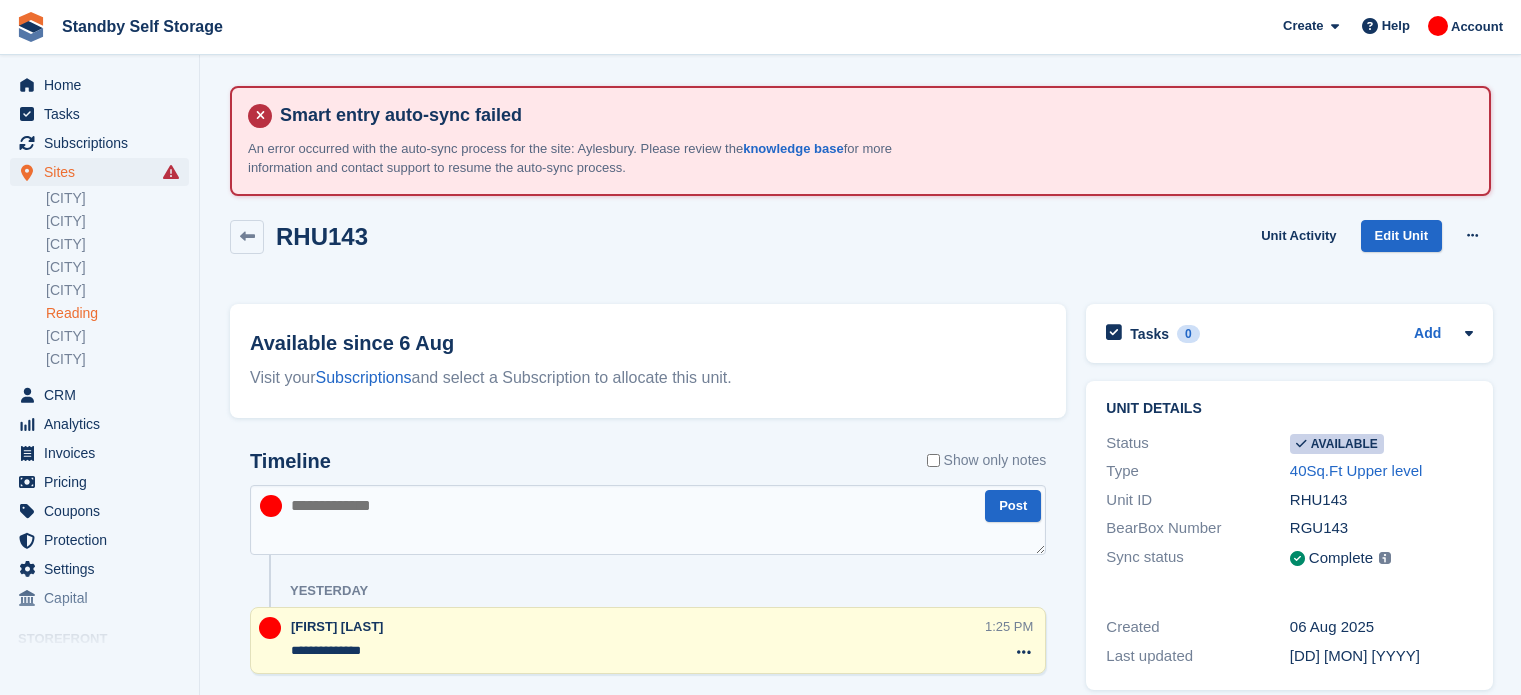 click at bounding box center [1472, 235] 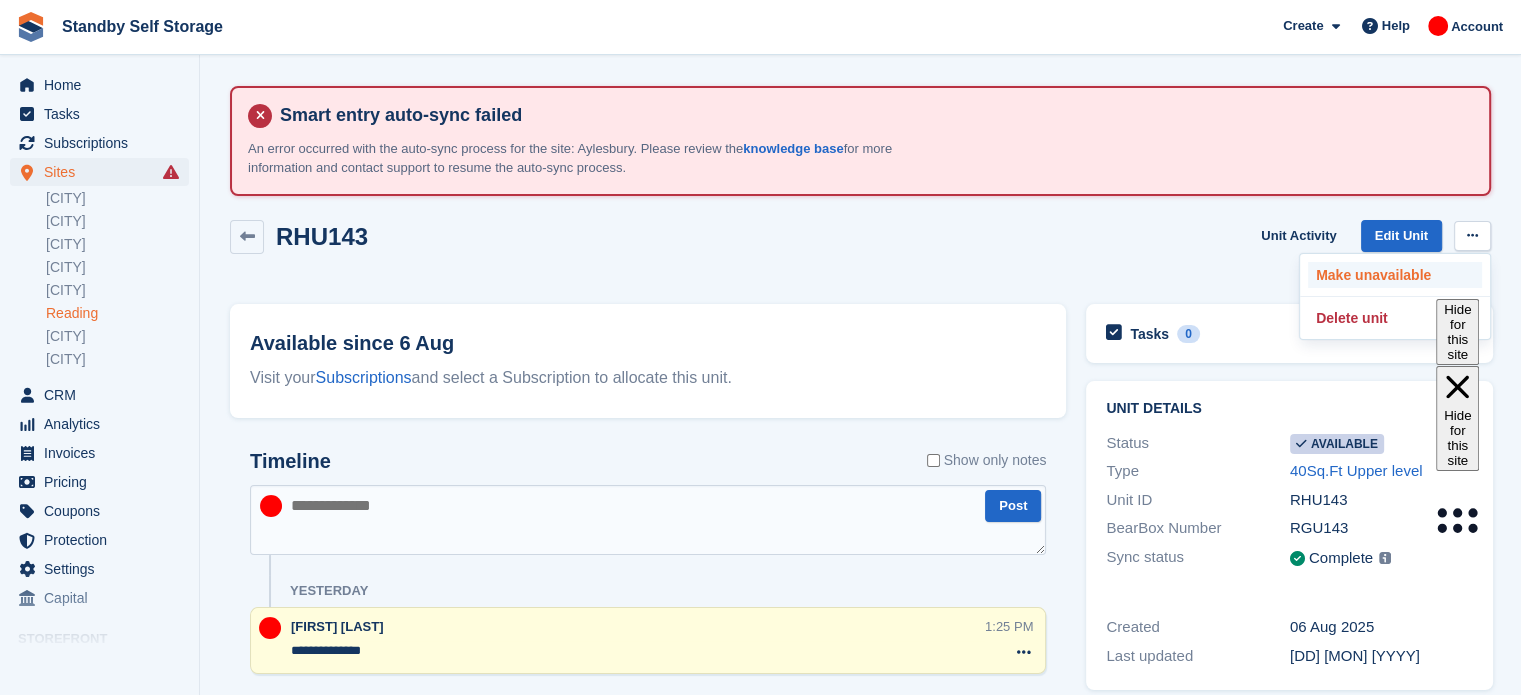 click on "Make unavailable" at bounding box center (1395, 275) 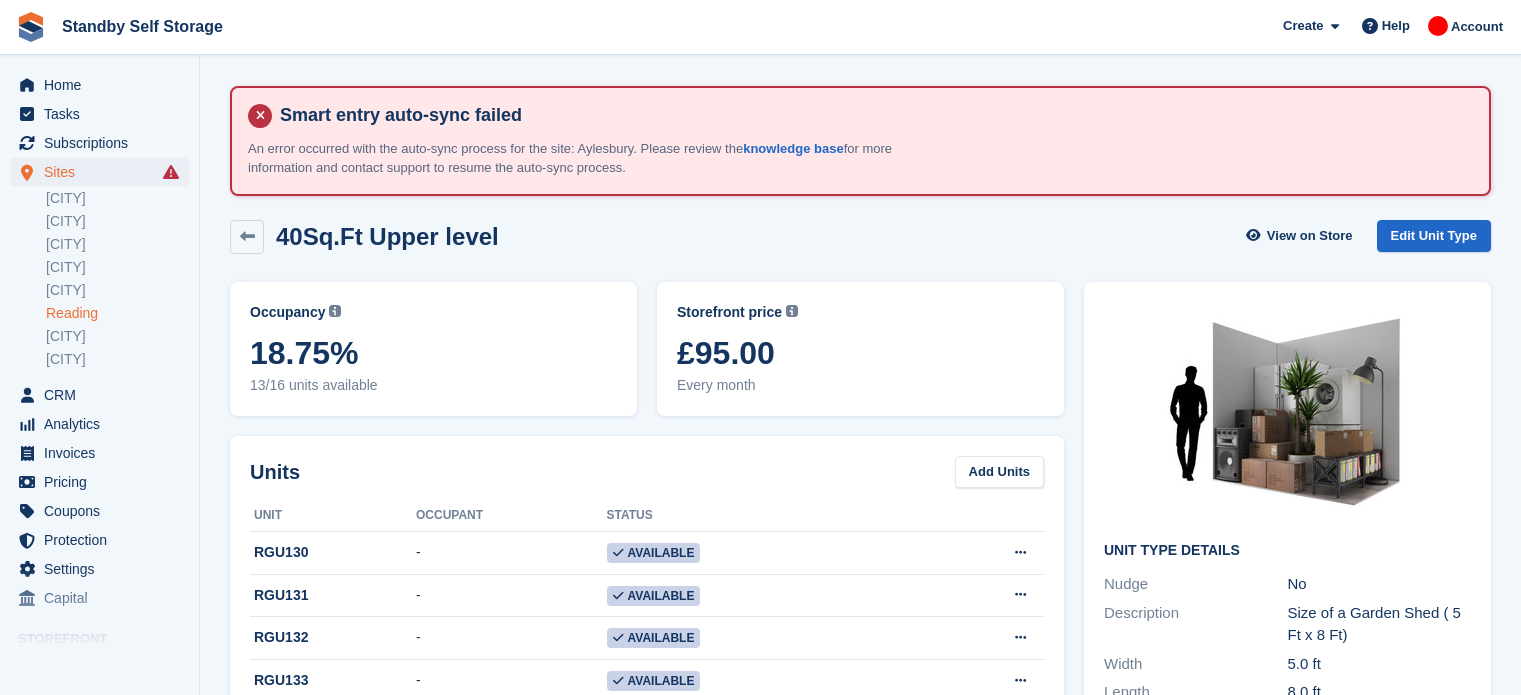scroll, scrollTop: 0, scrollLeft: 0, axis: both 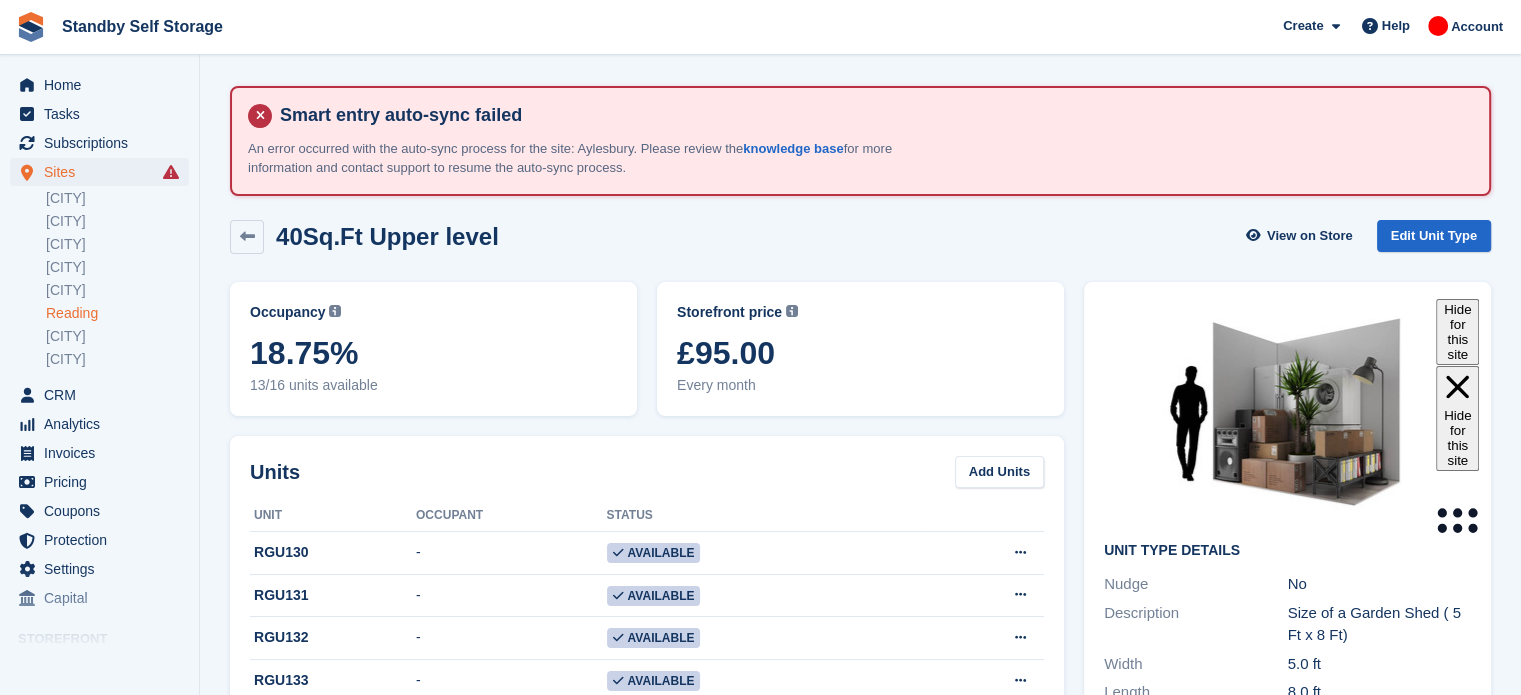 click on "Reading" at bounding box center (117, 313) 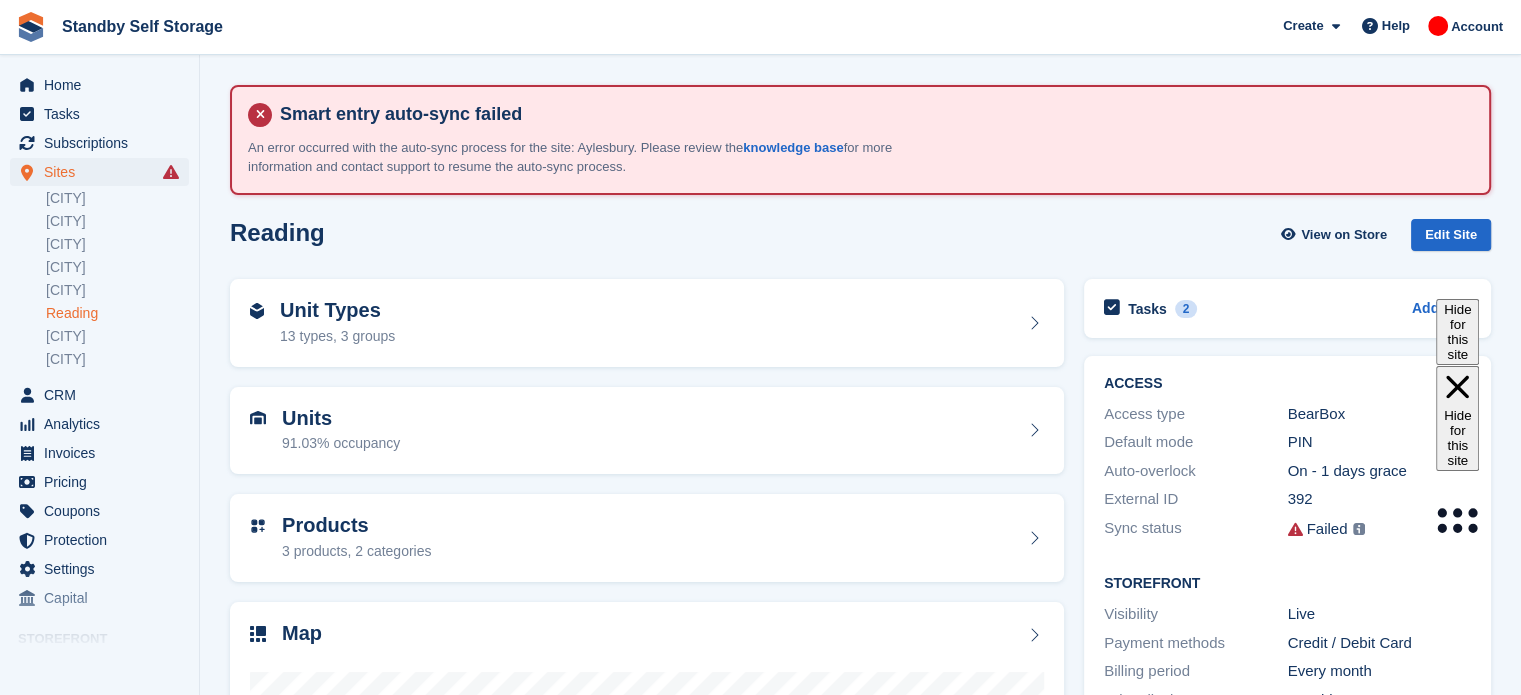 scroll, scrollTop: 142, scrollLeft: 0, axis: vertical 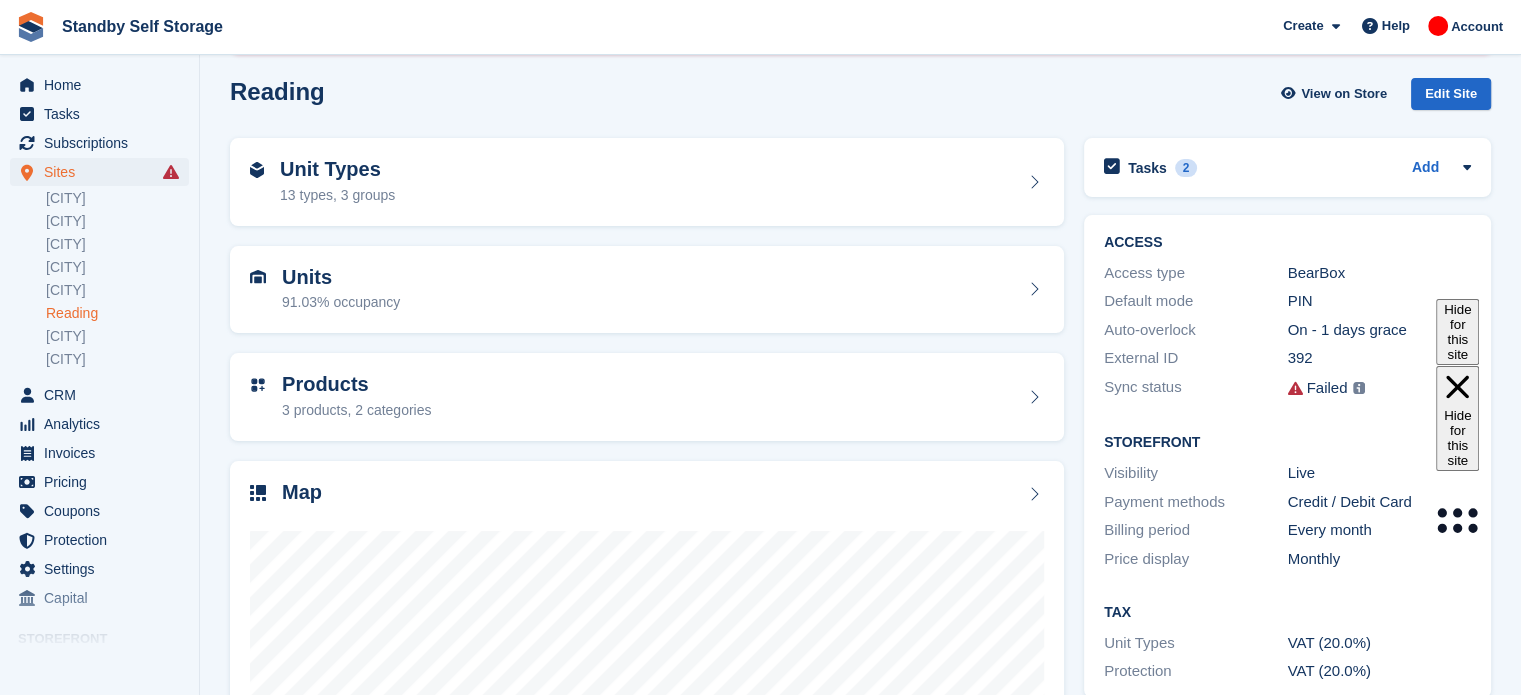click on "Standby Self Storage
Create
Subscription
Invoice
Contact
Deal
Discount
Page
Help
Chat Support
Submit a support request
Help Center
Get answers to Stora questions
What's New" at bounding box center (760, 205) 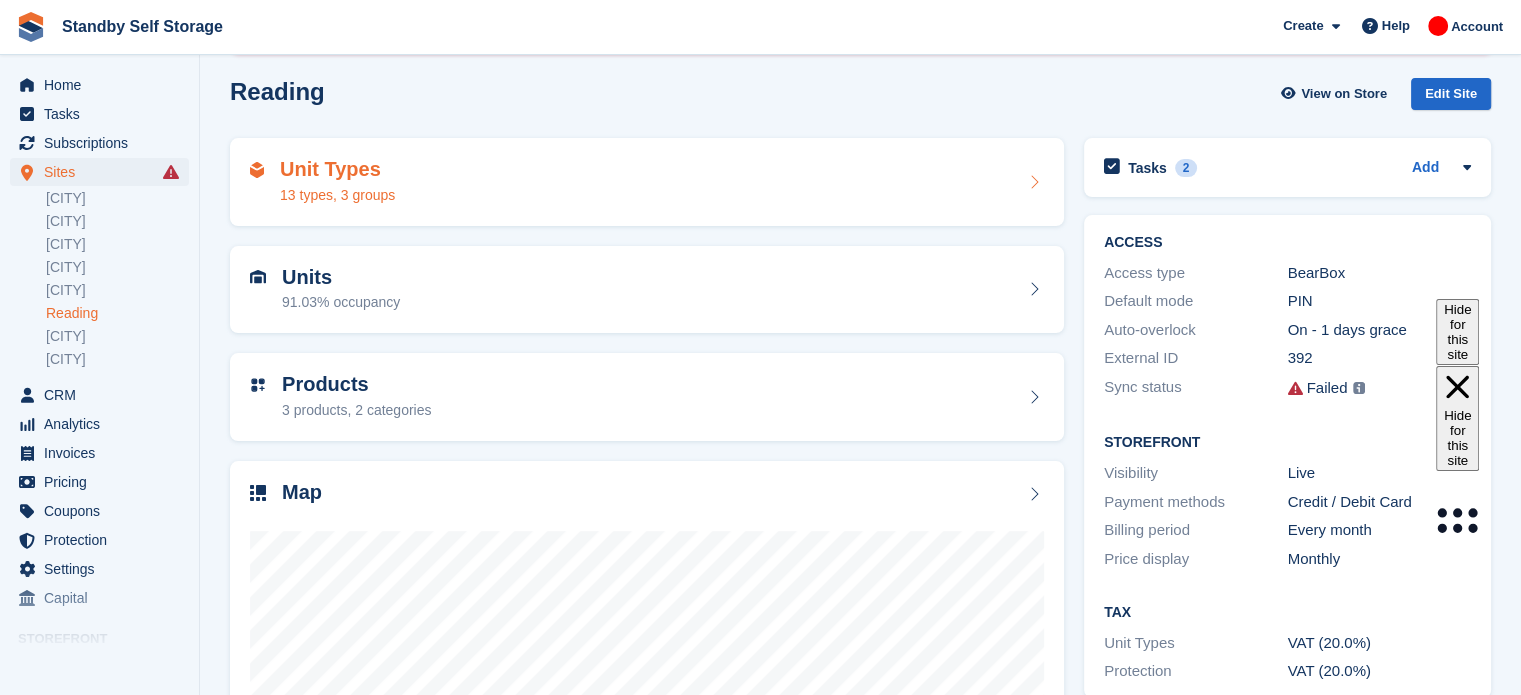 click on "Unit Types
13 types, 3 groups" at bounding box center [647, 182] 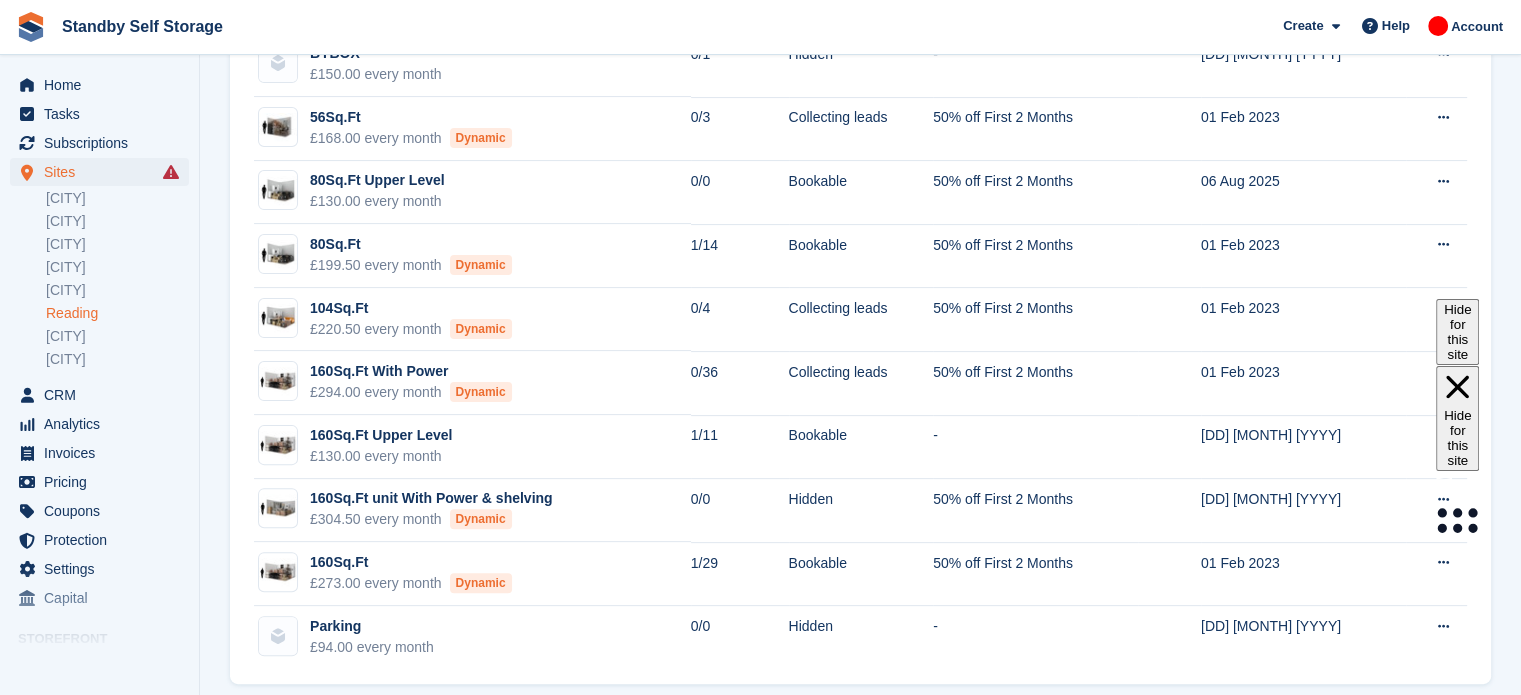 scroll, scrollTop: 511, scrollLeft: 0, axis: vertical 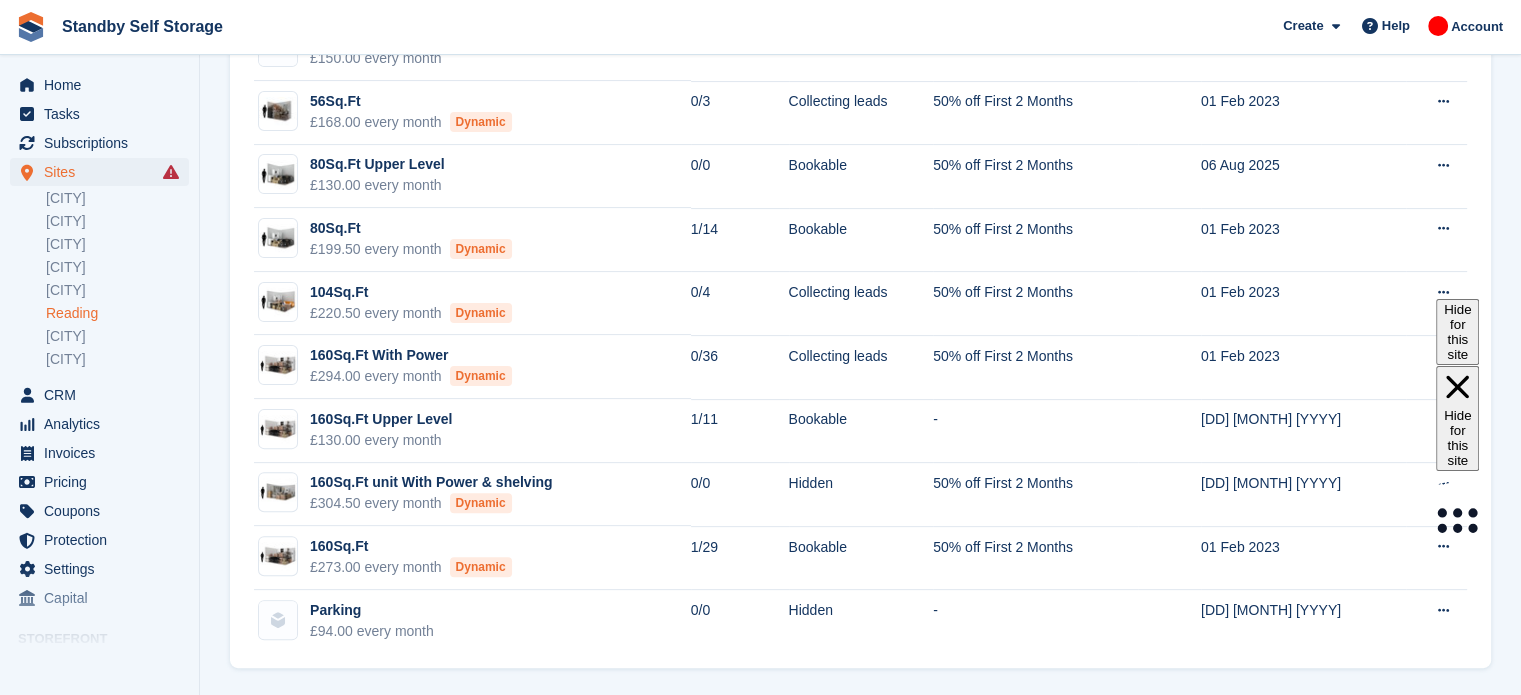 click on "Standby Self Storage
Create
Subscription
Invoice
Contact
Deal
Discount
Page
Help
Chat Support
Submit a support request
Help Center
Get answers to Stora questions
What's New" at bounding box center [760, -164] 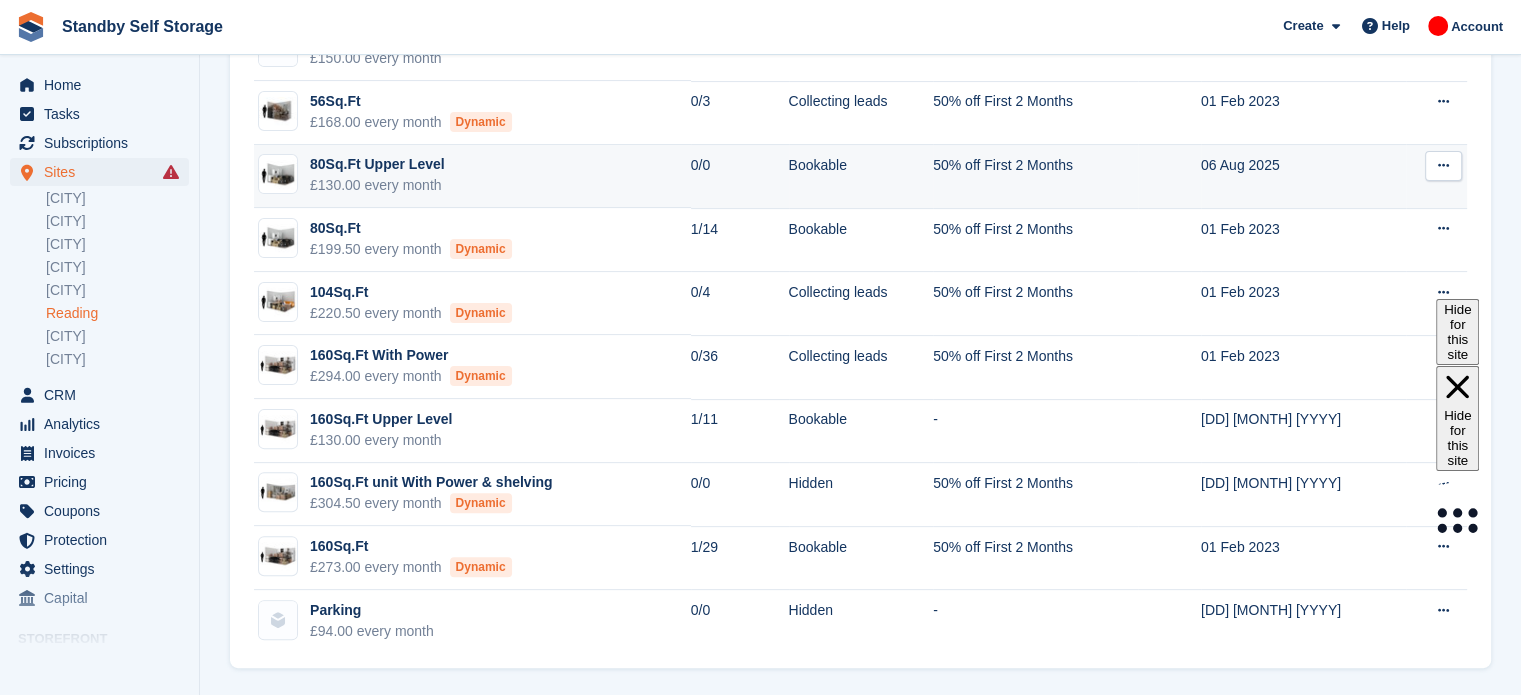 click at bounding box center (1443, 166) 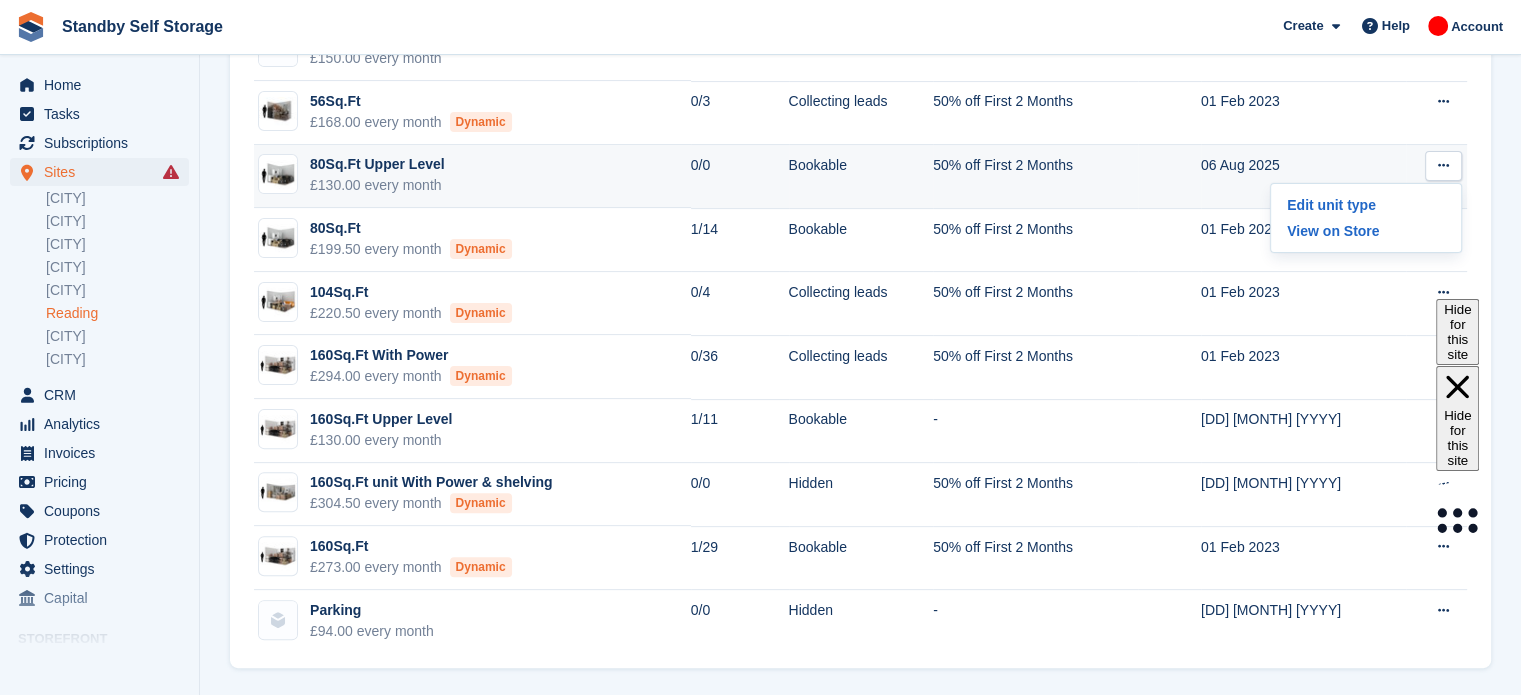 click on "50% off First 2 Months" at bounding box center [1035, 177] 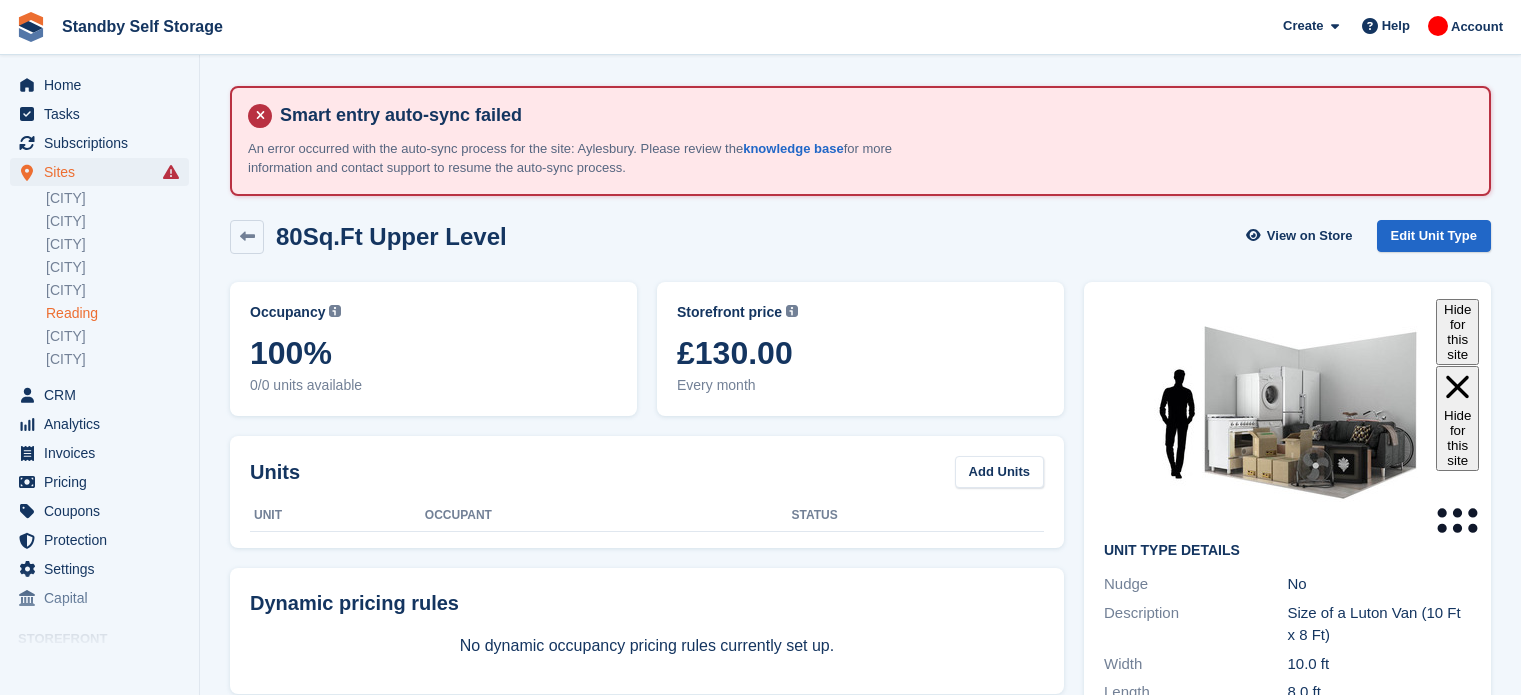 scroll, scrollTop: 0, scrollLeft: 0, axis: both 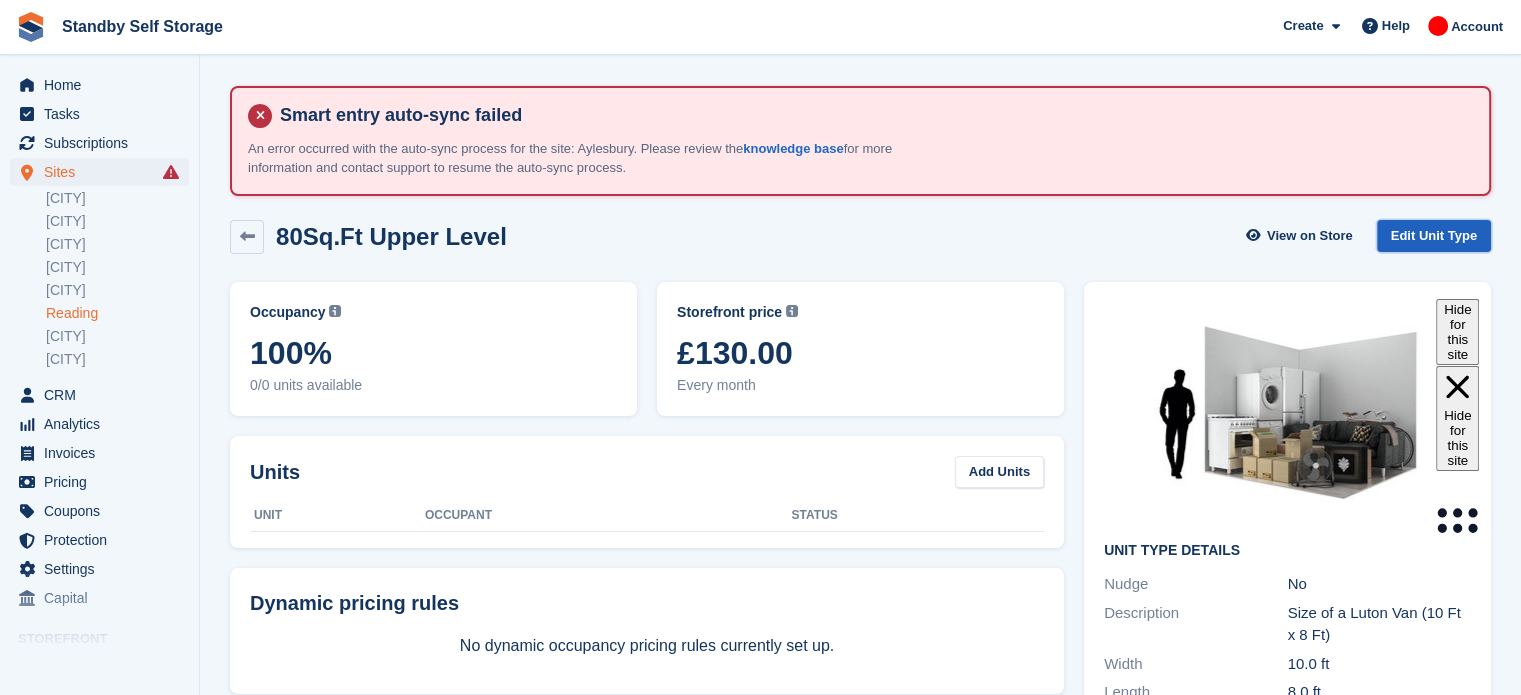 click on "Edit Unit Type" at bounding box center (1434, 236) 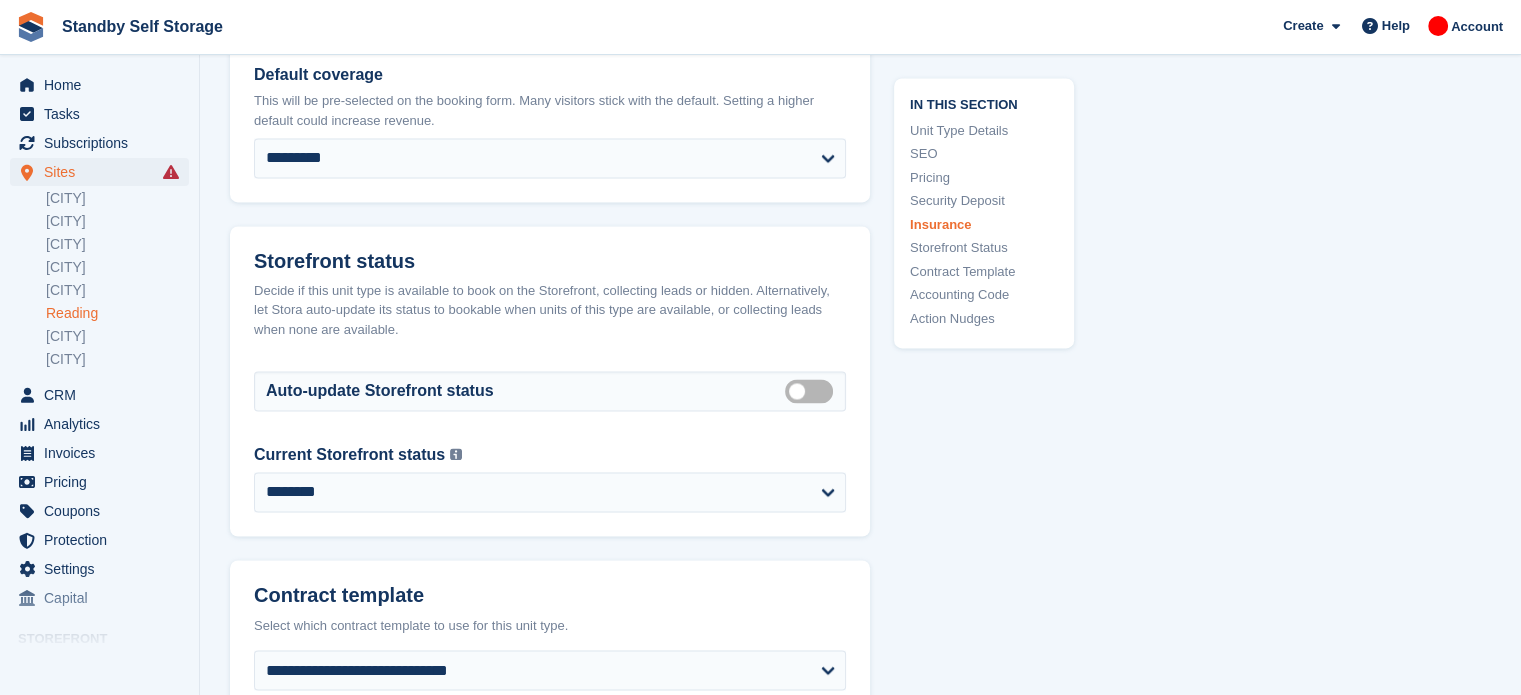 scroll, scrollTop: 3186, scrollLeft: 0, axis: vertical 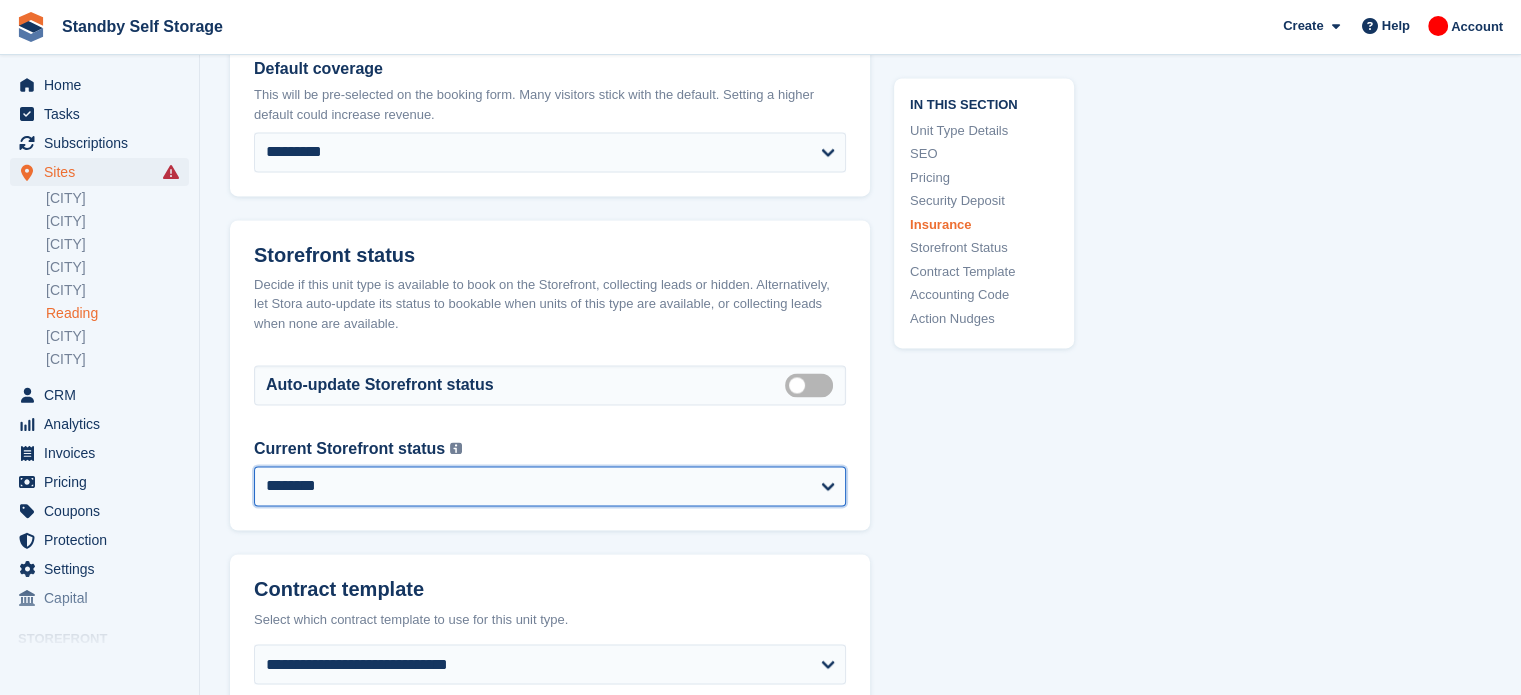 click on "**********" at bounding box center [550, 486] 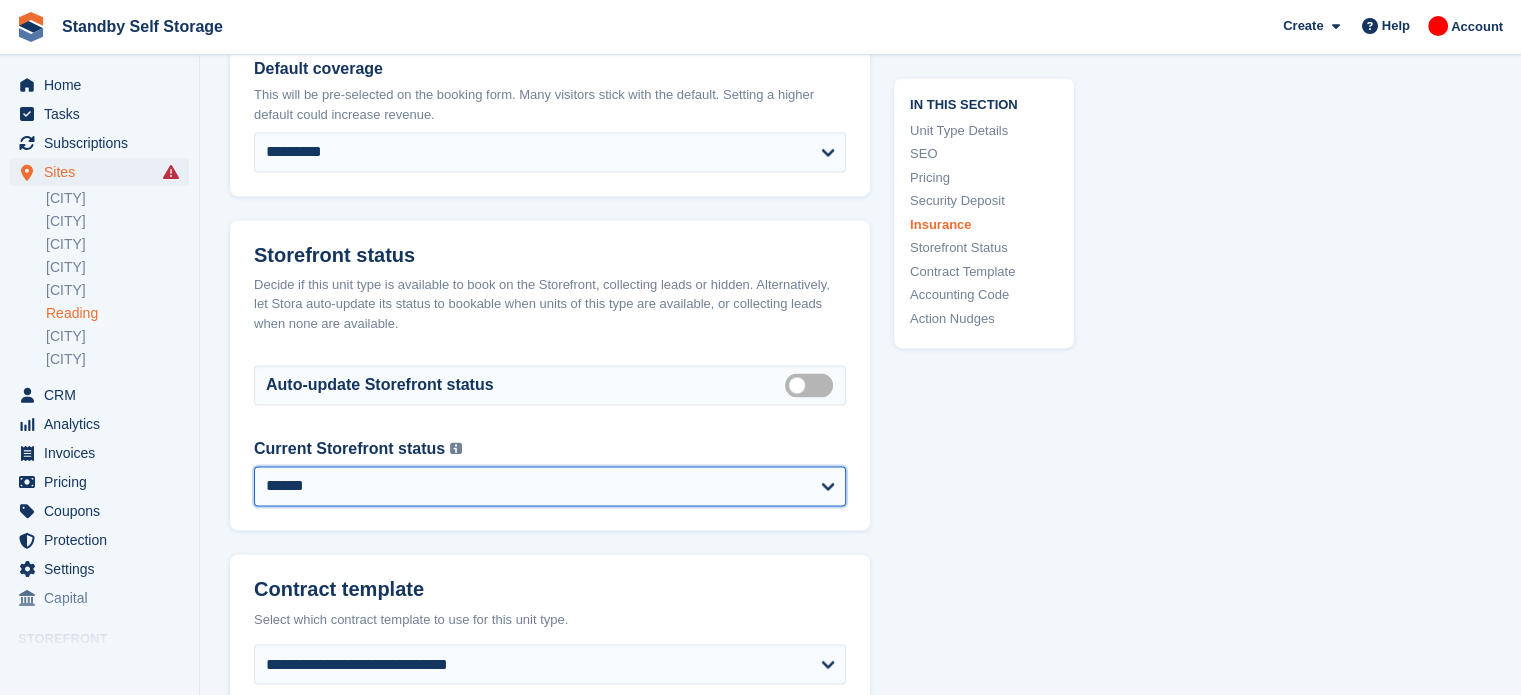 click on "**********" at bounding box center [550, 486] 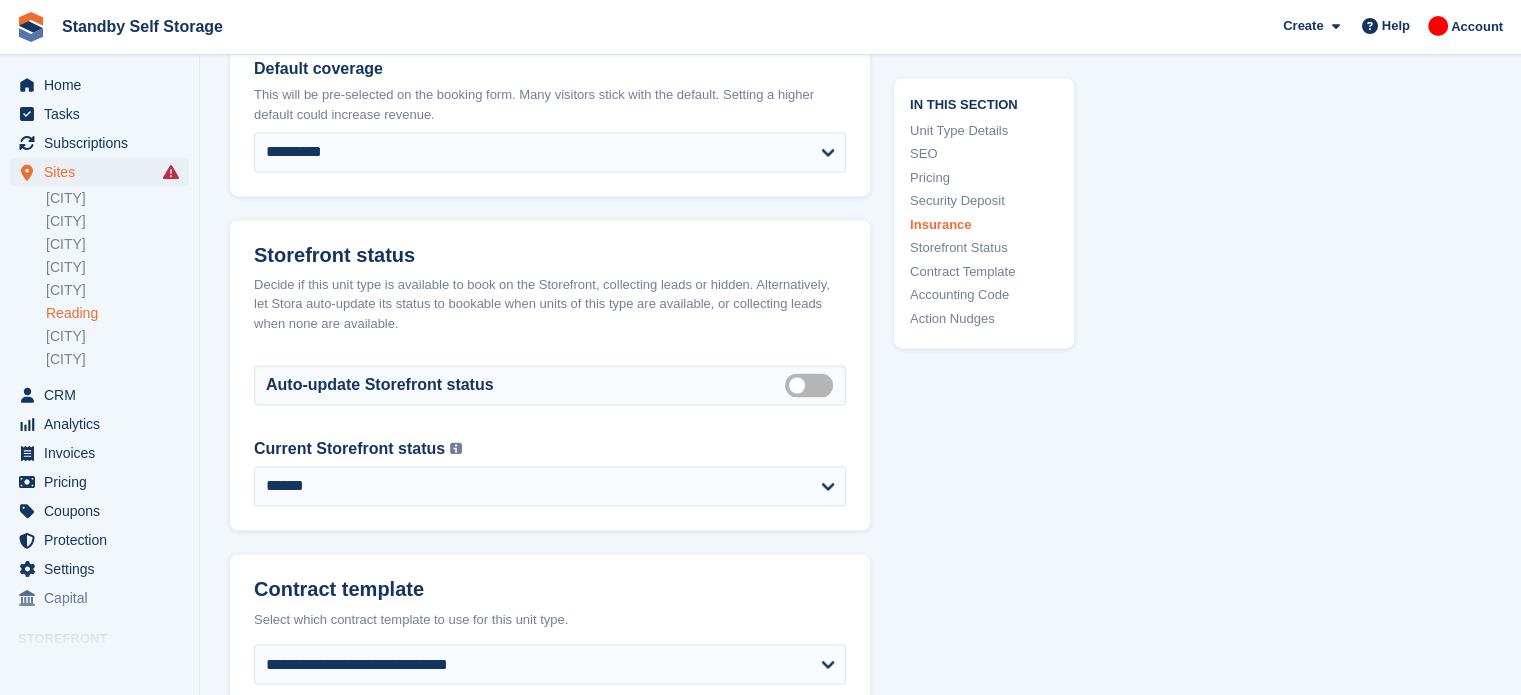 click on "In this section
Unit Type Details
SEO
Pricing
Security Deposit
Insurance
Storefront Status
Contract Template
Accounting Code
Action Nudges" at bounding box center [972, -705] 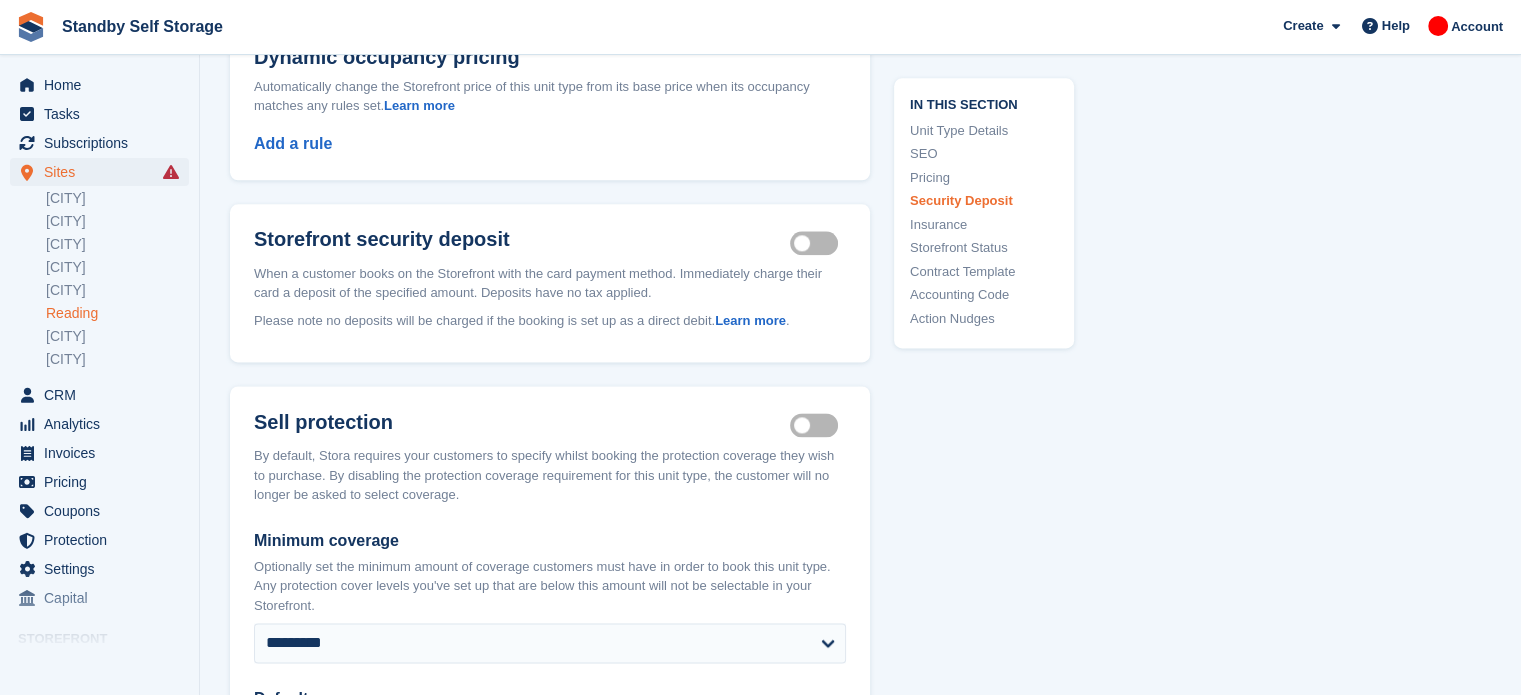 scroll, scrollTop: 3994, scrollLeft: 0, axis: vertical 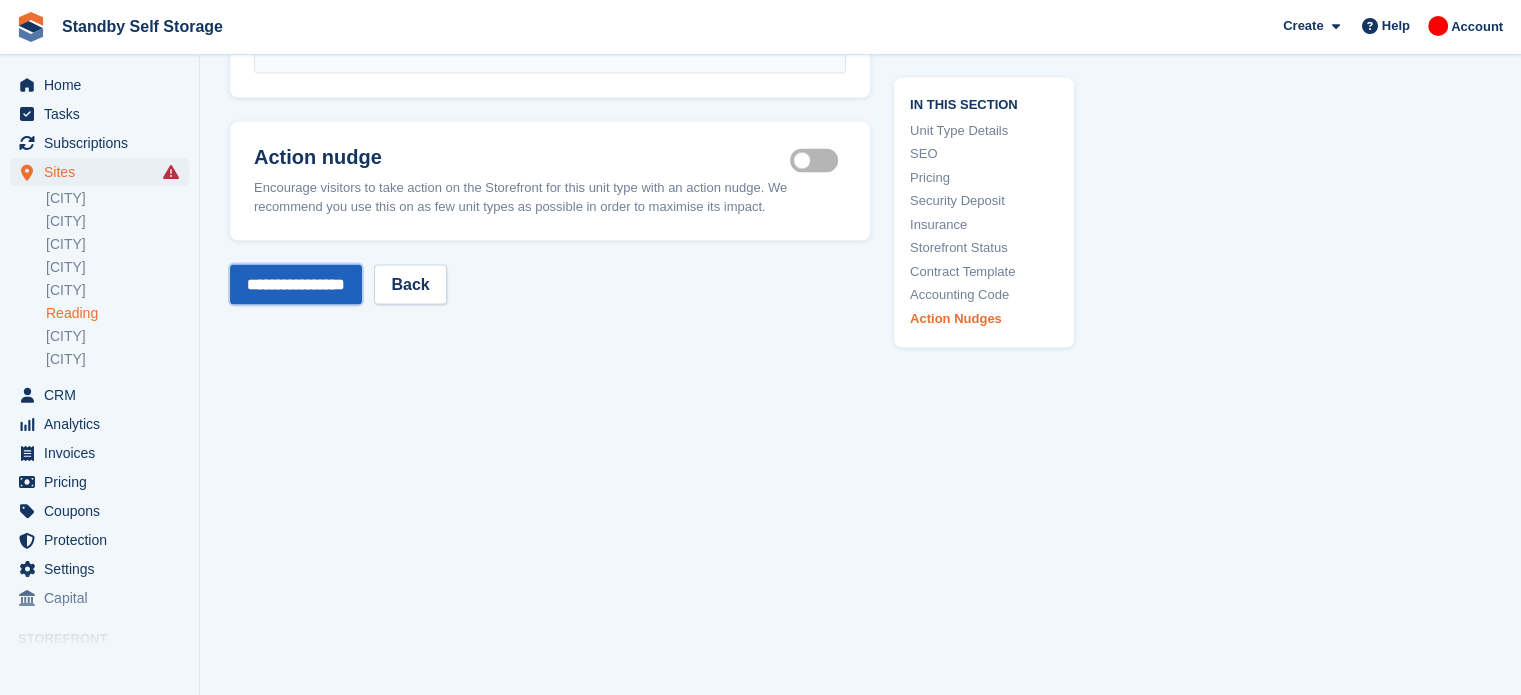 click on "**********" at bounding box center [296, 285] 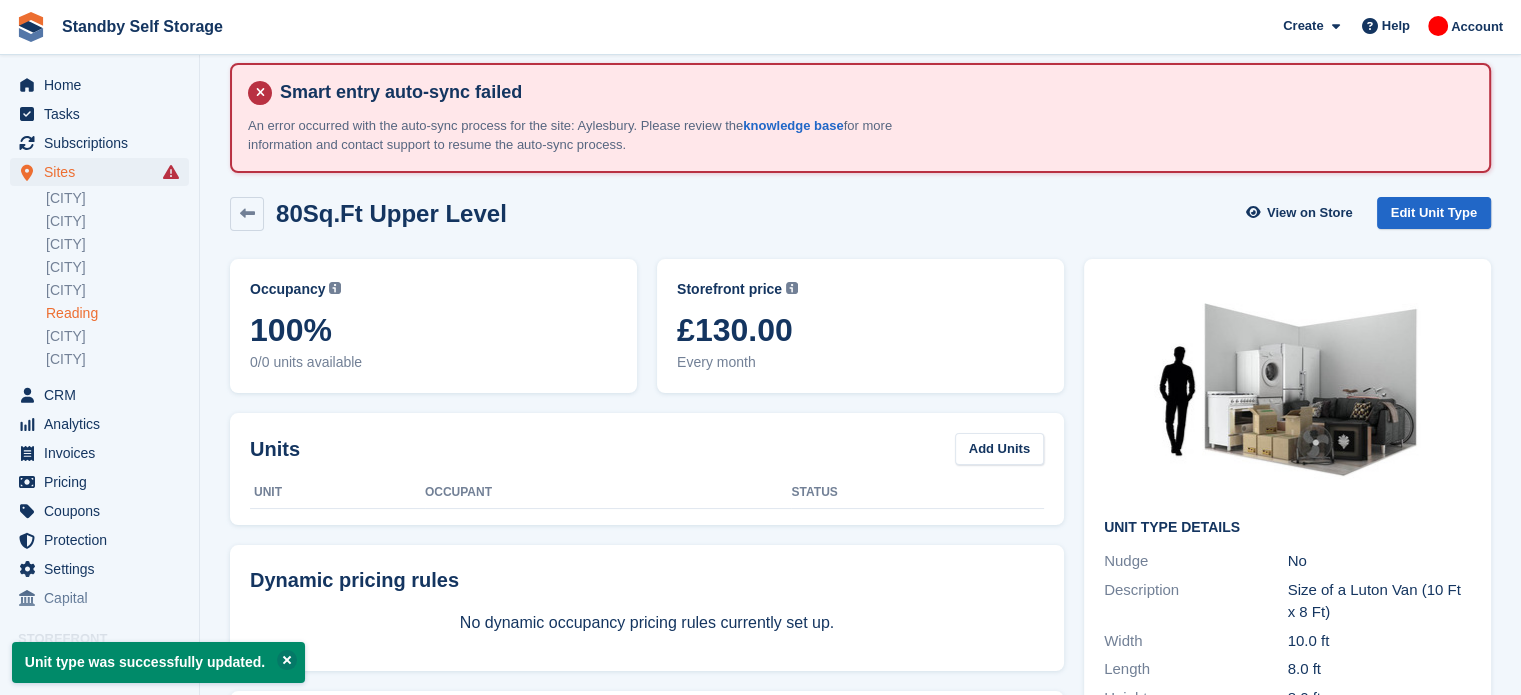 scroll, scrollTop: 0, scrollLeft: 0, axis: both 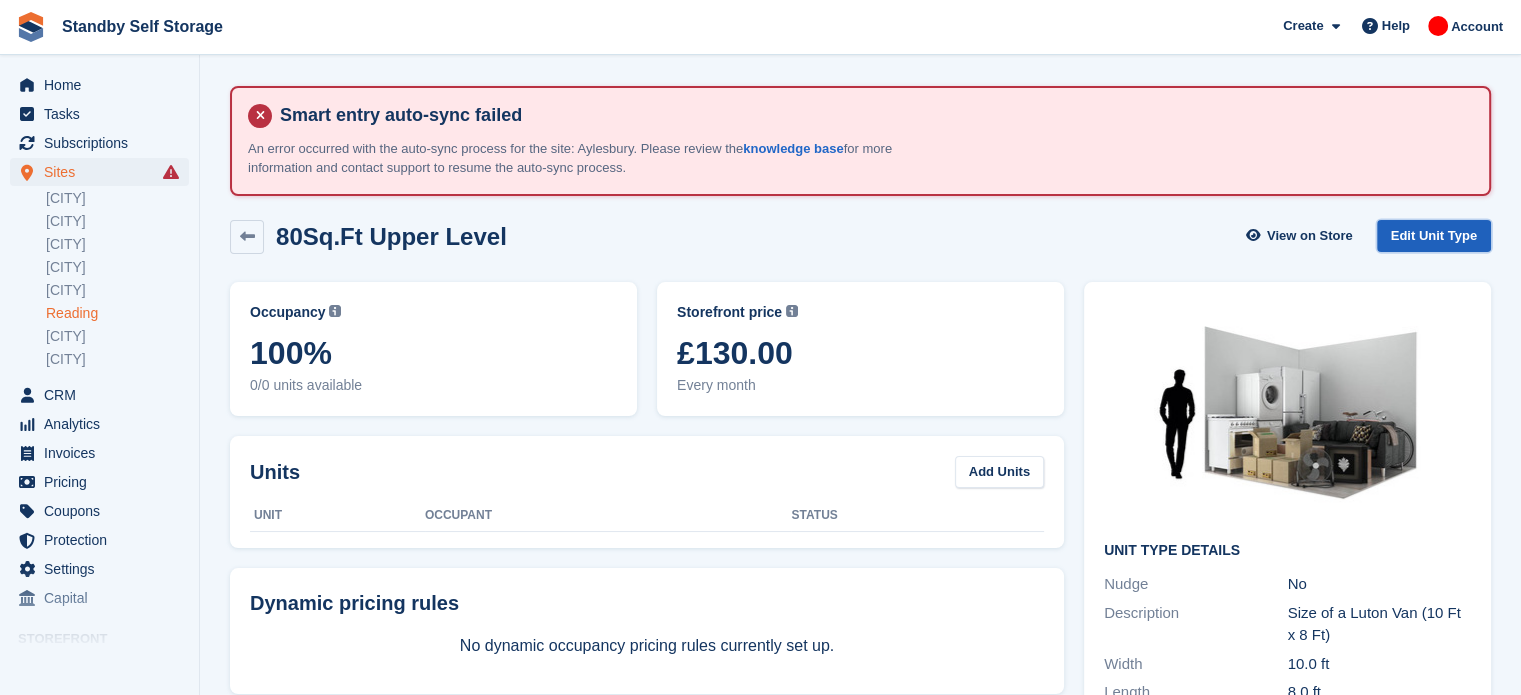 click on "Edit Unit Type" at bounding box center [1434, 236] 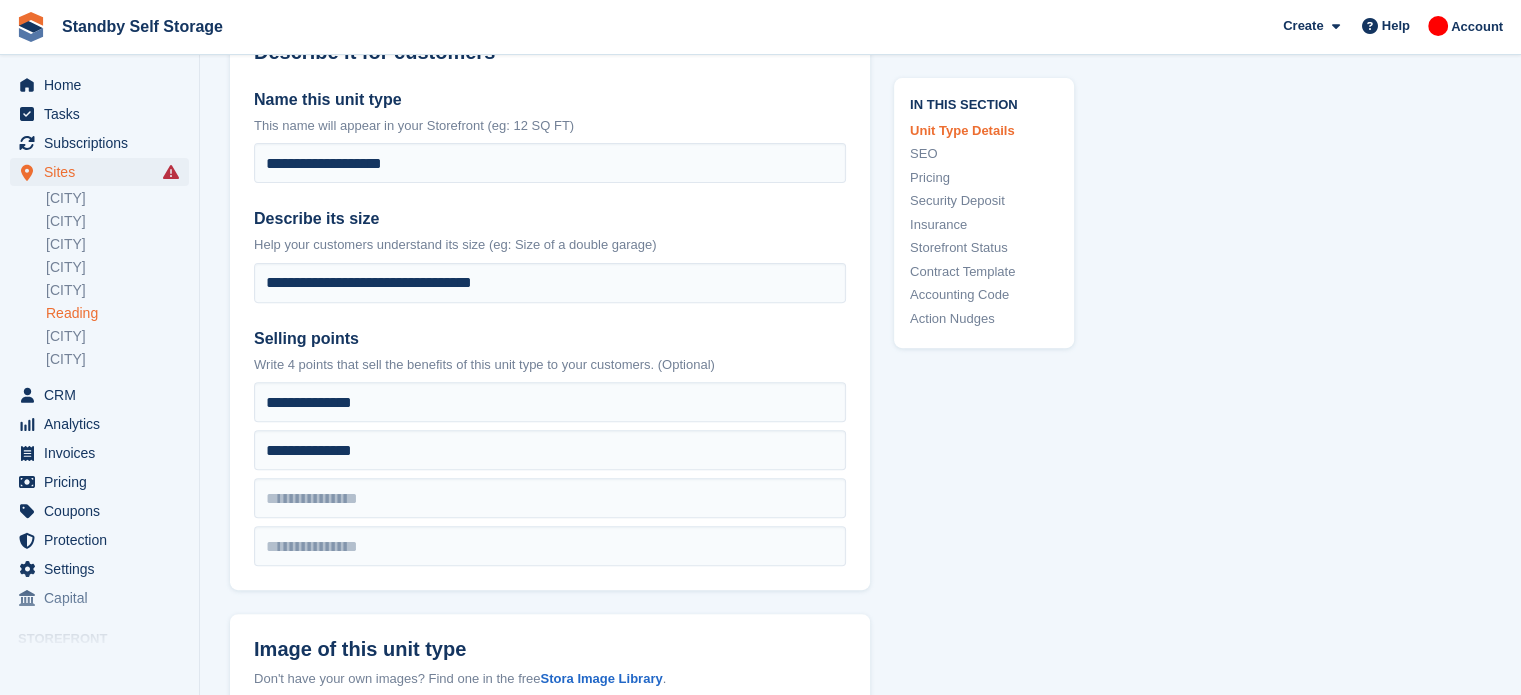 scroll, scrollTop: 18, scrollLeft: 0, axis: vertical 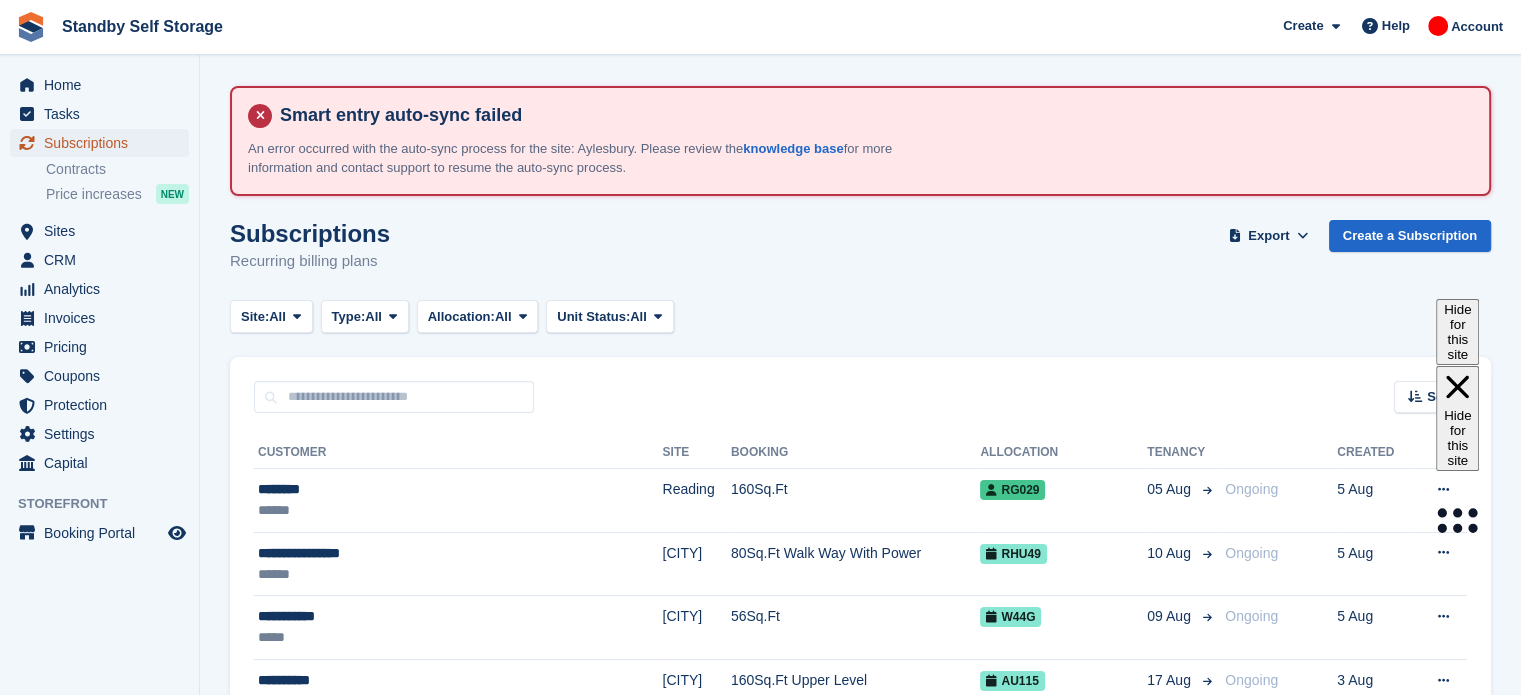 click on "Subscriptions" at bounding box center (104, 143) 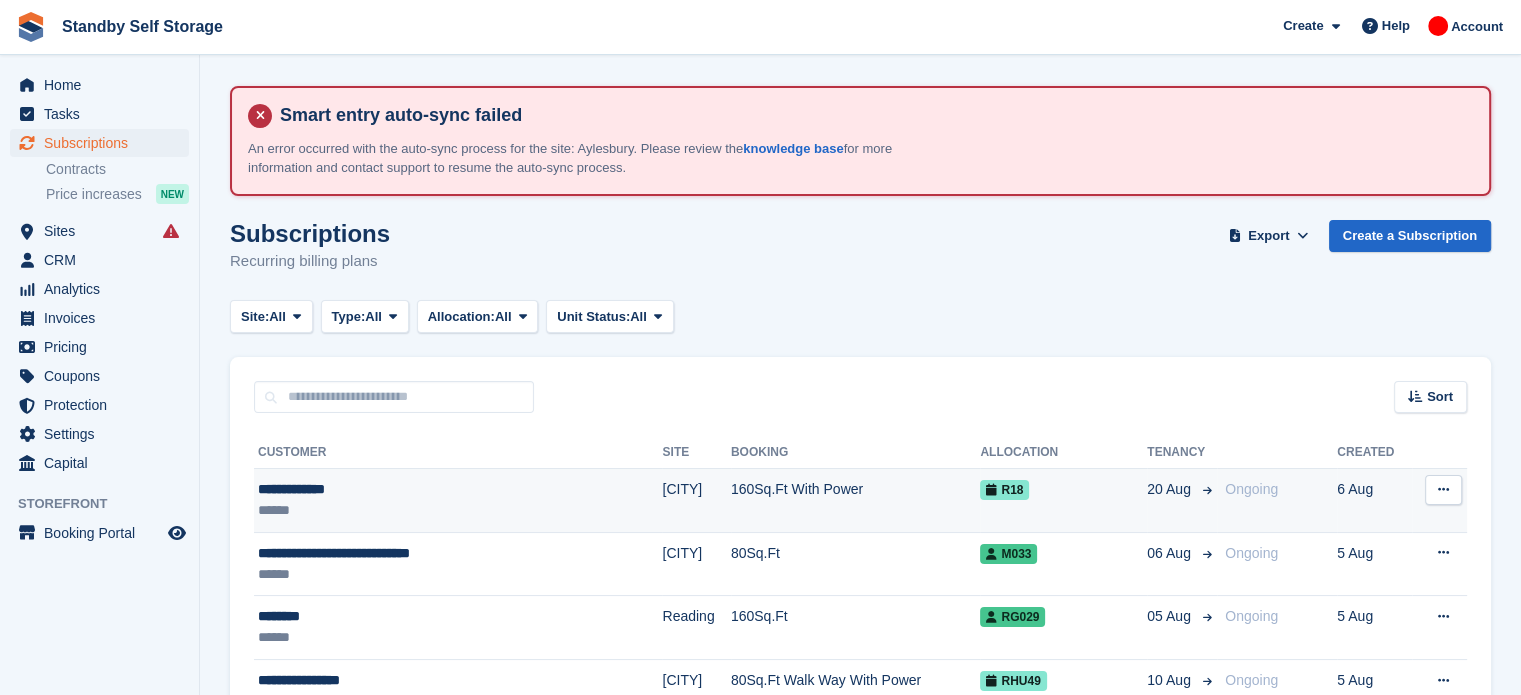 click on "160Sq.Ft With Power" at bounding box center [856, 501] 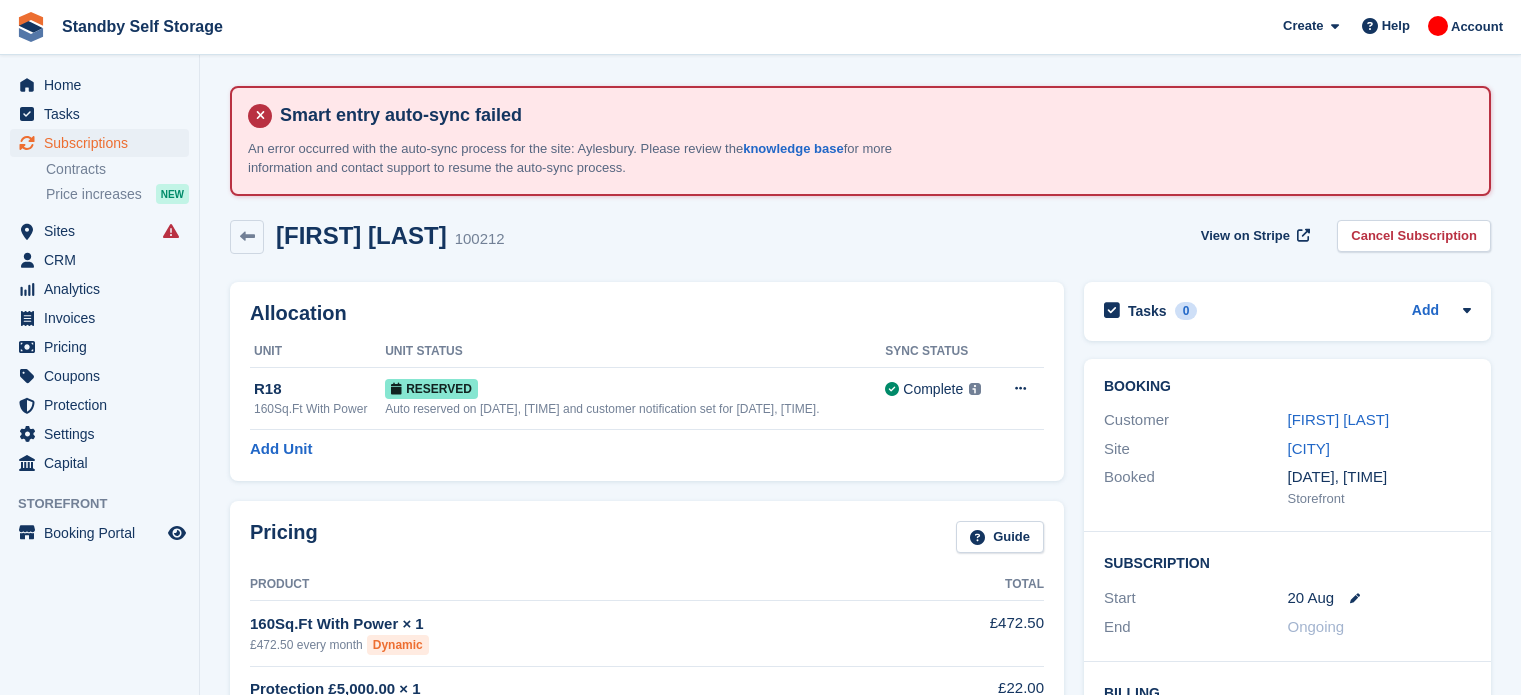 scroll, scrollTop: 0, scrollLeft: 0, axis: both 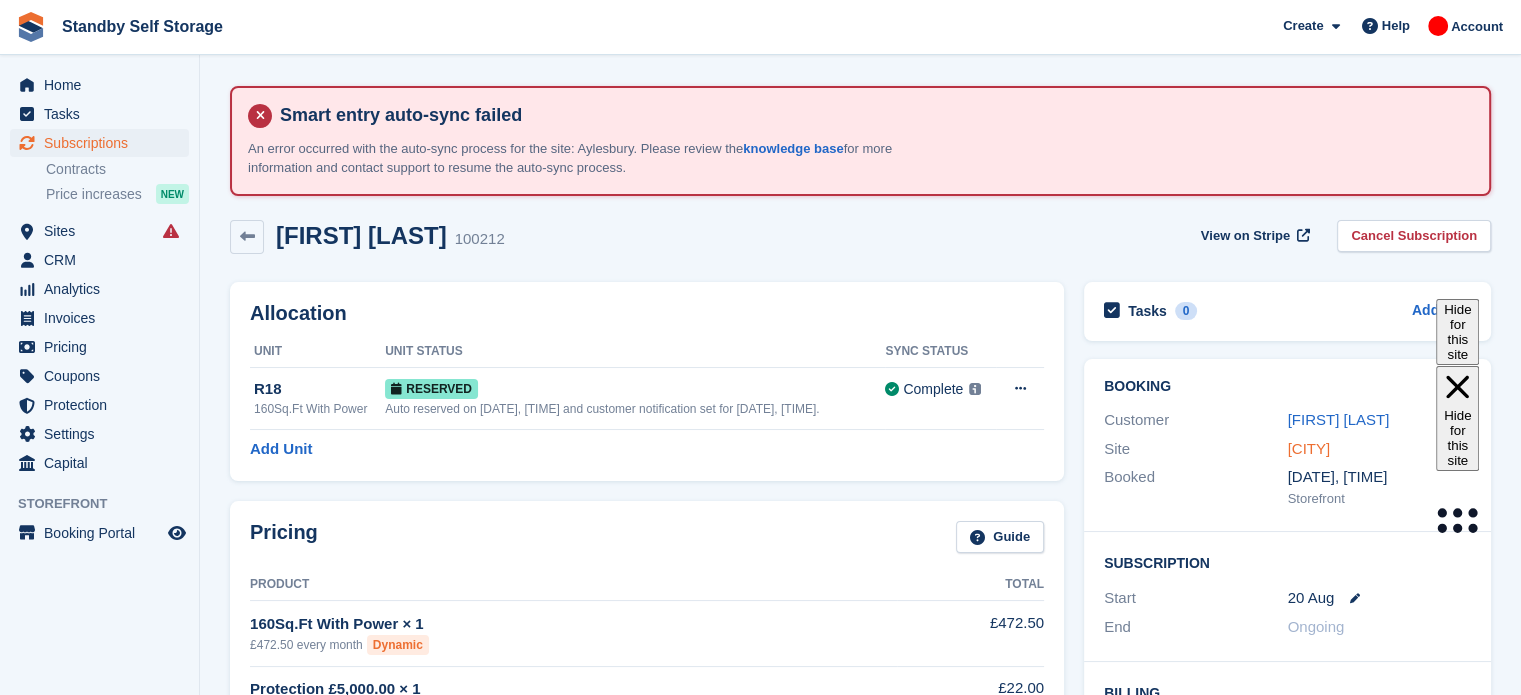 click on "[CITY]" at bounding box center [1309, 448] 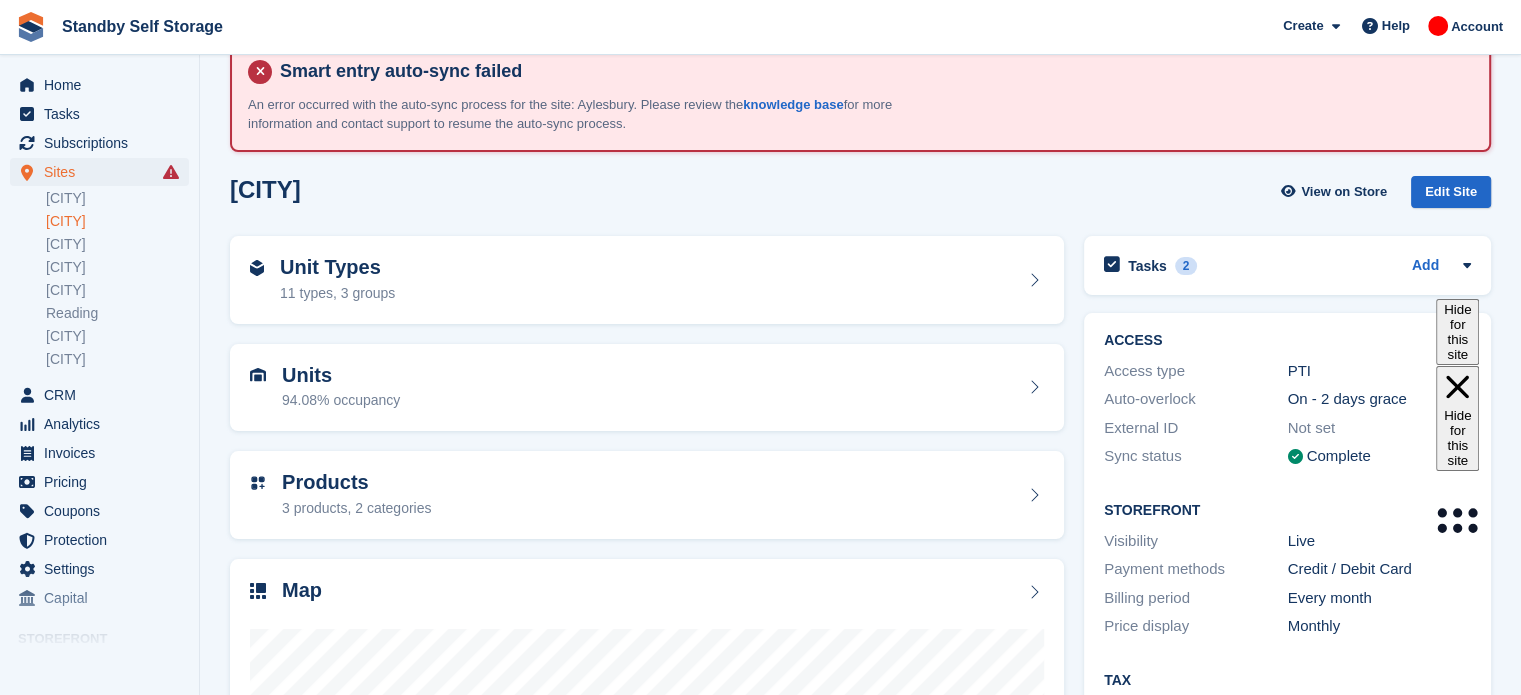 scroll, scrollTop: 0, scrollLeft: 0, axis: both 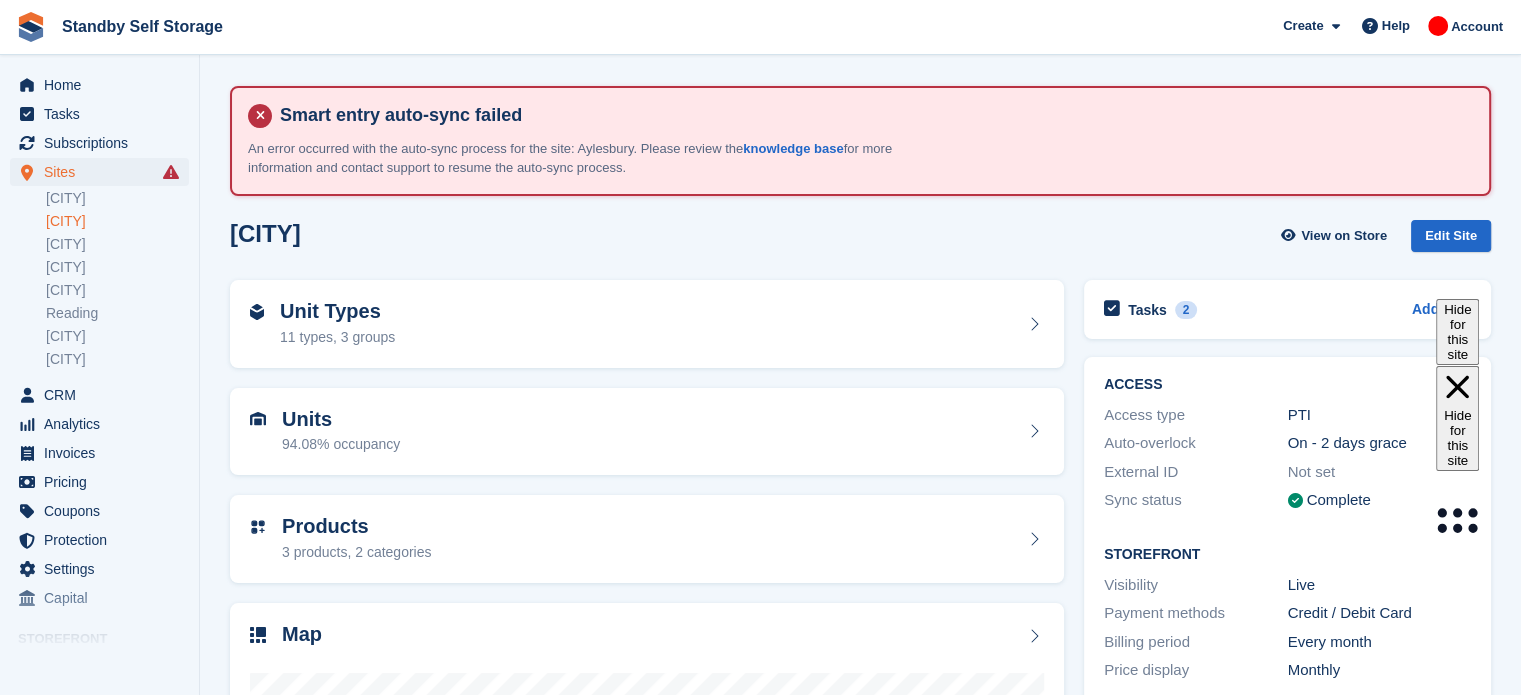 drag, startPoint x: 1535, startPoint y: 238, endPoint x: 1535, endPoint y: 76, distance: 162 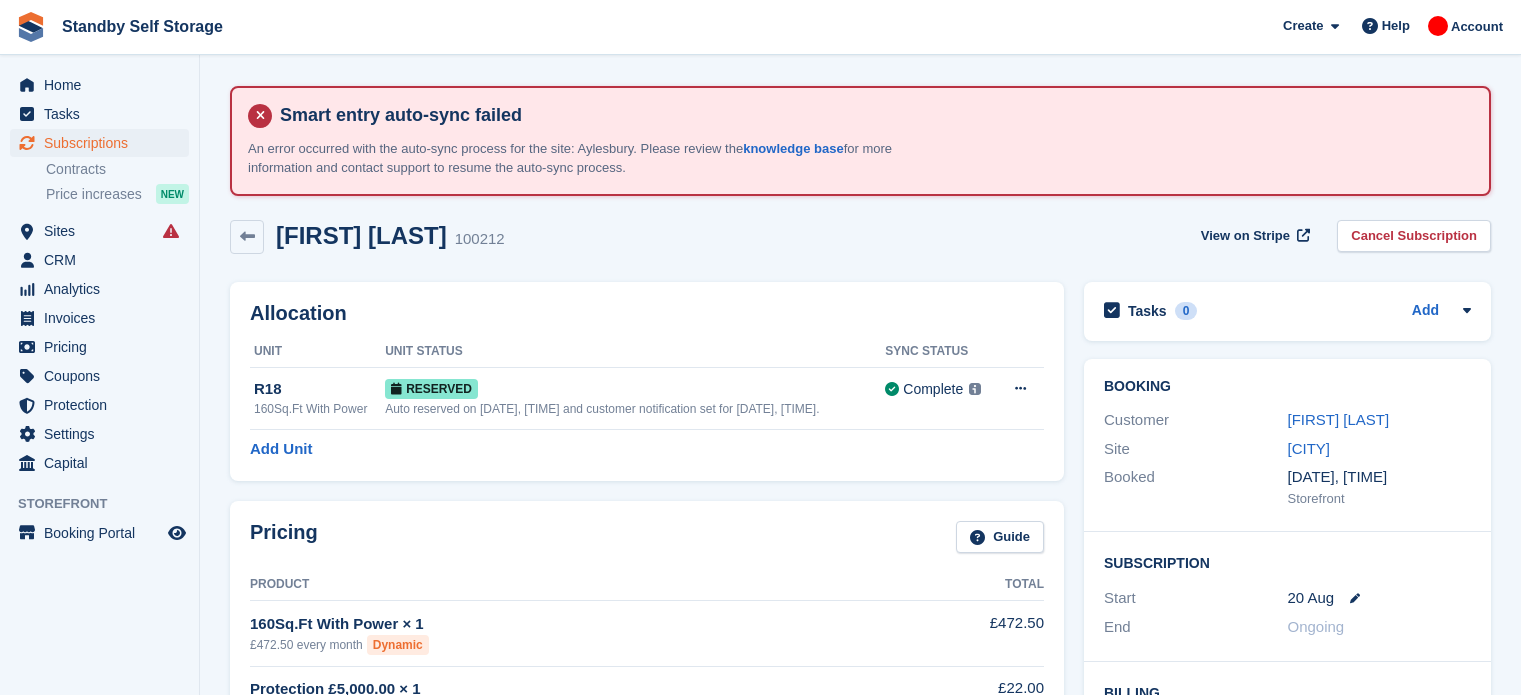 scroll, scrollTop: 0, scrollLeft: 0, axis: both 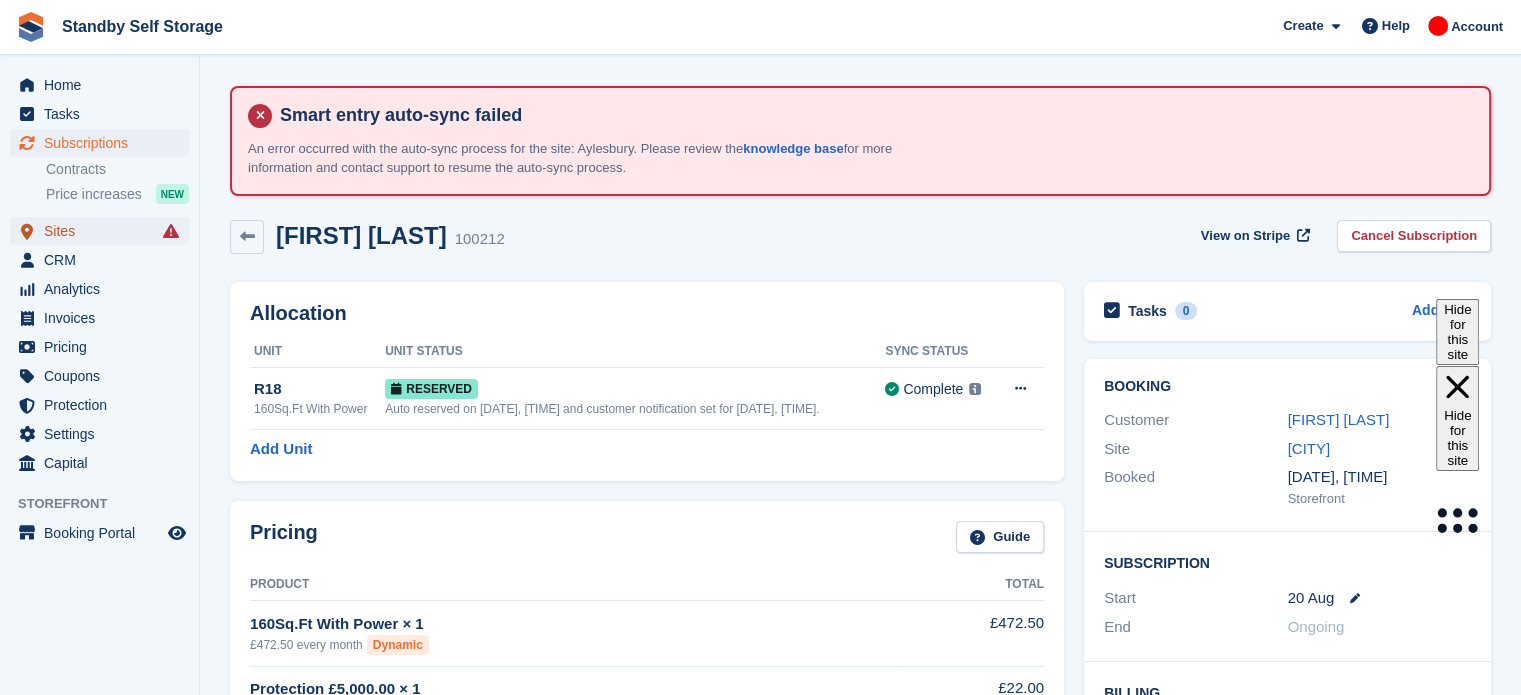 click on "Sites" at bounding box center (104, 231) 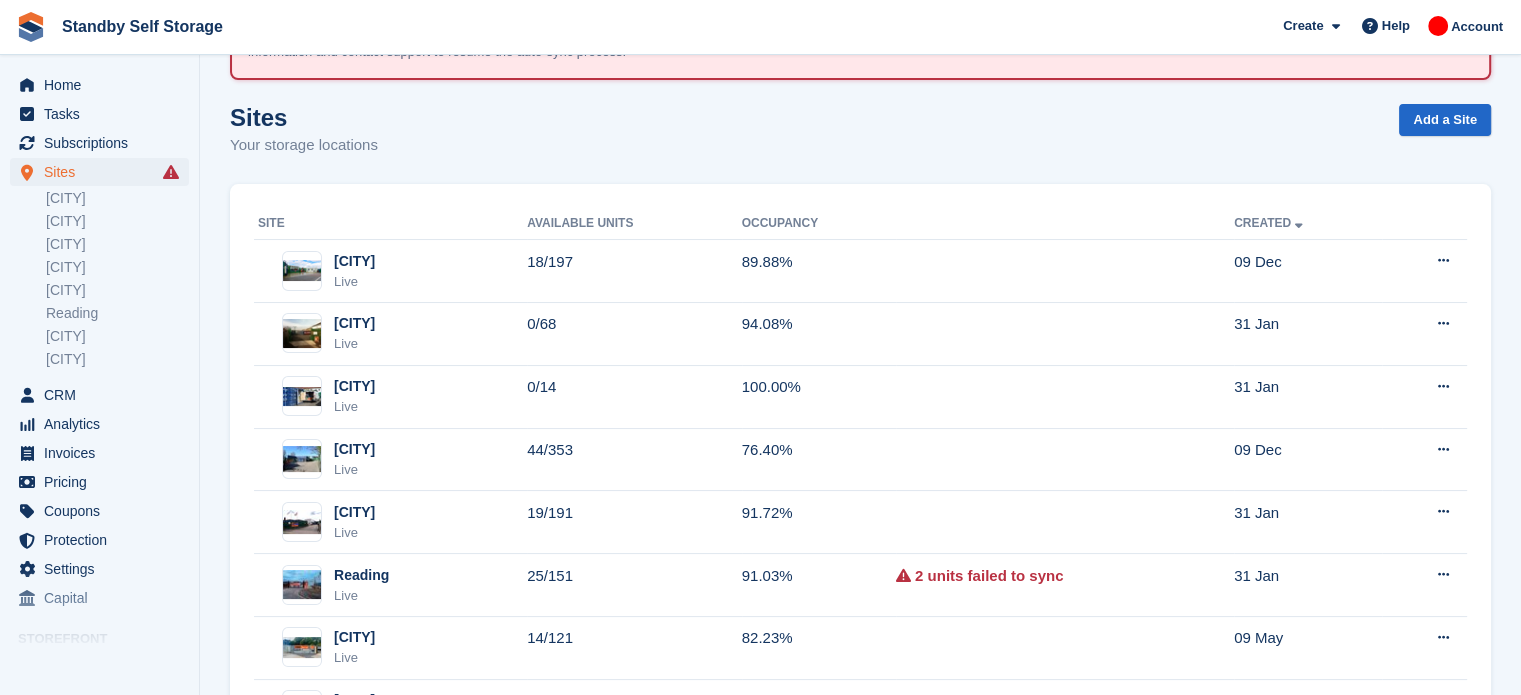 scroll, scrollTop: 218, scrollLeft: 0, axis: vertical 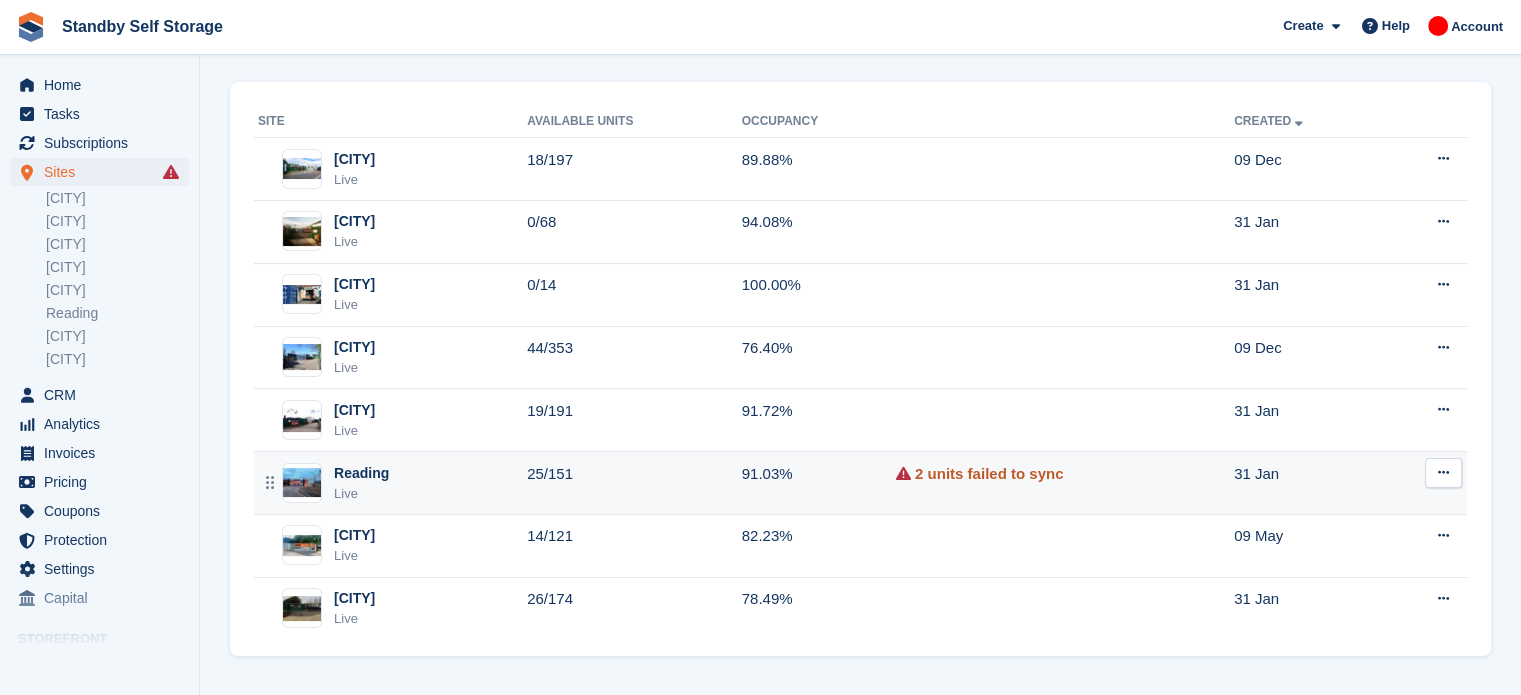 click on "2 units failed to sync" at bounding box center (989, 474) 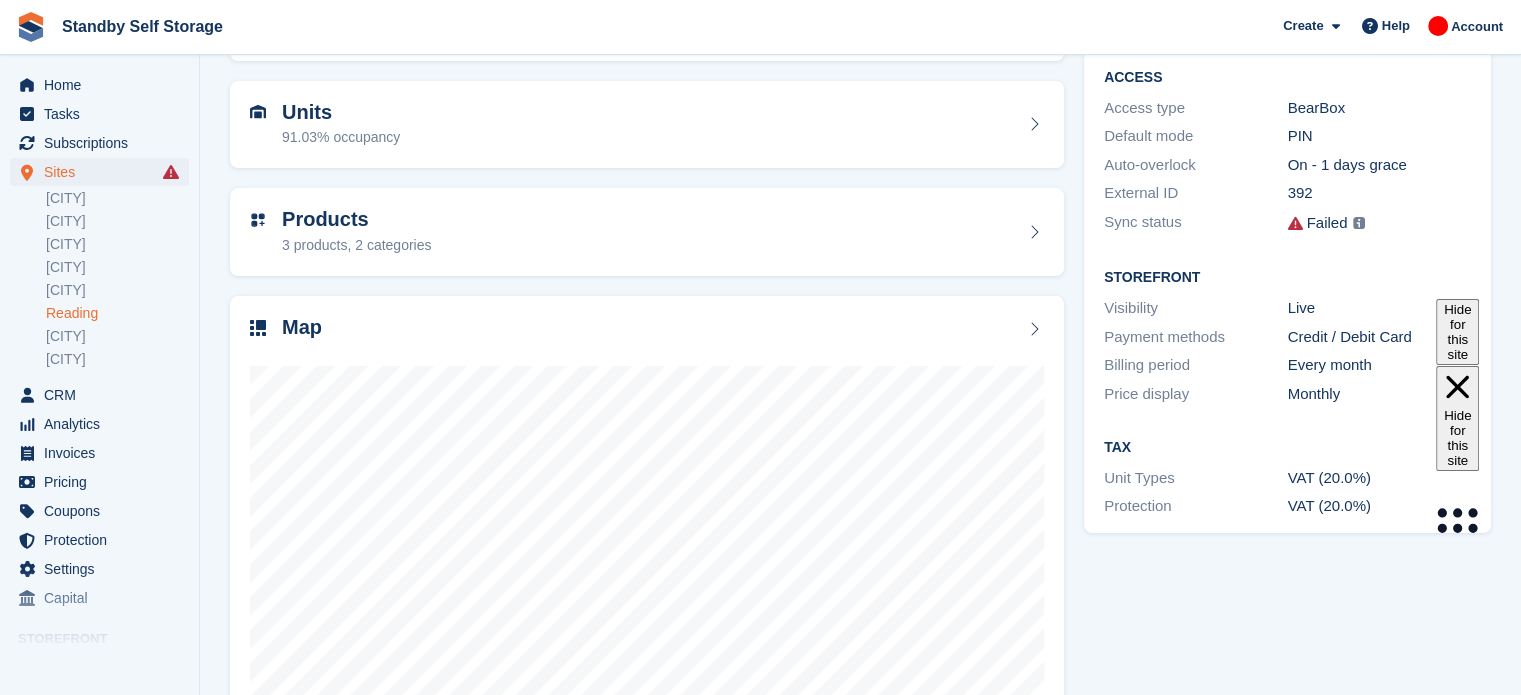 scroll, scrollTop: 157, scrollLeft: 0, axis: vertical 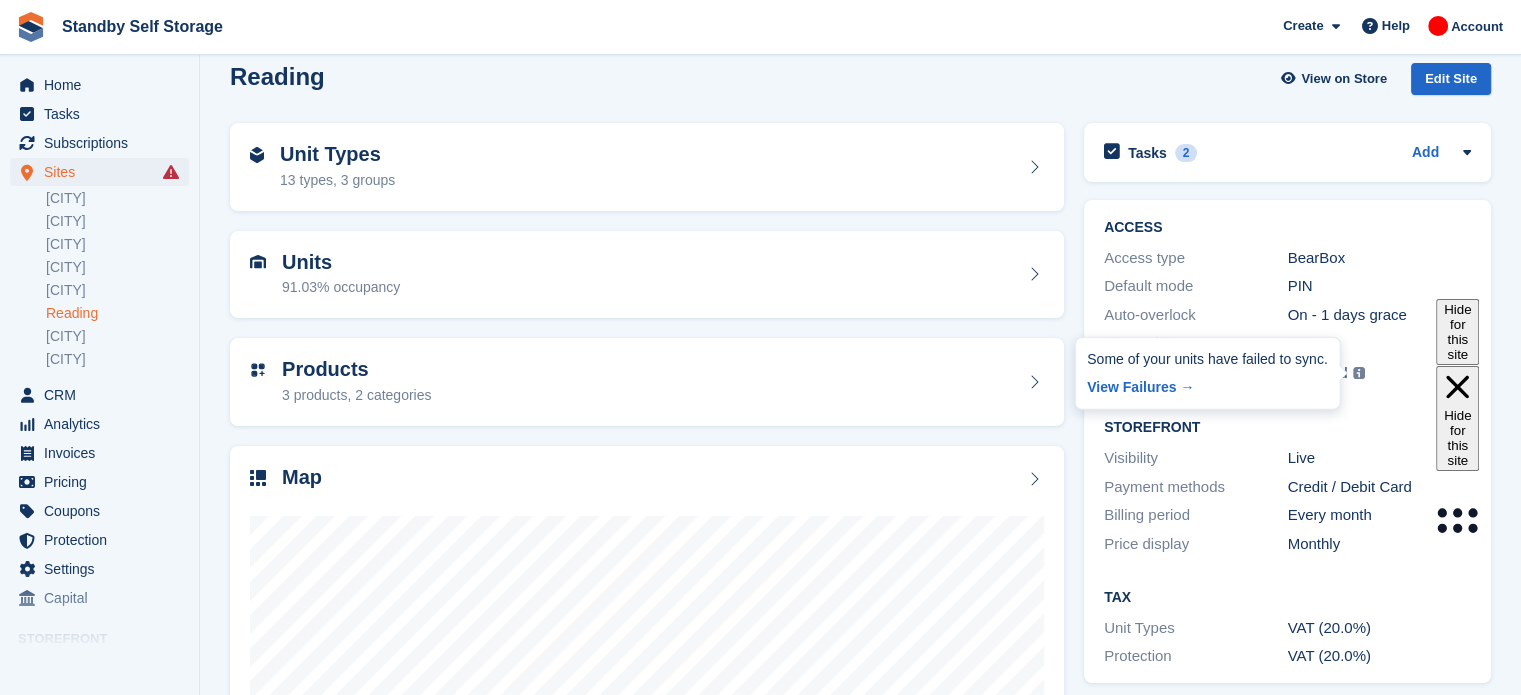 click at bounding box center [1359, 373] 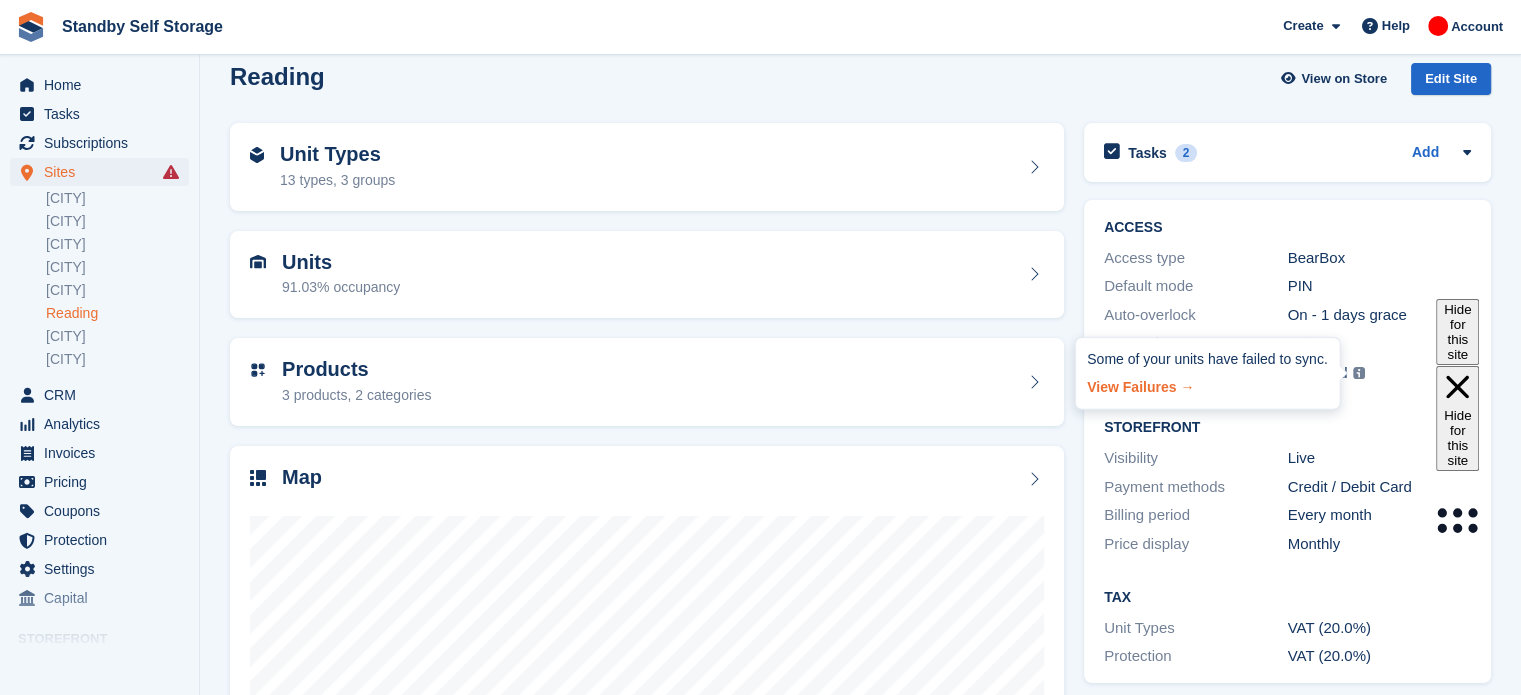 click on "View Failures →" at bounding box center [1207, 383] 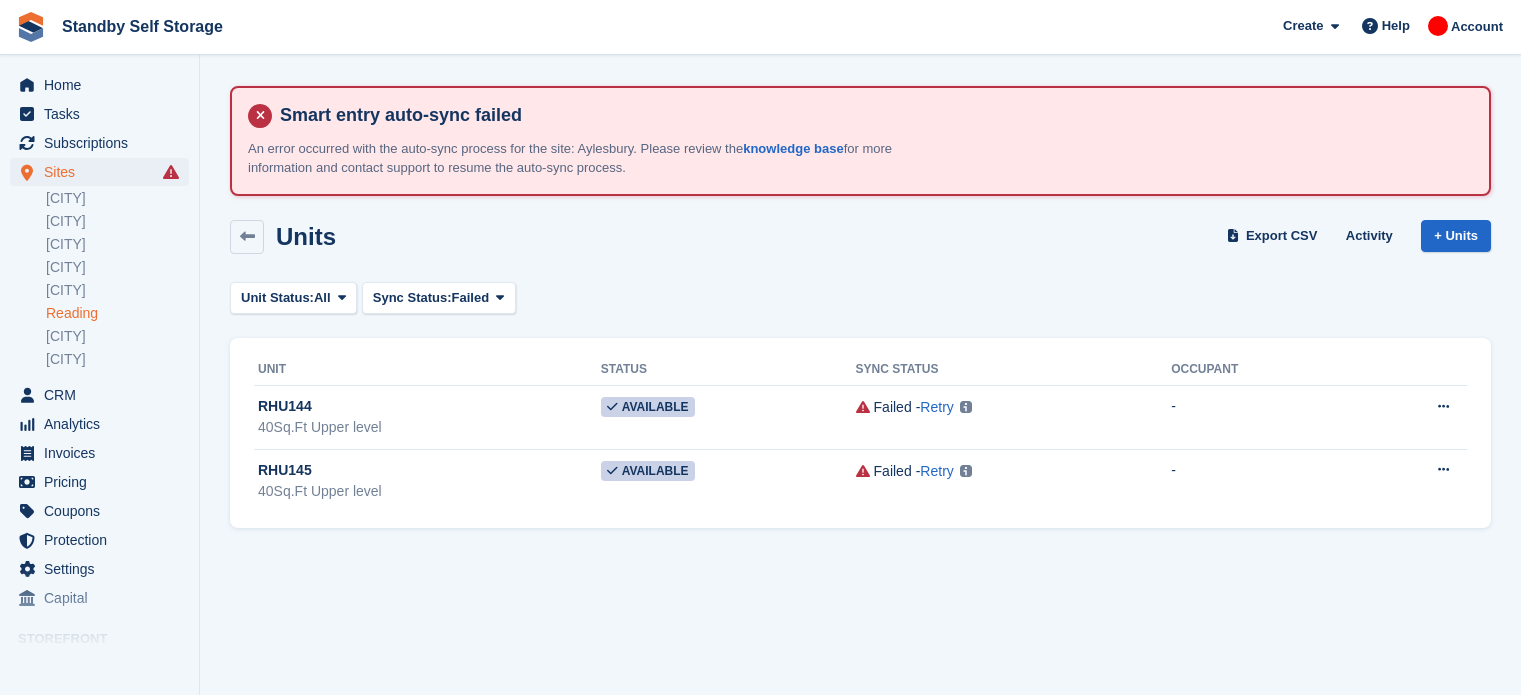 scroll, scrollTop: 0, scrollLeft: 0, axis: both 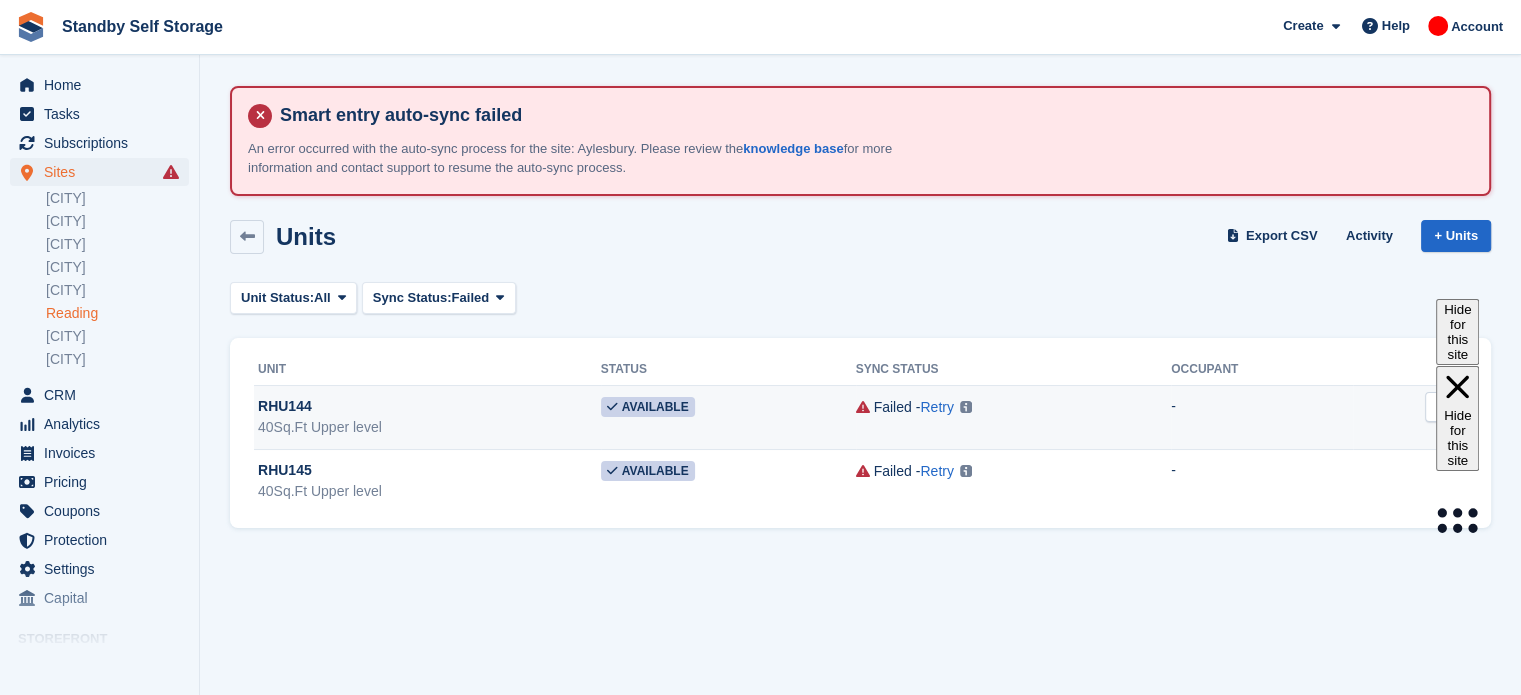 click on "RHU144" at bounding box center [429, 406] 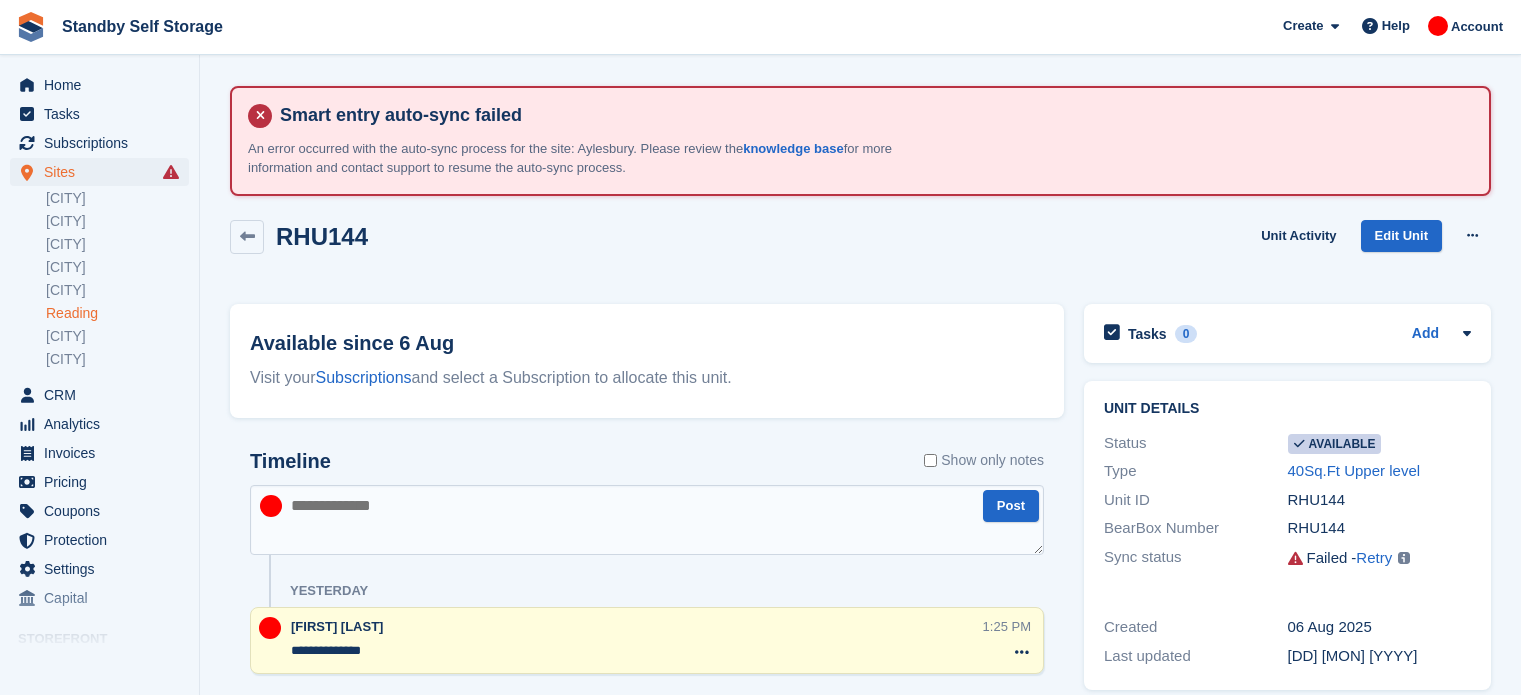 scroll, scrollTop: 0, scrollLeft: 0, axis: both 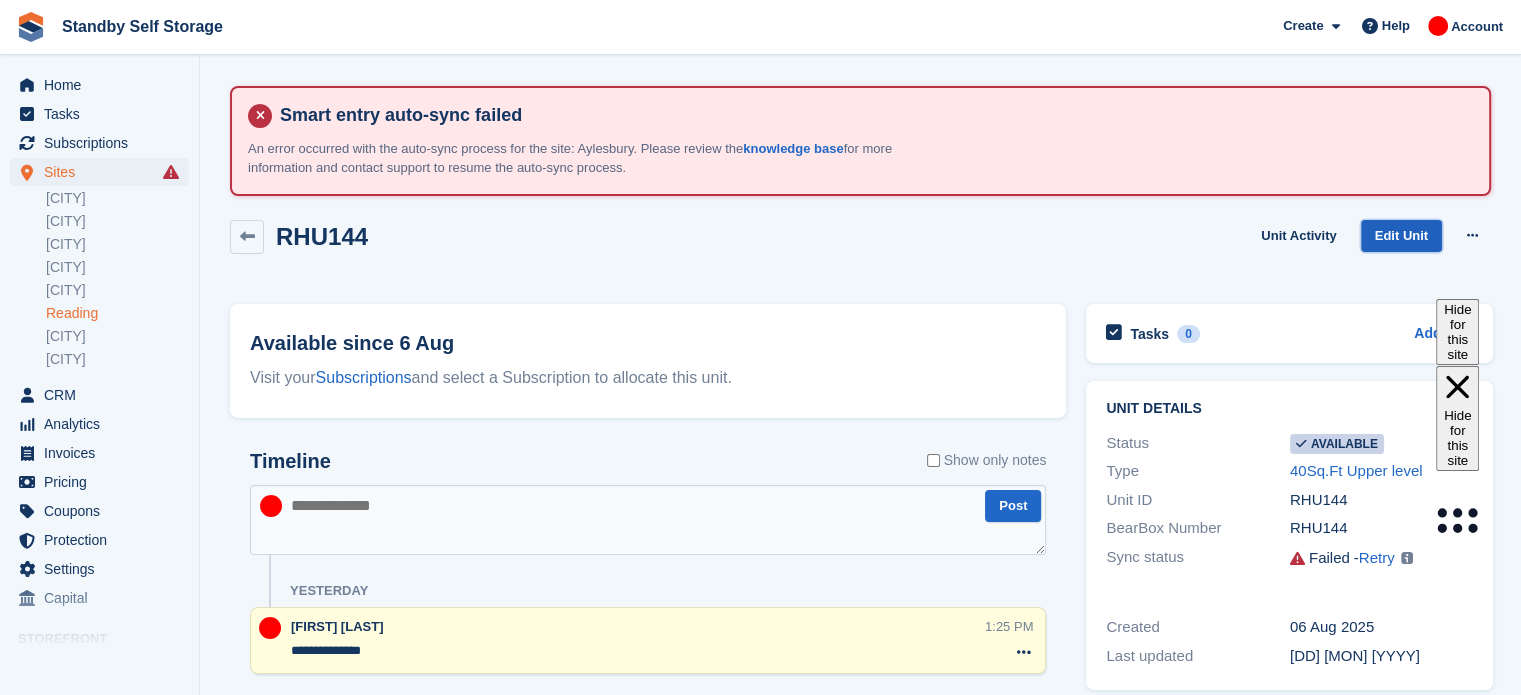 click on "Edit Unit" at bounding box center (1401, 236) 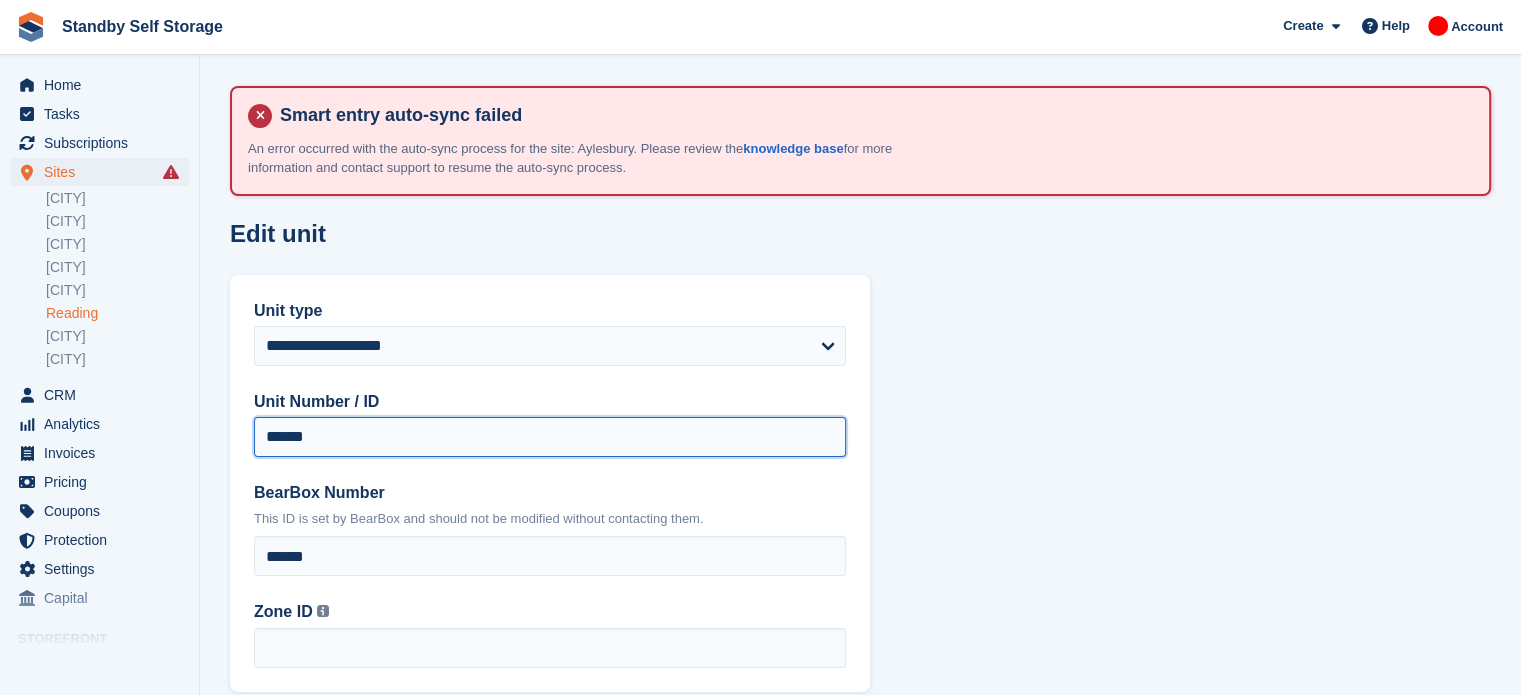 click on "******" at bounding box center [550, 437] 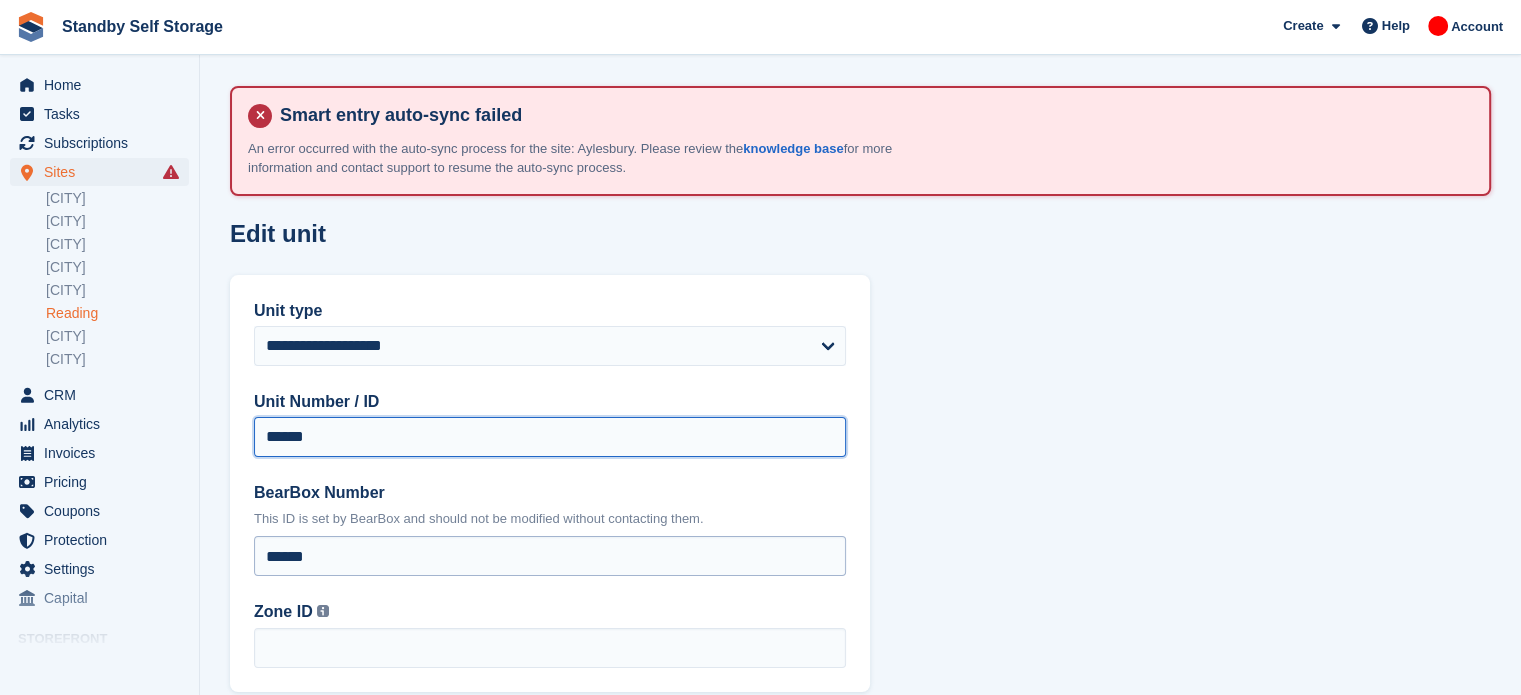 type on "******" 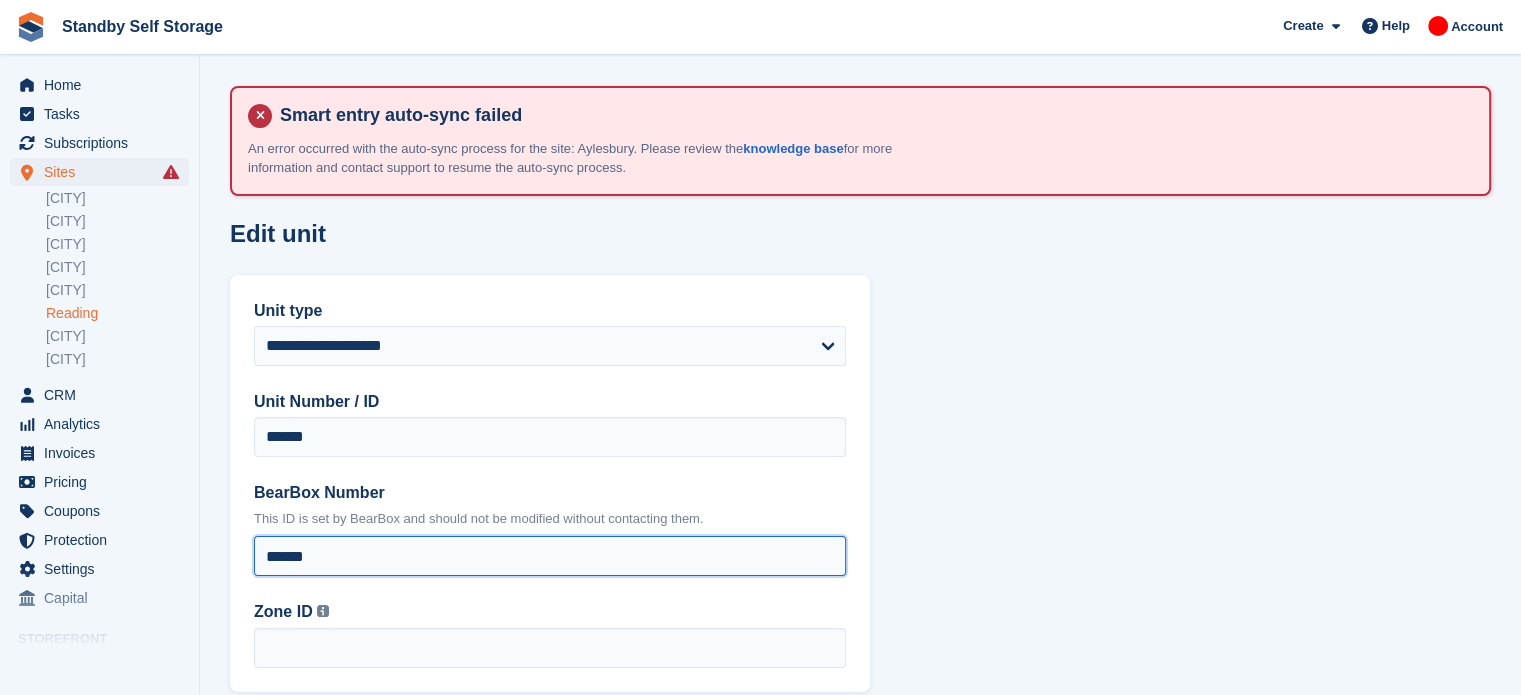 click on "******" at bounding box center (550, 556) 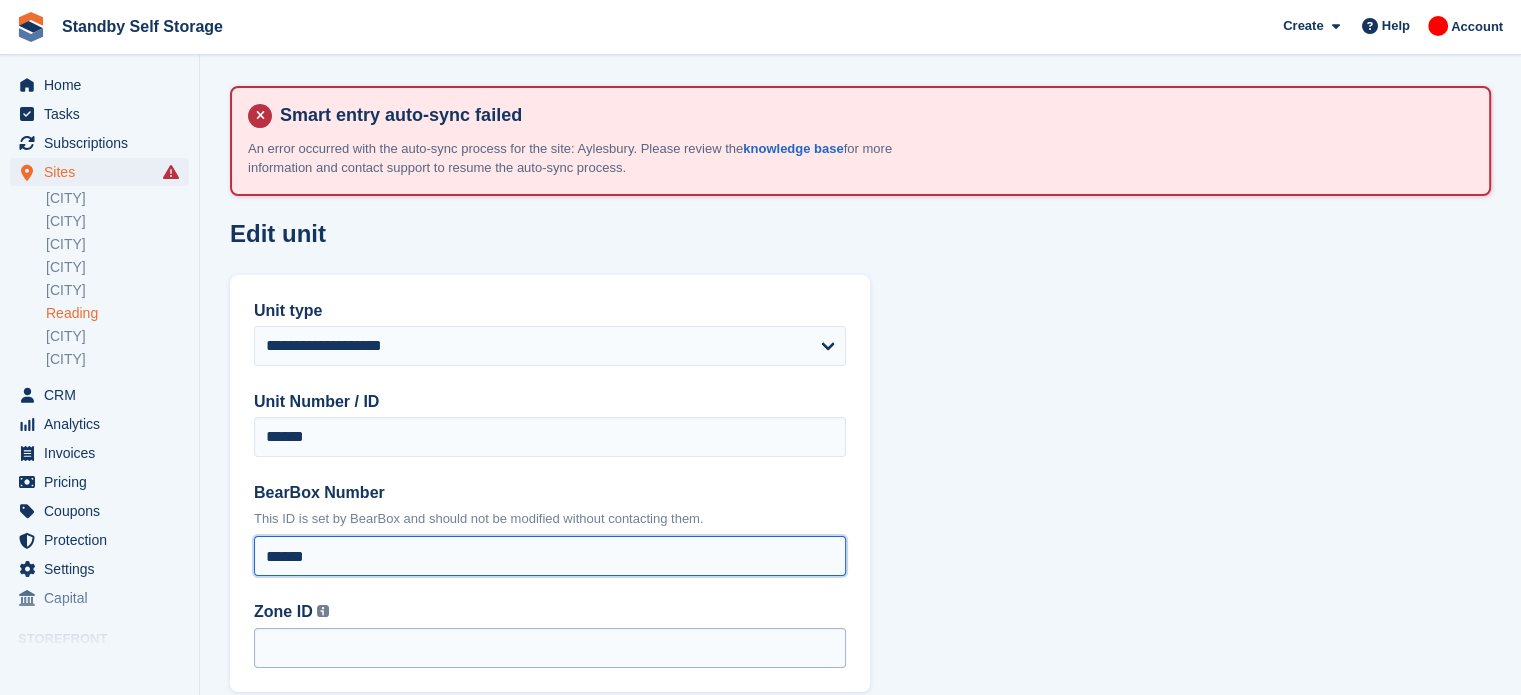type on "******" 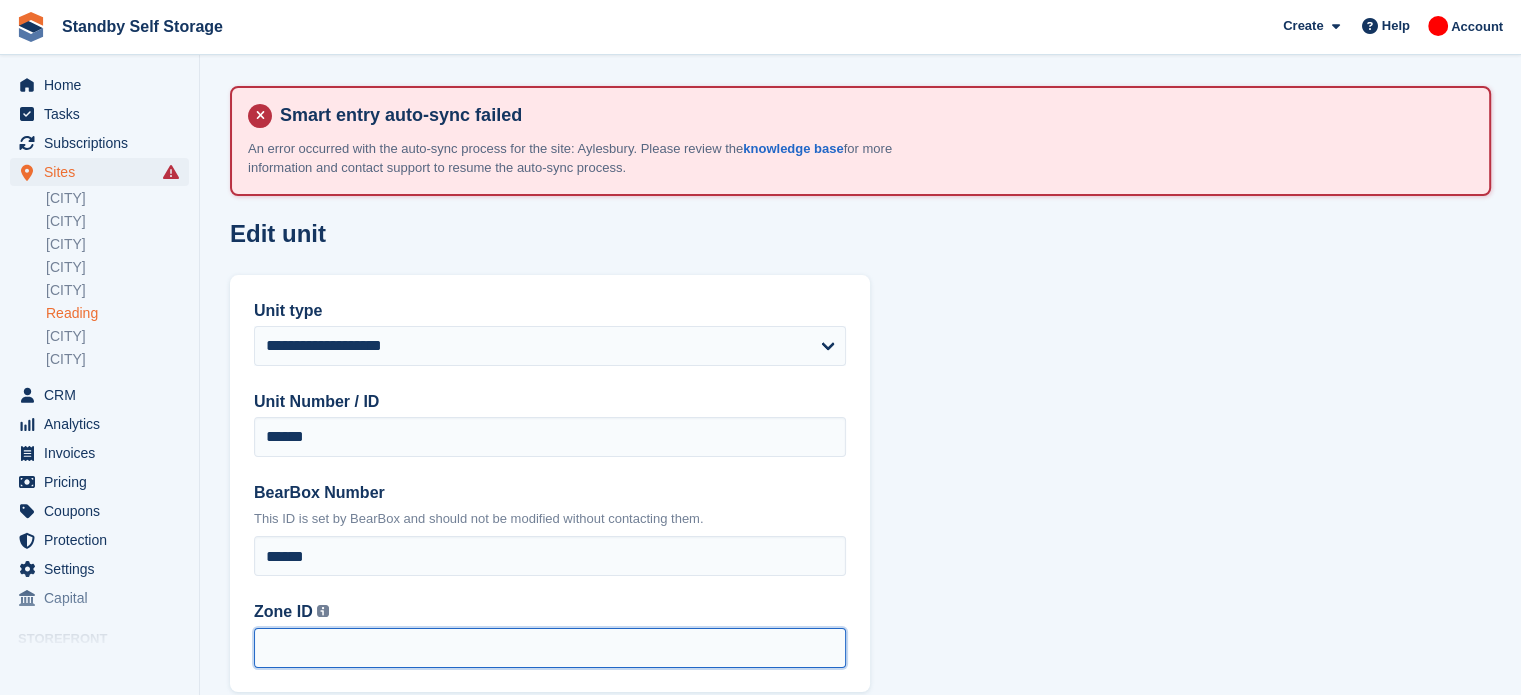 click on "Zone ID
This is the Zone ID from BearBox. You can find this ID in your BearBox dashboard by viewing the Zones area." at bounding box center (550, 648) 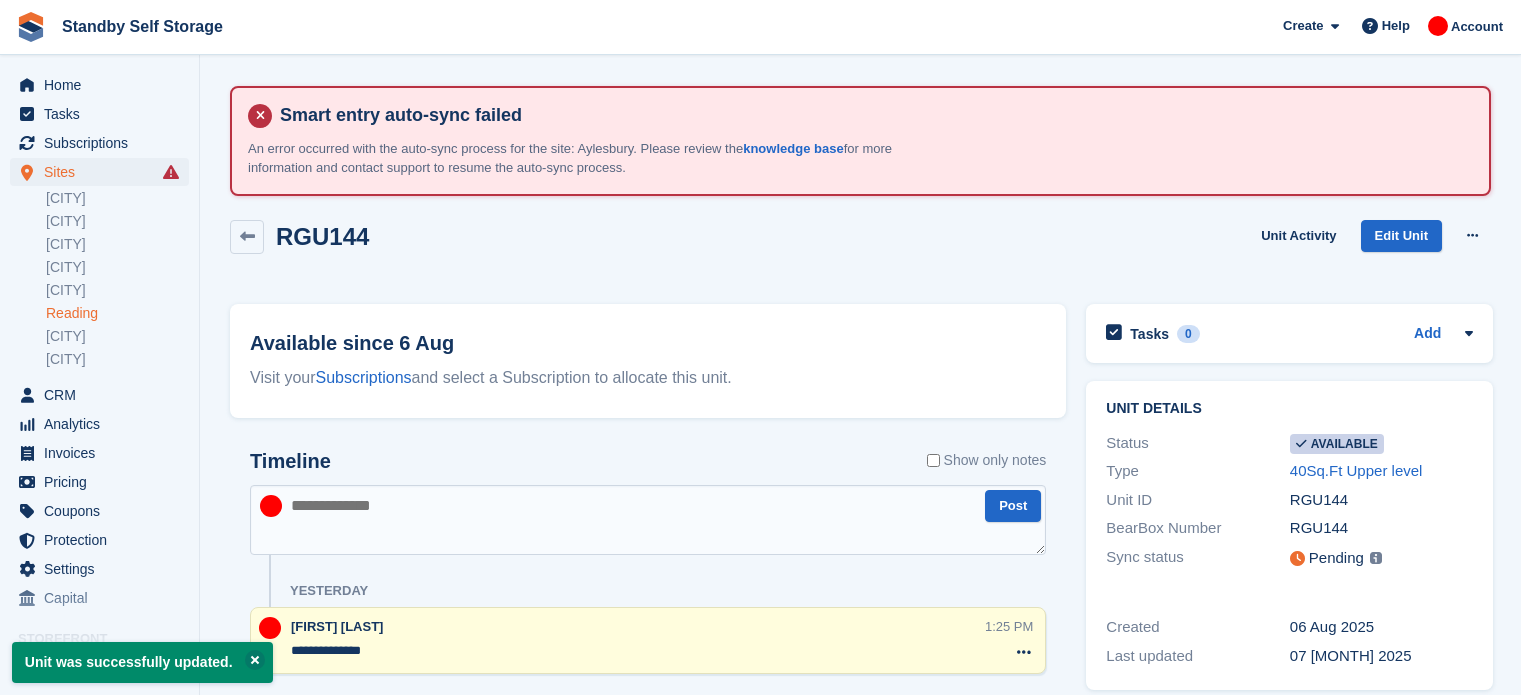 scroll, scrollTop: 0, scrollLeft: 0, axis: both 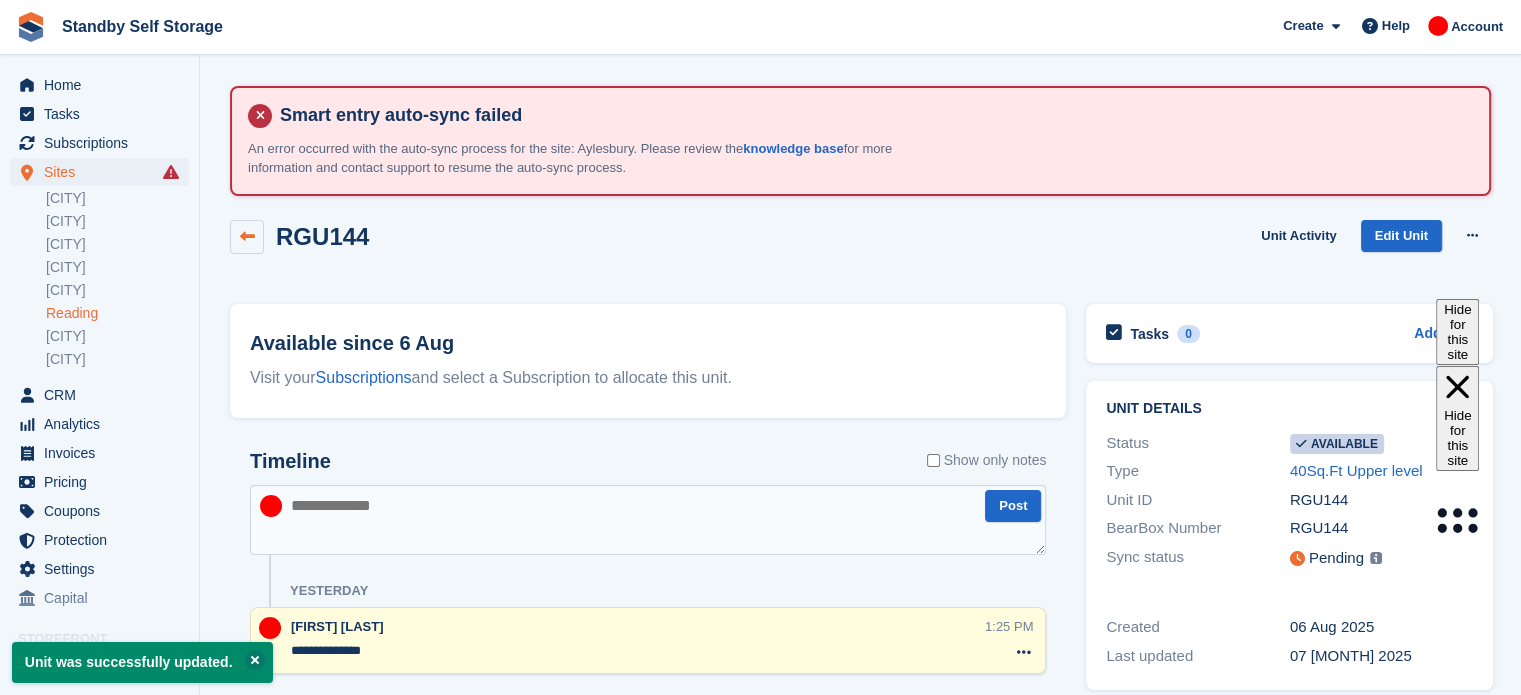 click at bounding box center [247, 236] 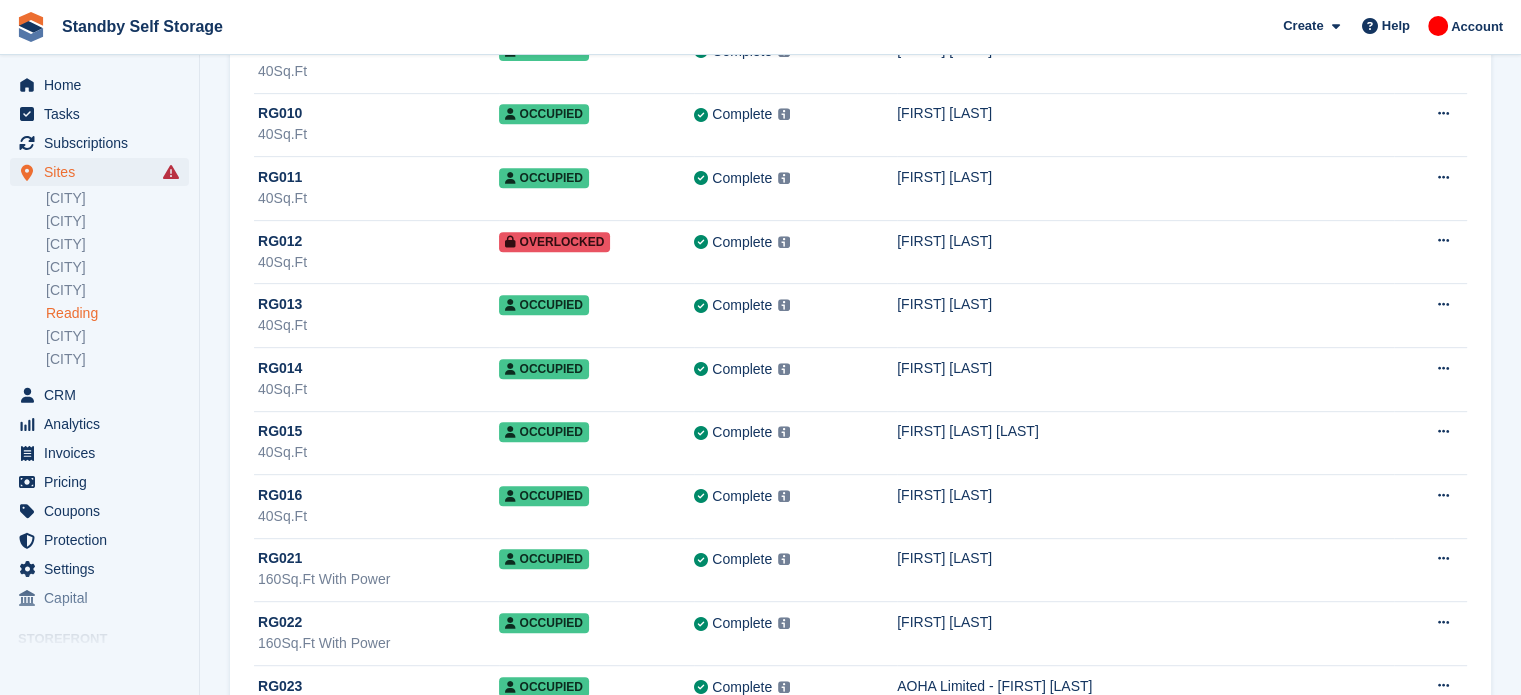 scroll, scrollTop: 829, scrollLeft: 0, axis: vertical 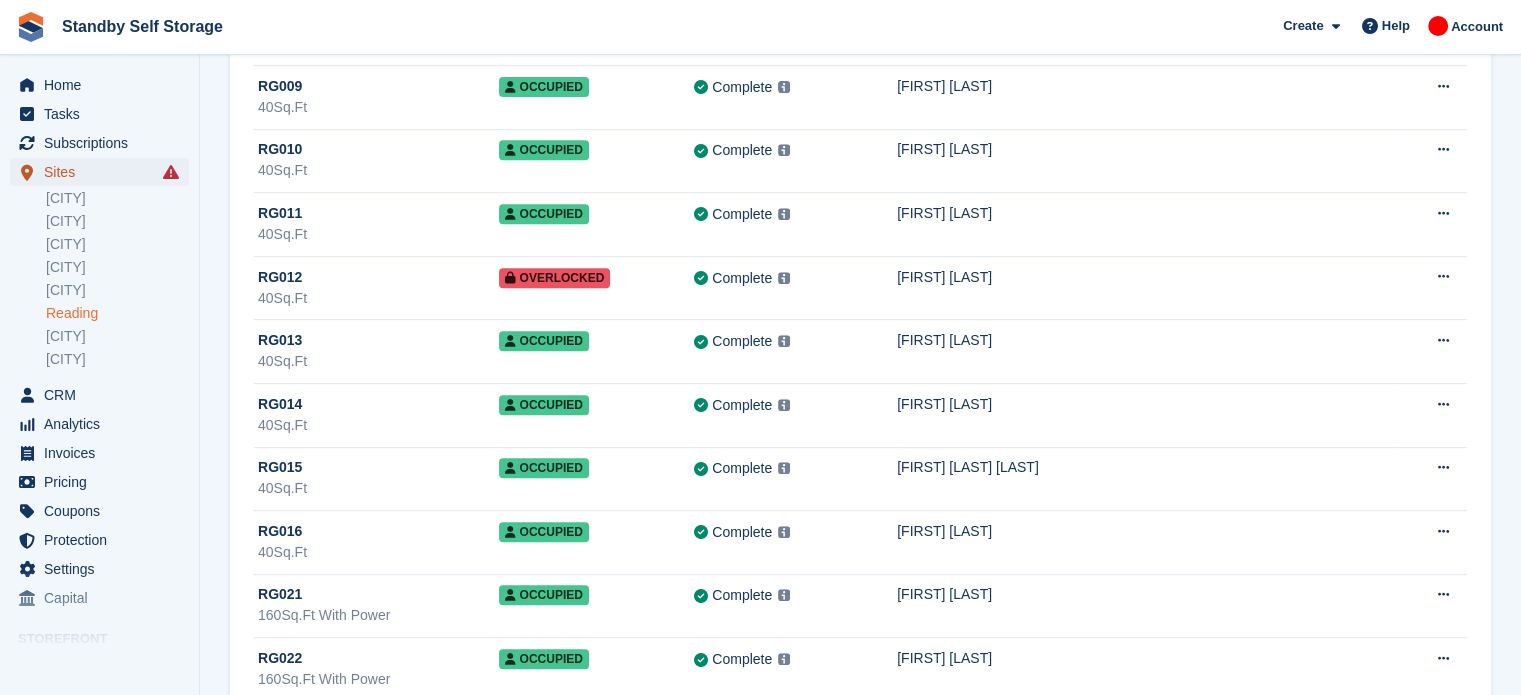 click on "Sites" at bounding box center [104, 172] 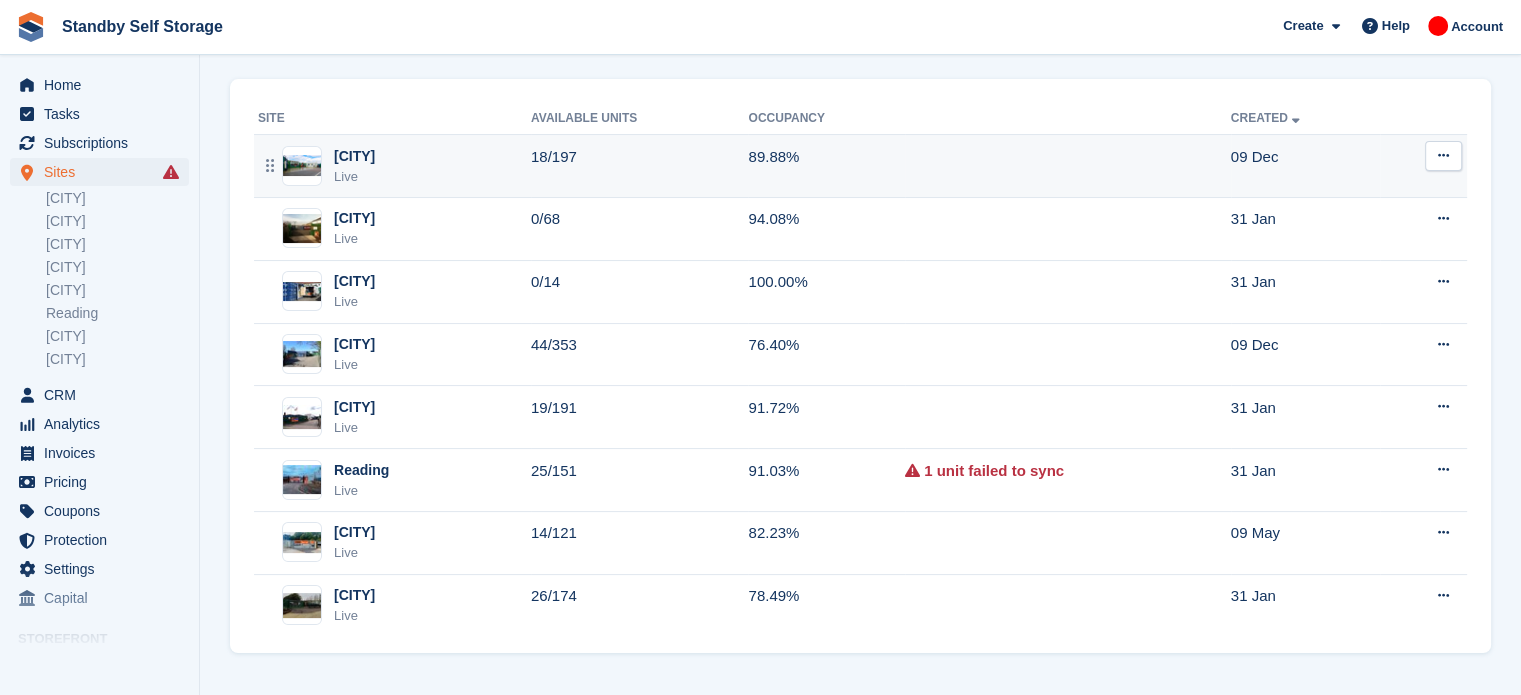 scroll, scrollTop: 0, scrollLeft: 0, axis: both 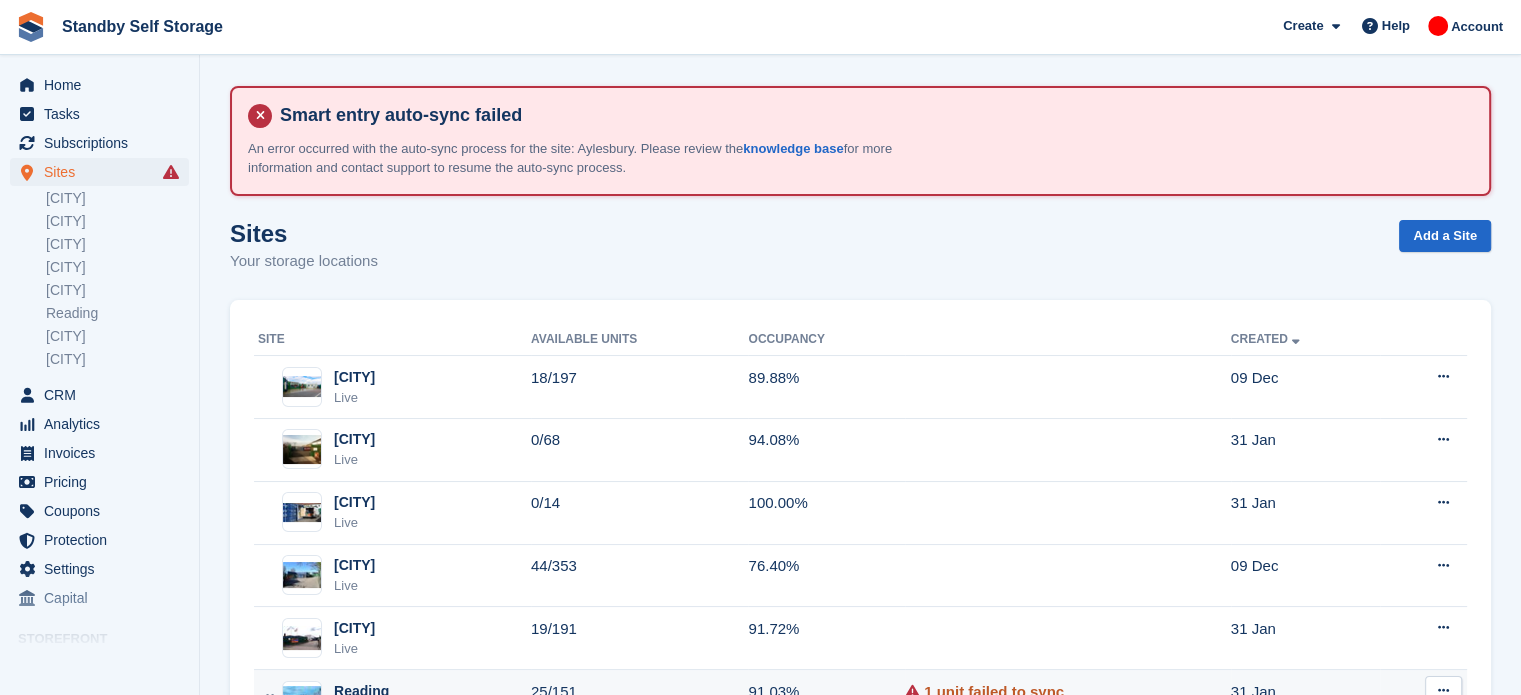 click on "1 unit failed to sync" at bounding box center [994, 692] 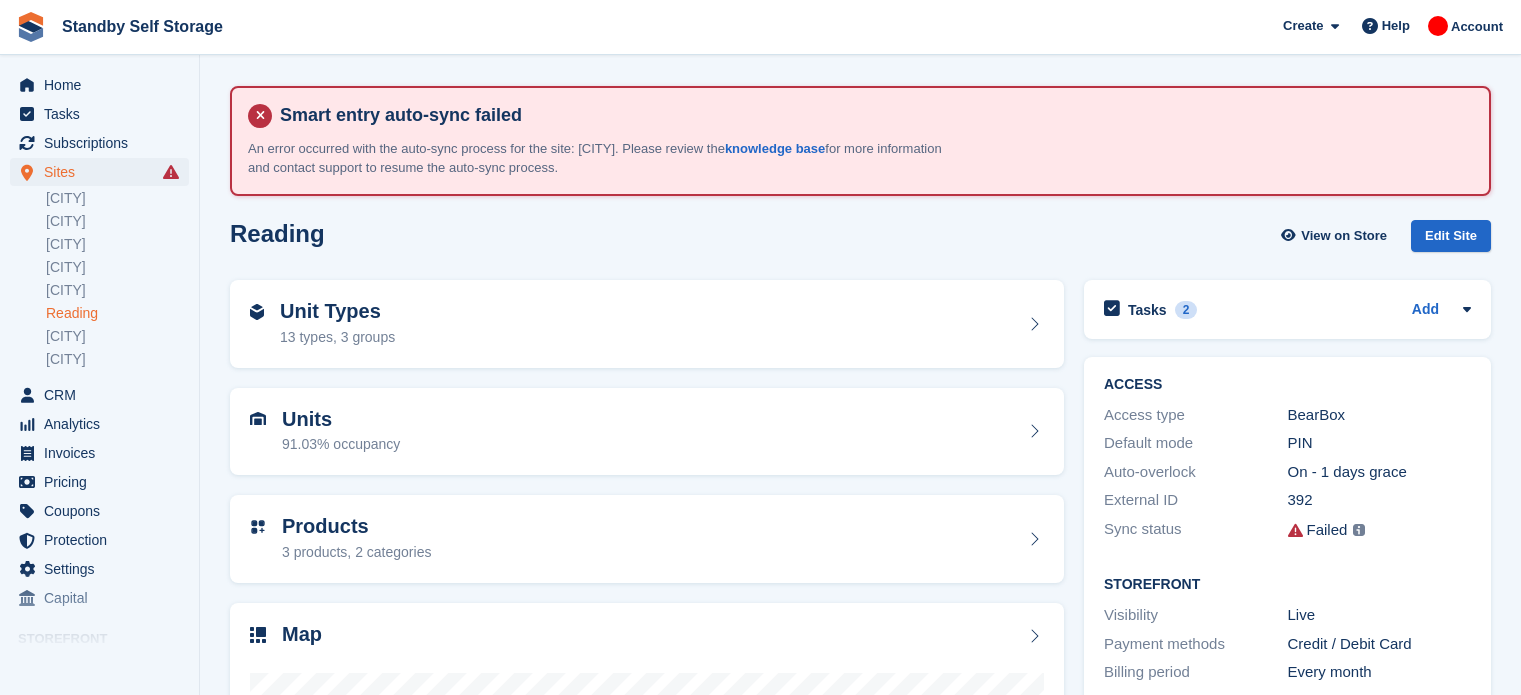 scroll, scrollTop: 0, scrollLeft: 0, axis: both 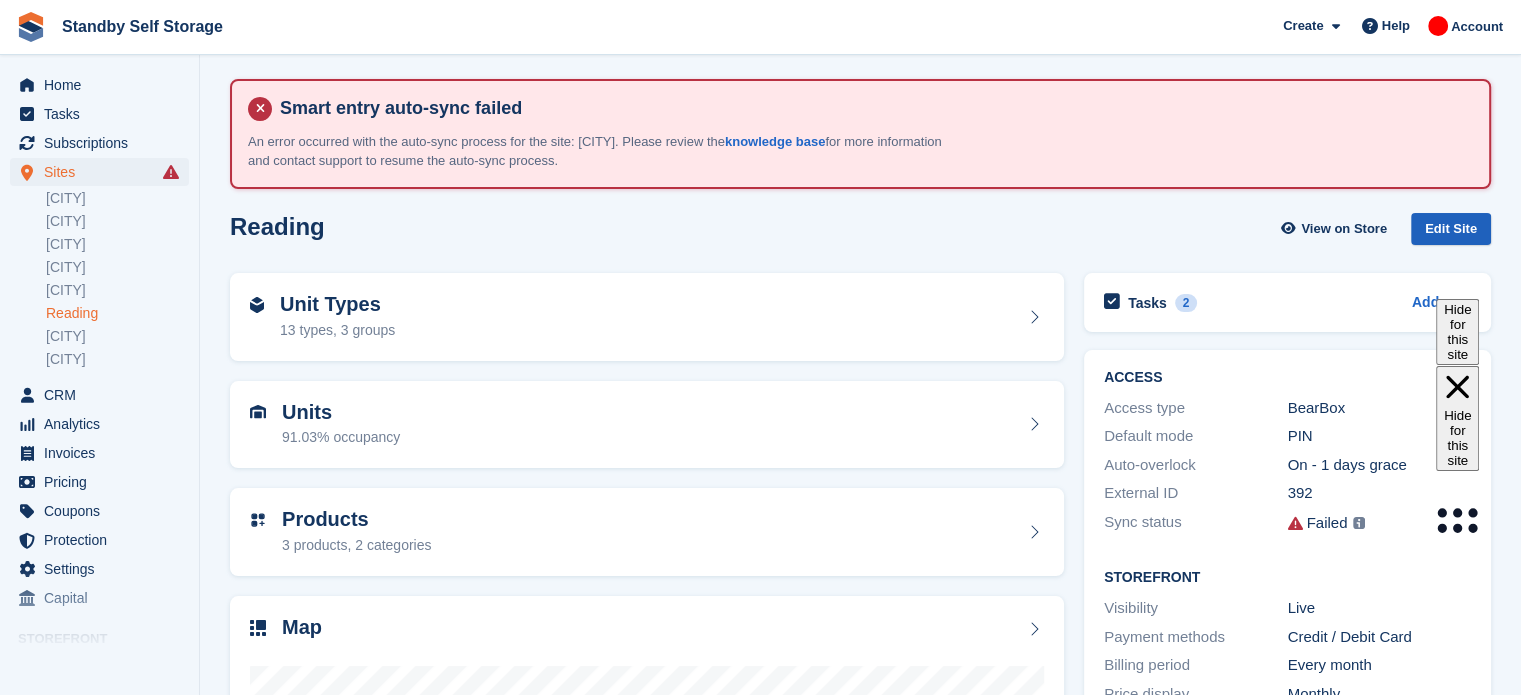 click on "Edit Site" at bounding box center [1451, 229] 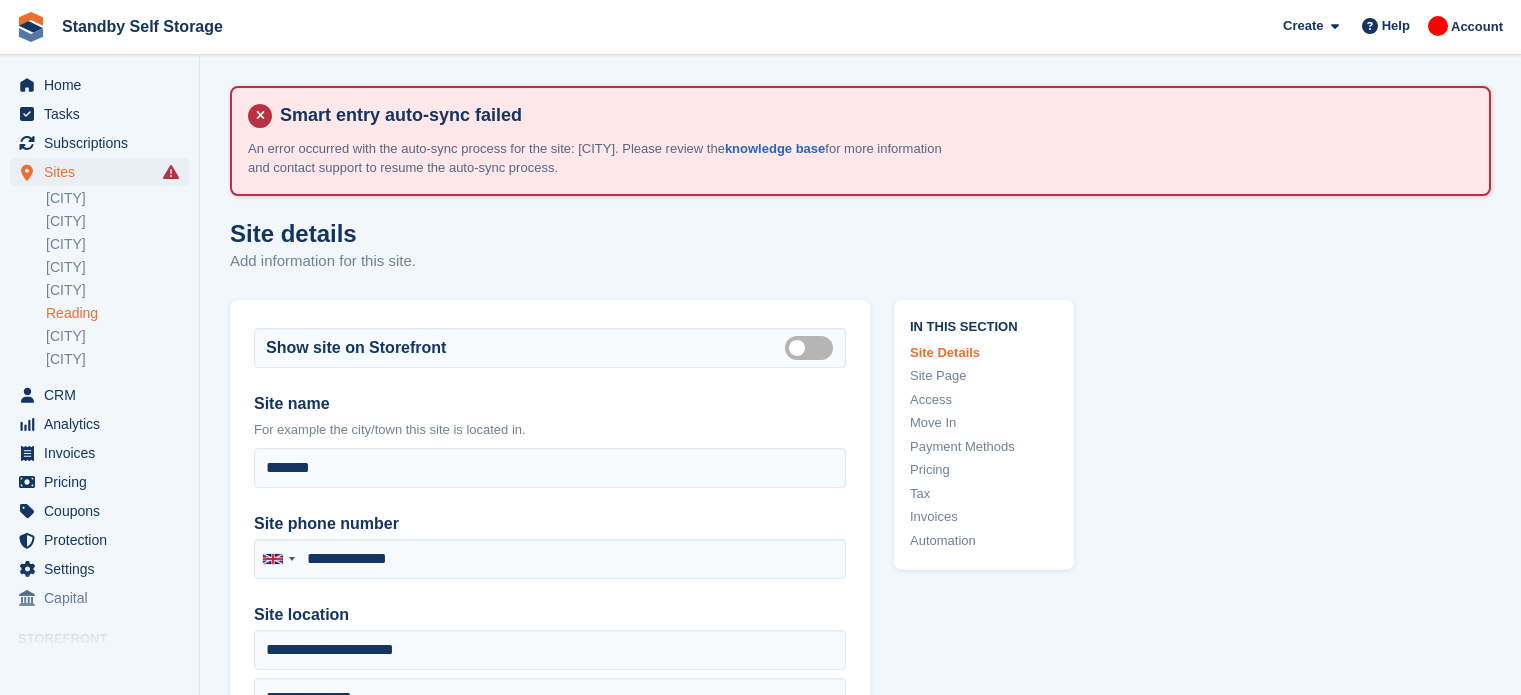 type on "**********" 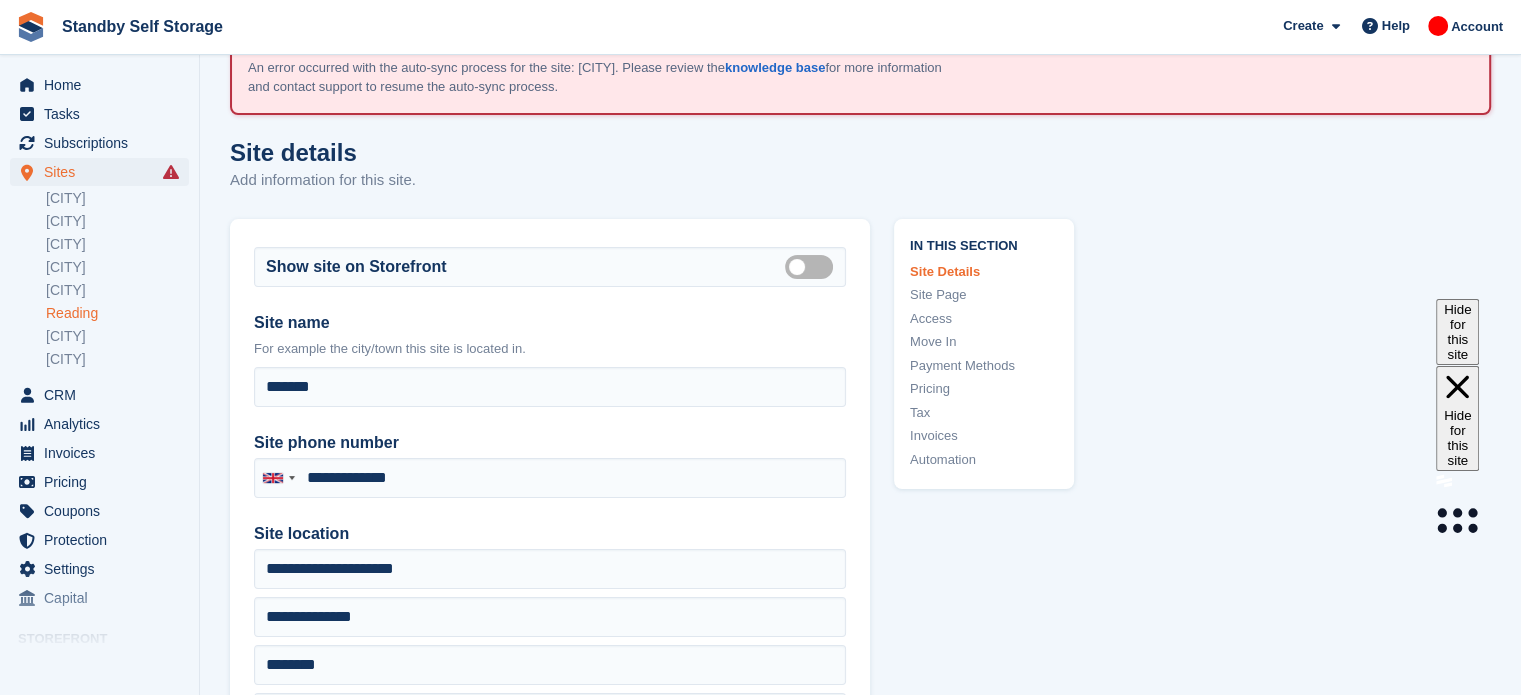 scroll, scrollTop: 68, scrollLeft: 0, axis: vertical 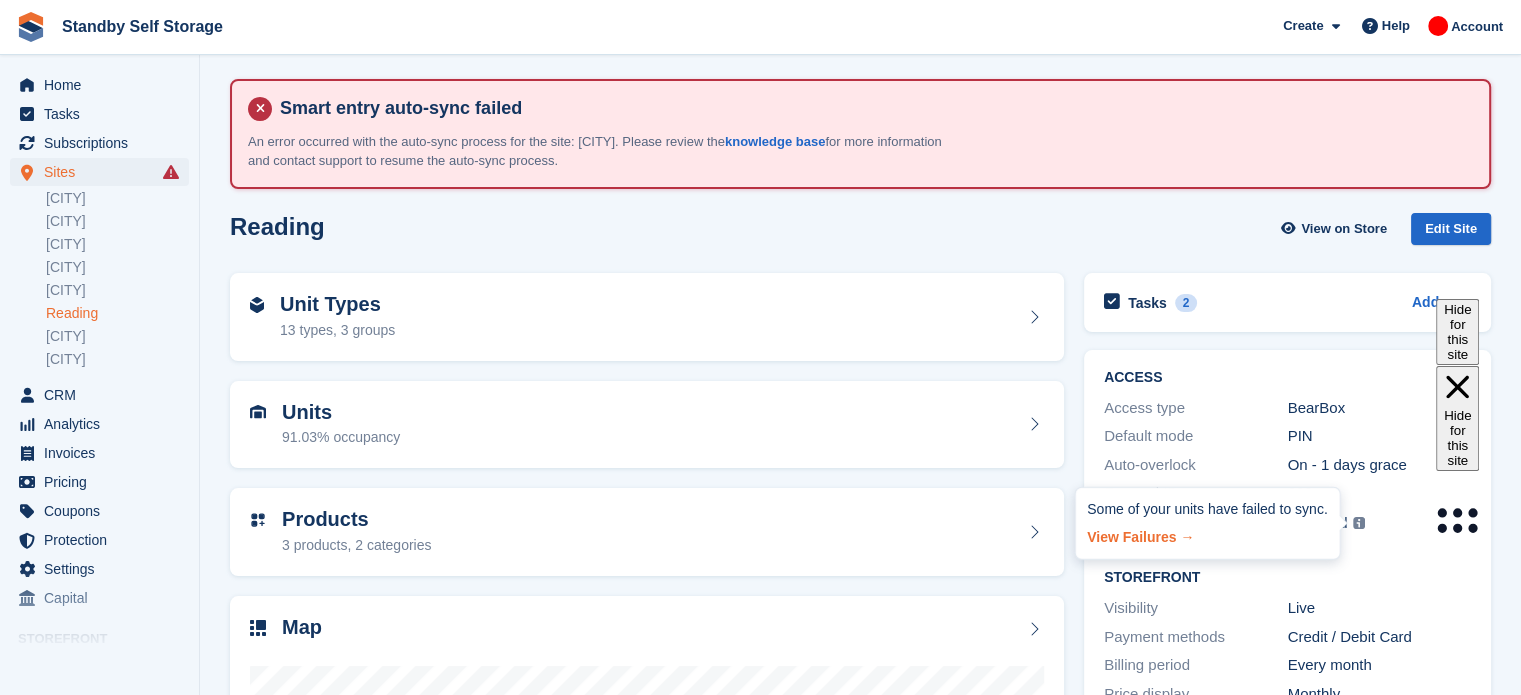 click on "View Failures →" at bounding box center (1207, 533) 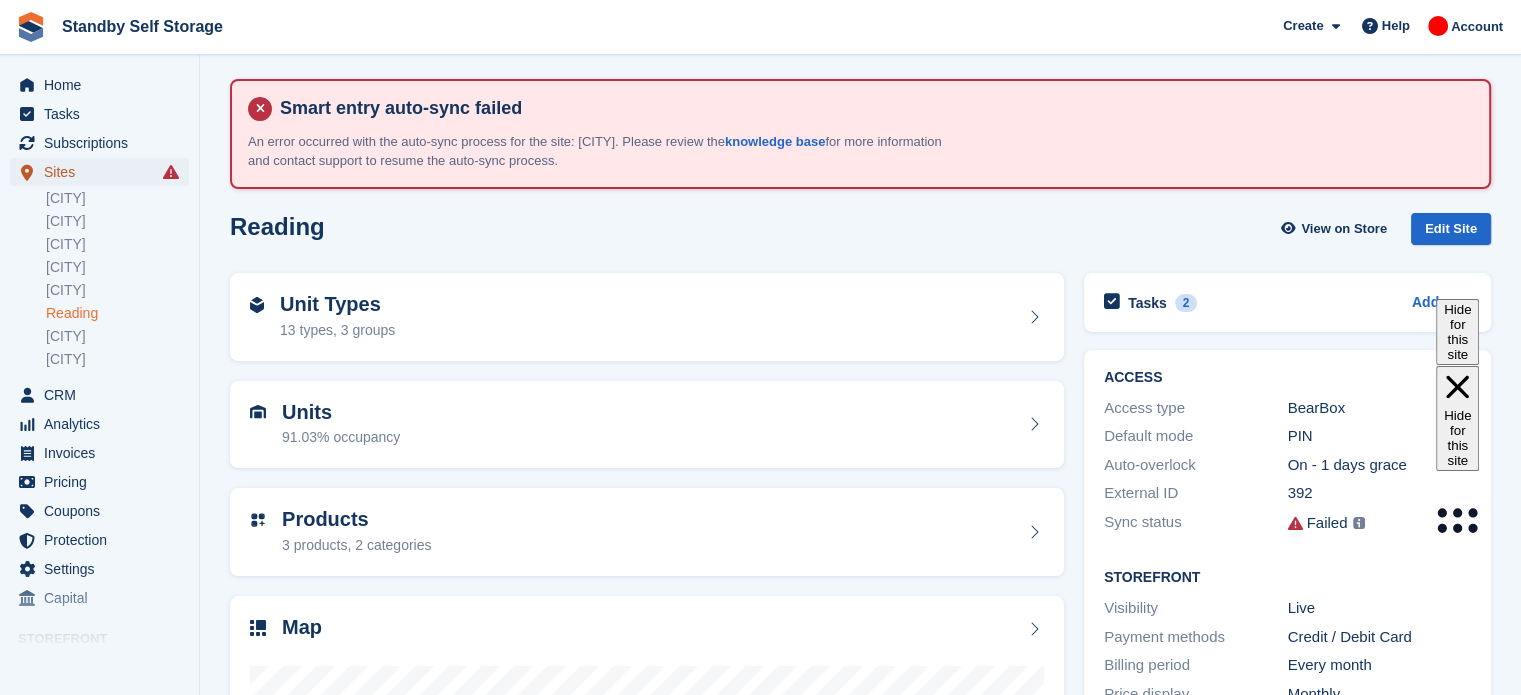 click on "Sites" at bounding box center [104, 172] 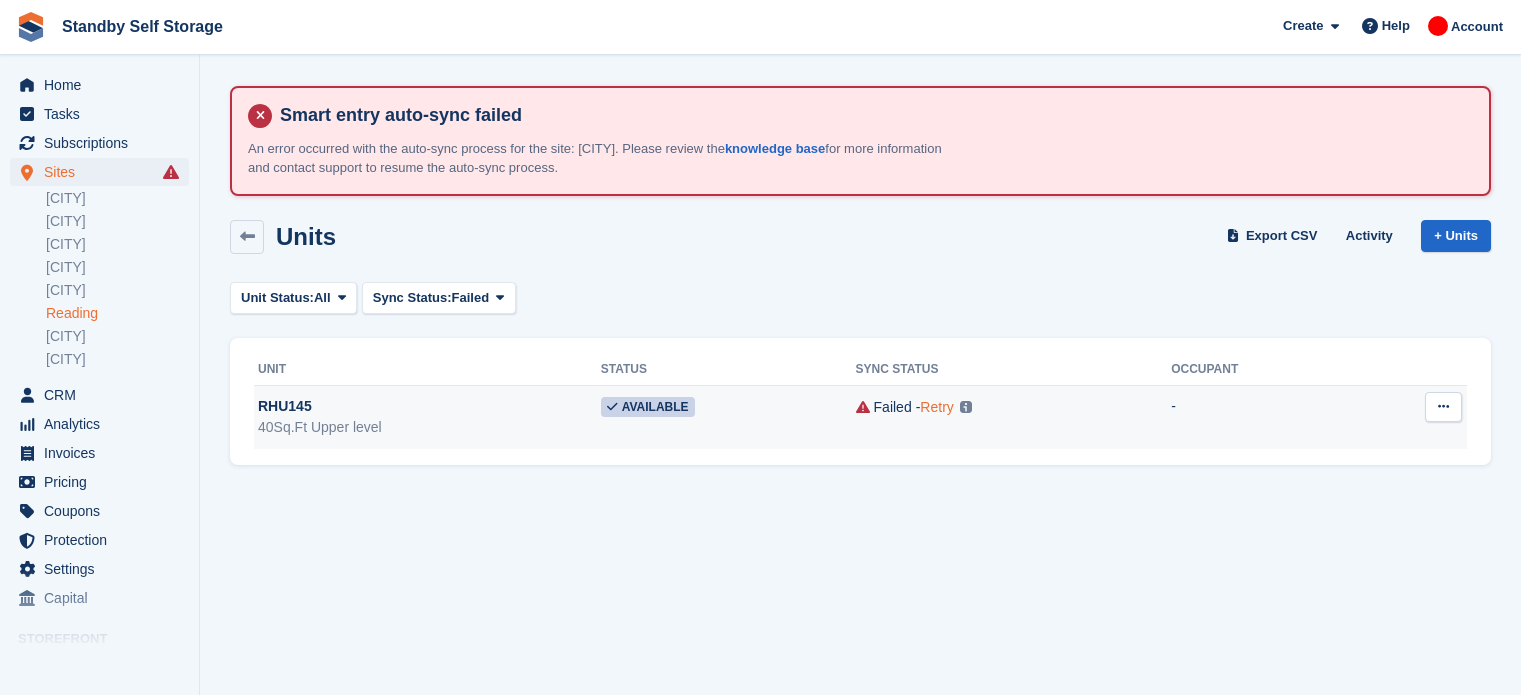 scroll, scrollTop: 0, scrollLeft: 0, axis: both 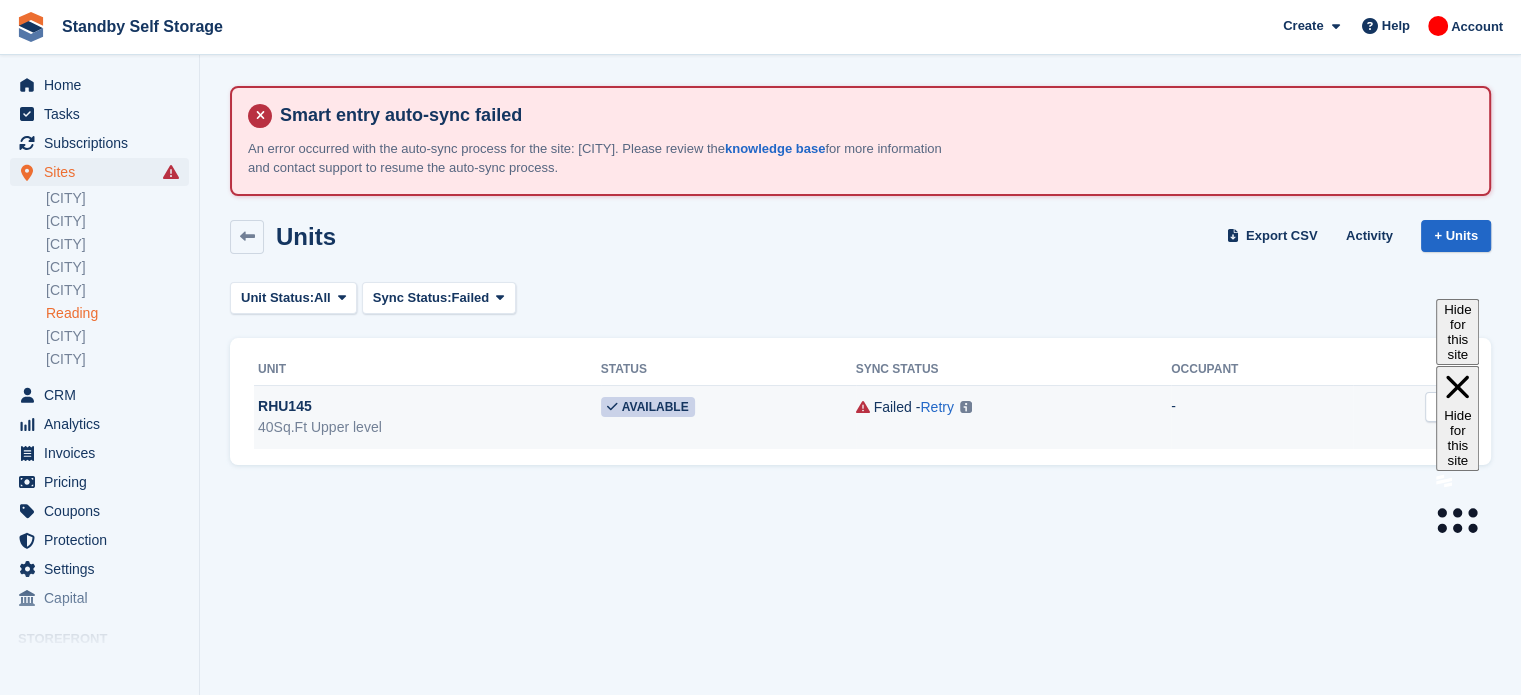 click on "40Sq.Ft Upper level" at bounding box center [429, 427] 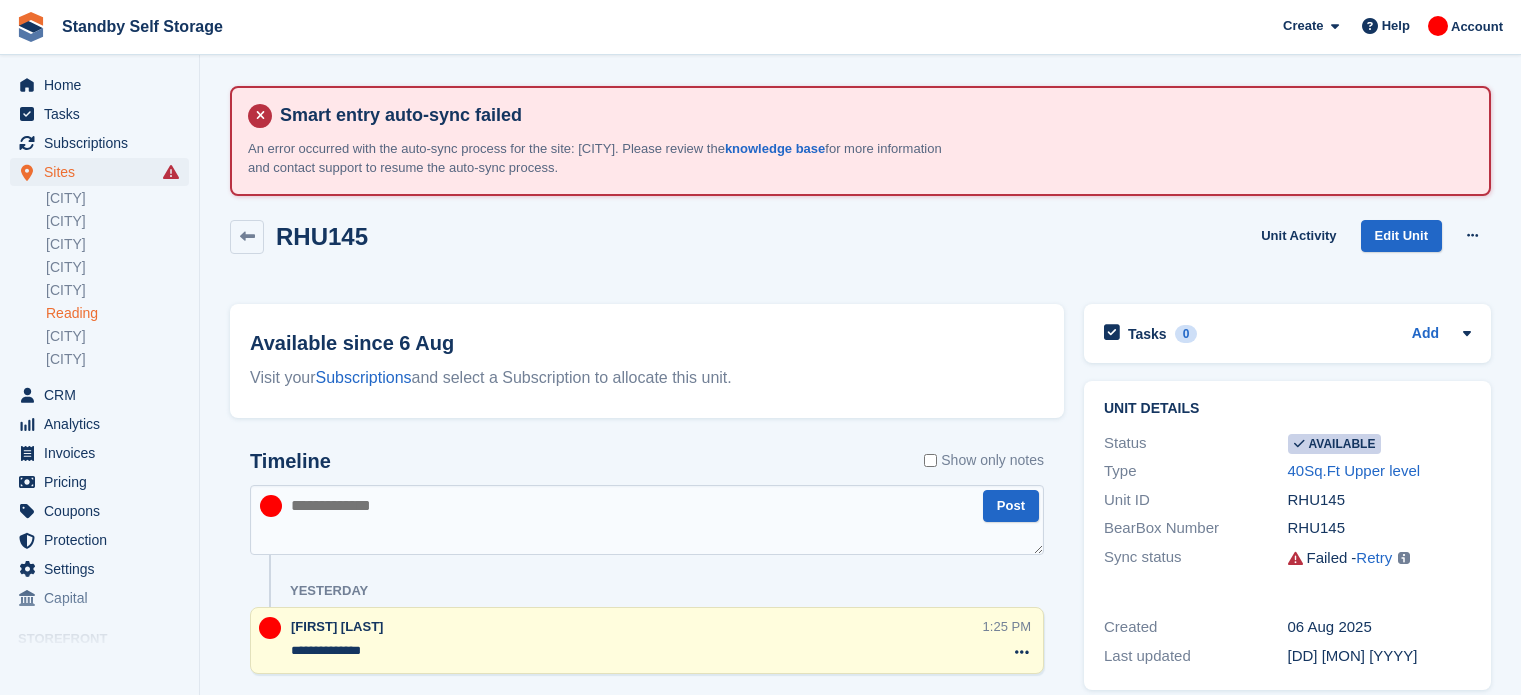 scroll, scrollTop: 0, scrollLeft: 0, axis: both 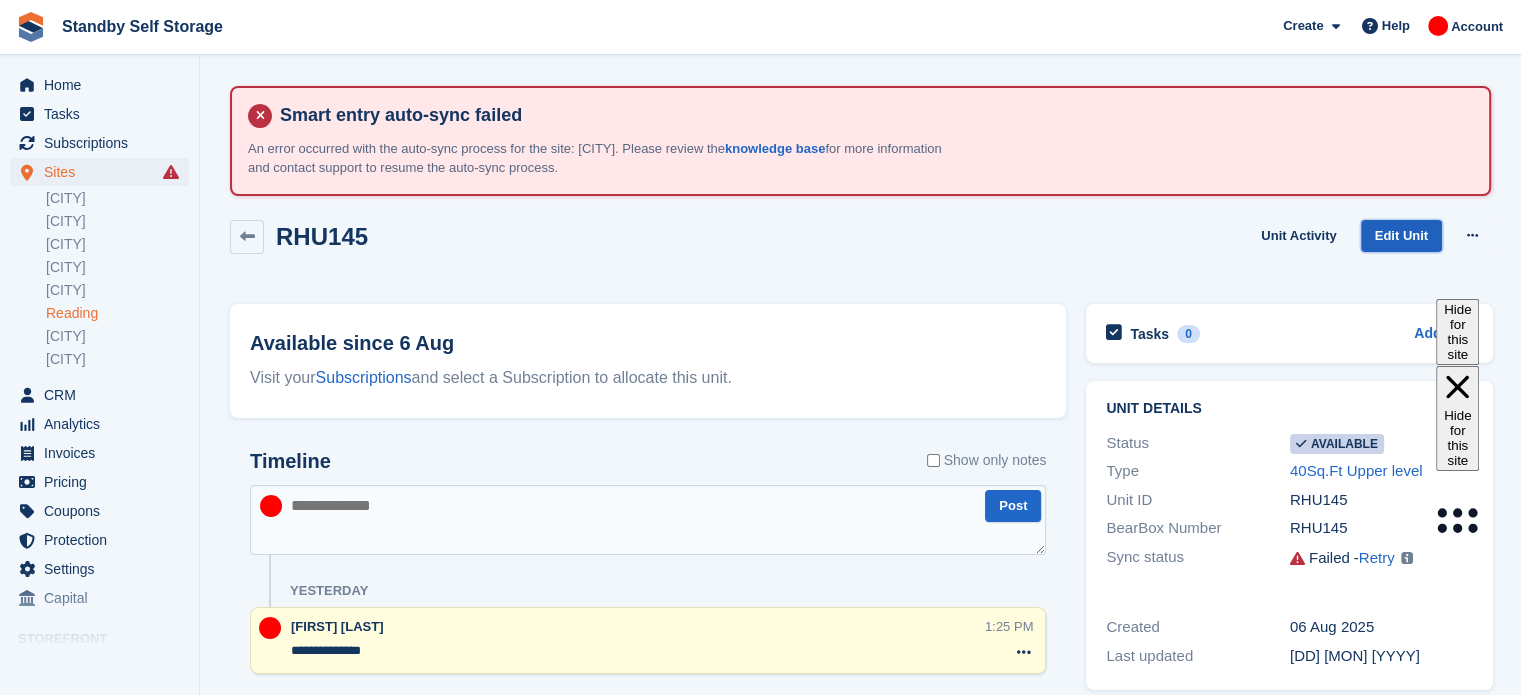 click on "Edit Unit" at bounding box center [1401, 236] 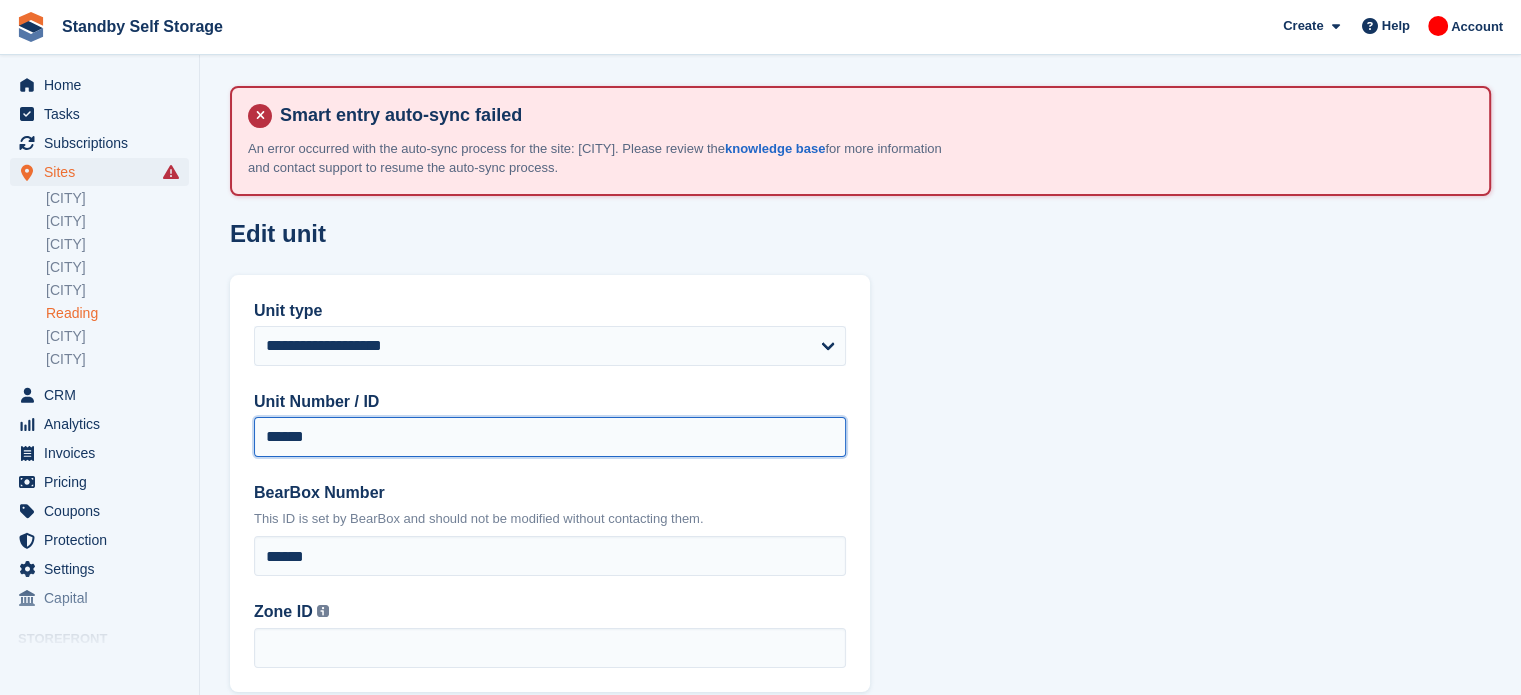 click on "******" at bounding box center [550, 437] 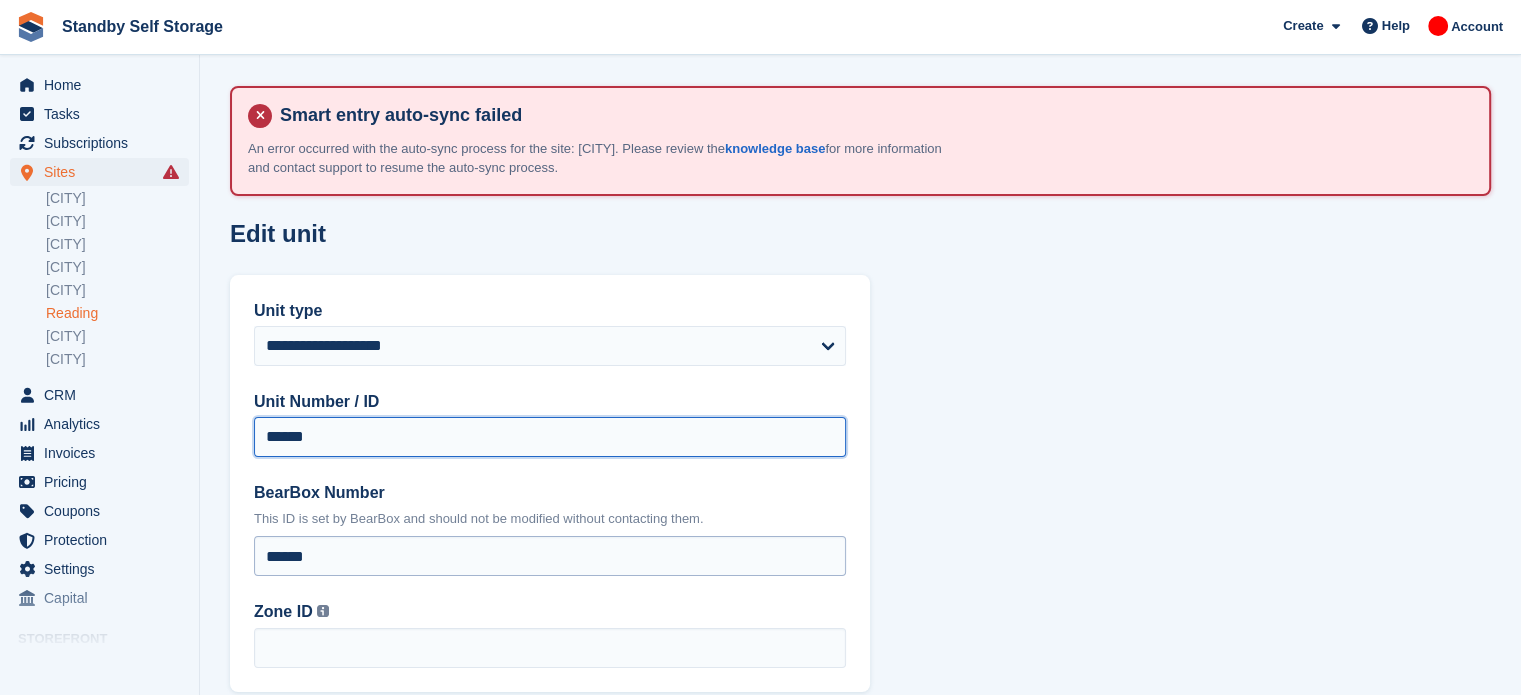type on "******" 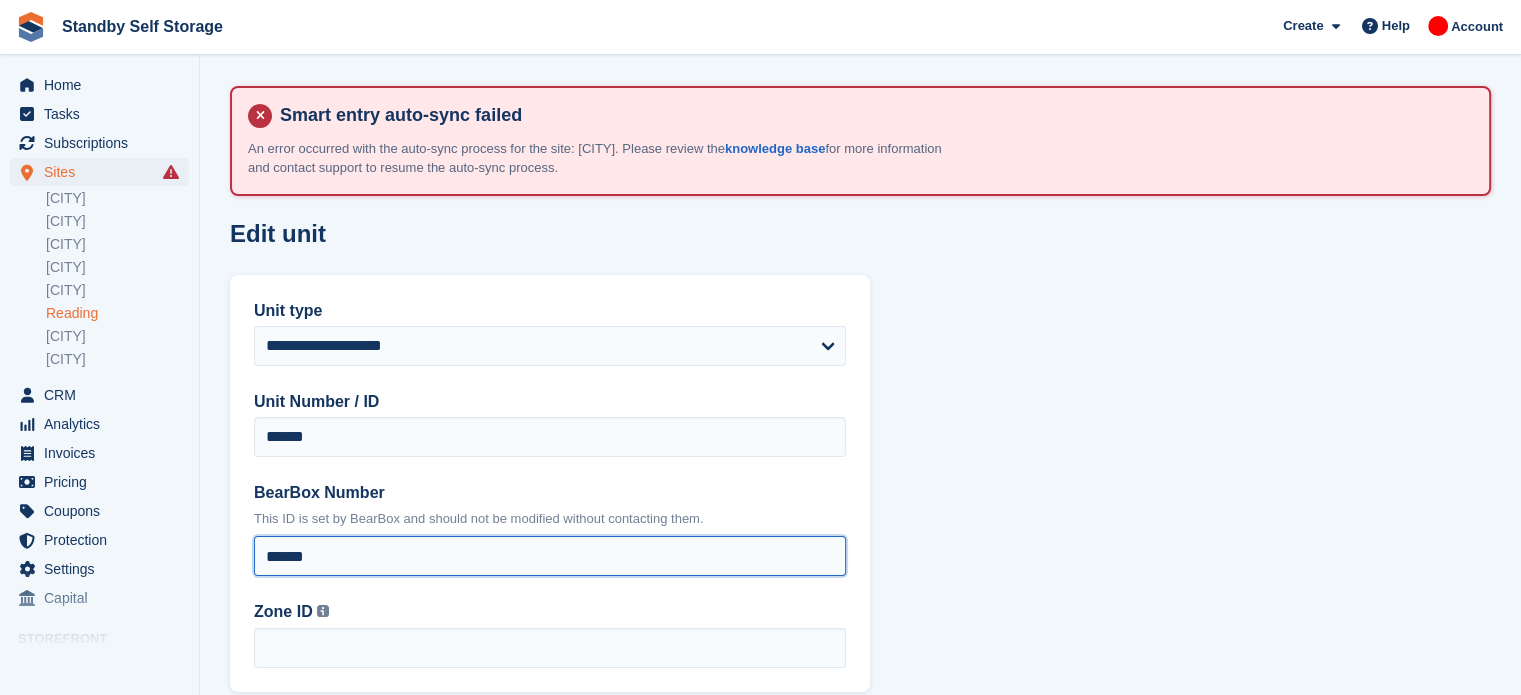 click on "******" at bounding box center [550, 556] 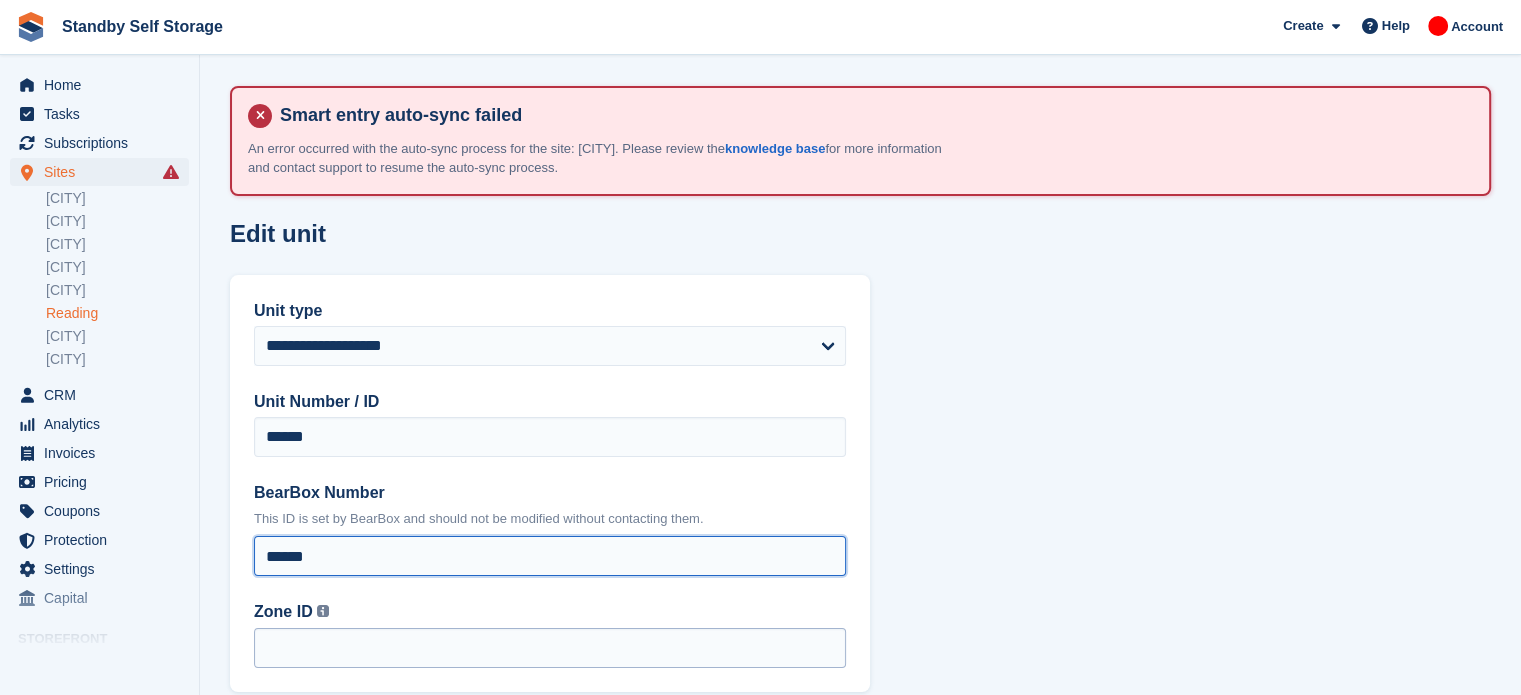 type on "******" 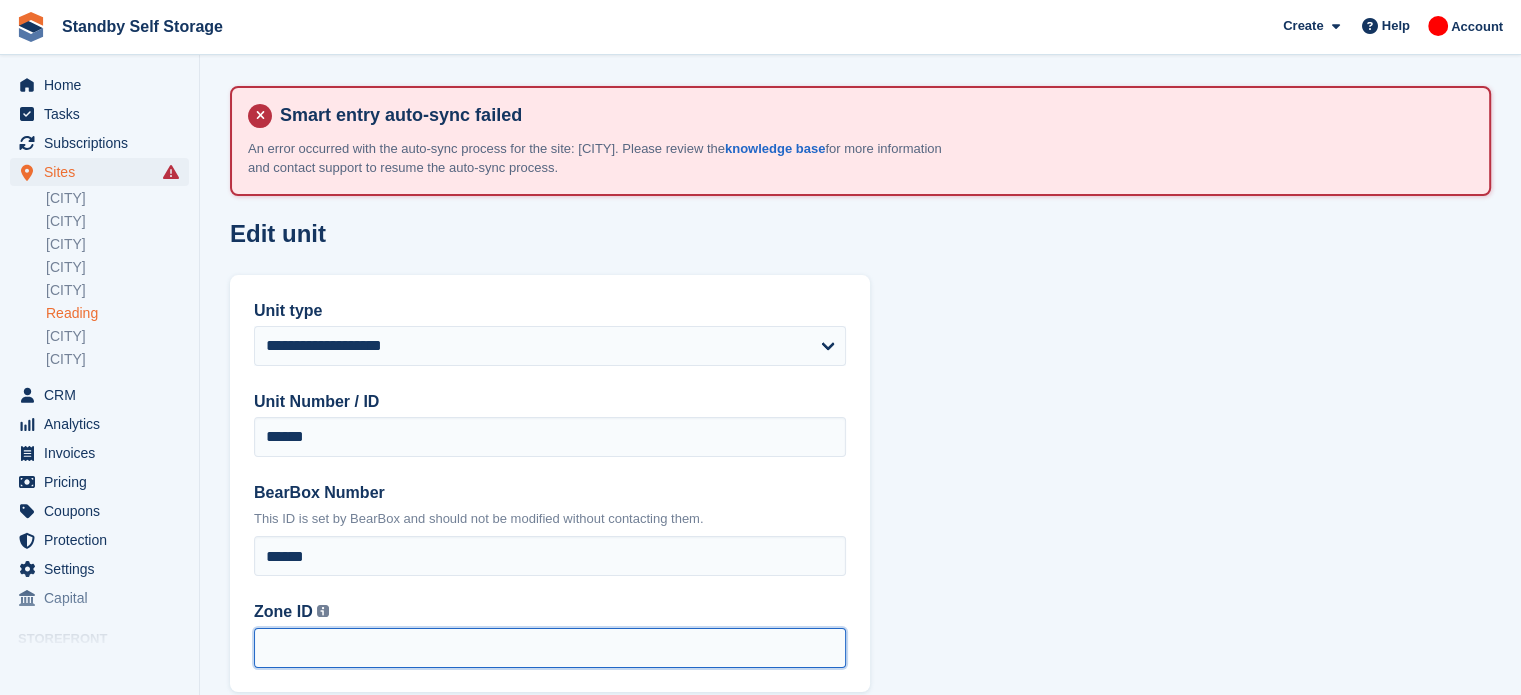 click on "Zone ID
This is the Zone ID from BearBox. You can find this ID in your BearBox dashboard by viewing the Zones area." at bounding box center (550, 648) 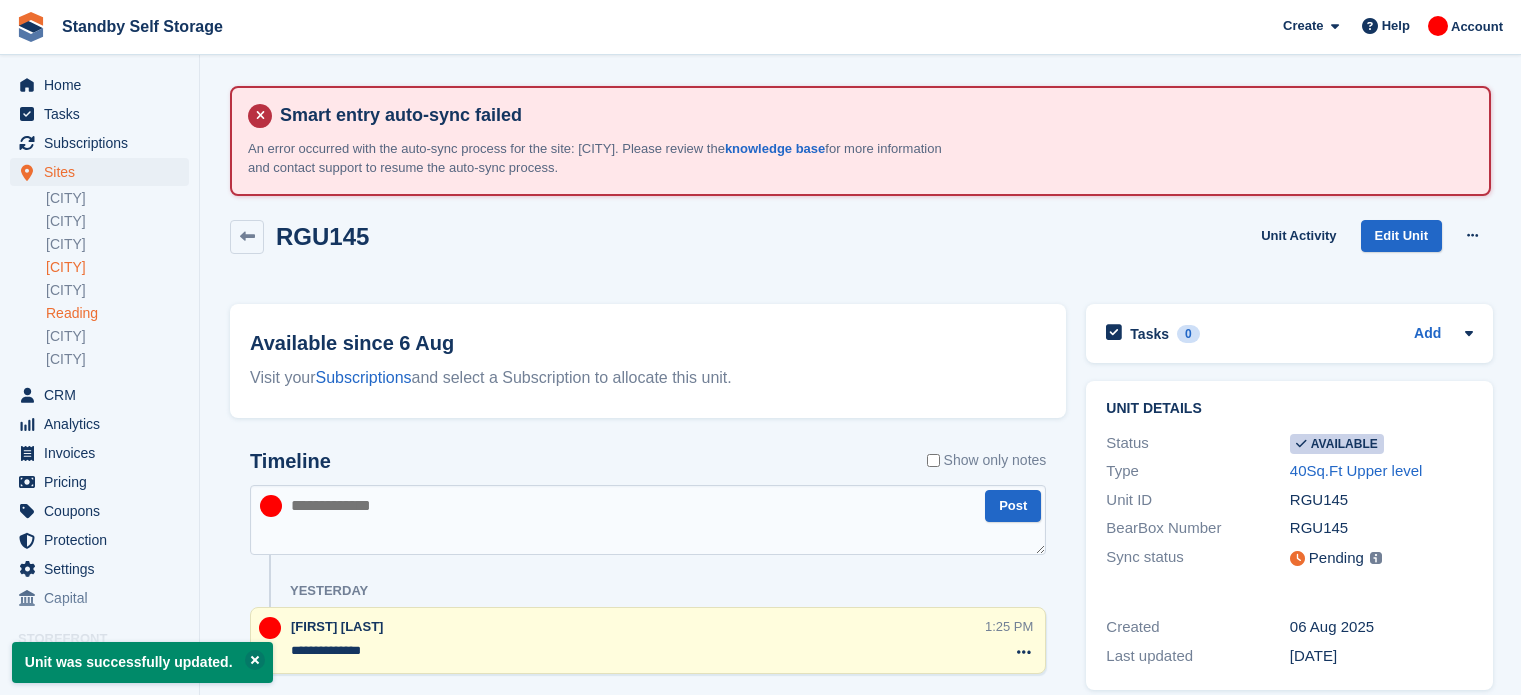 scroll, scrollTop: 0, scrollLeft: 0, axis: both 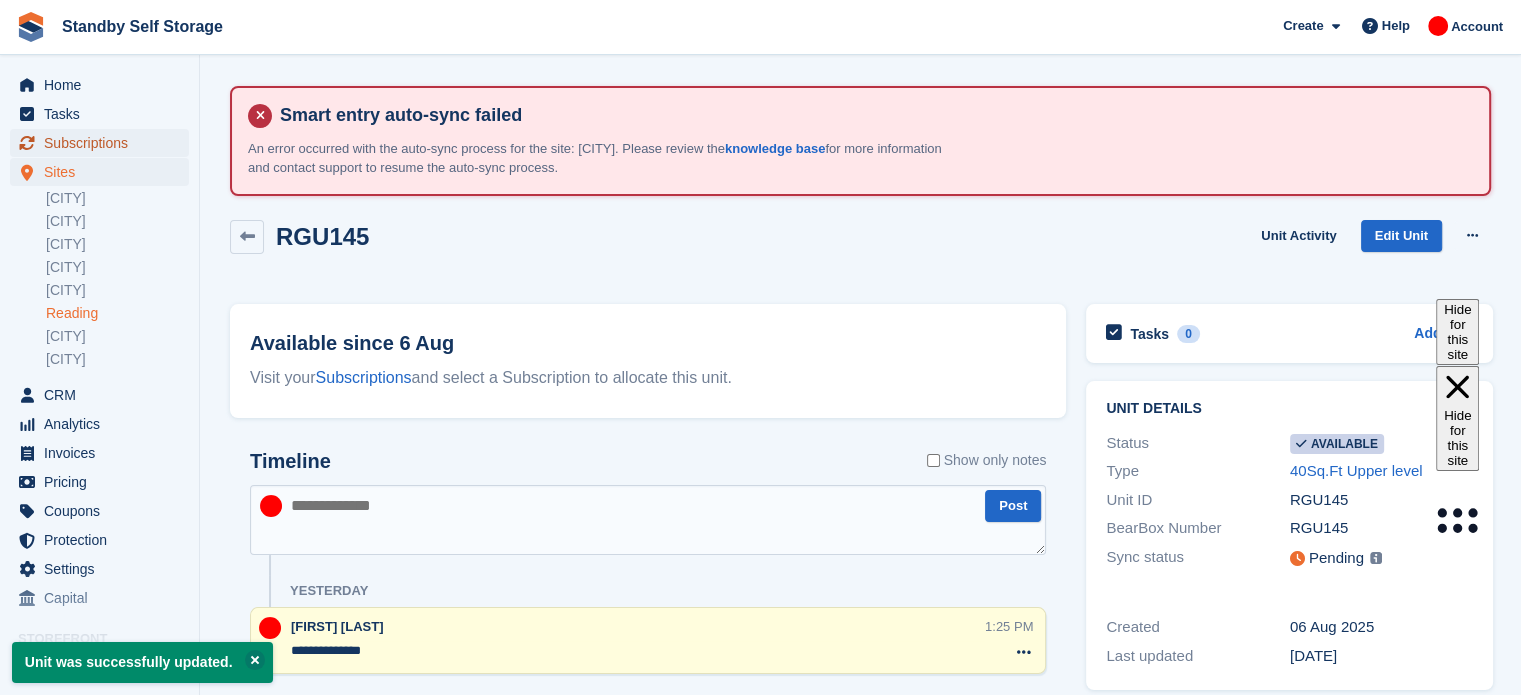 click on "Subscriptions" at bounding box center [104, 143] 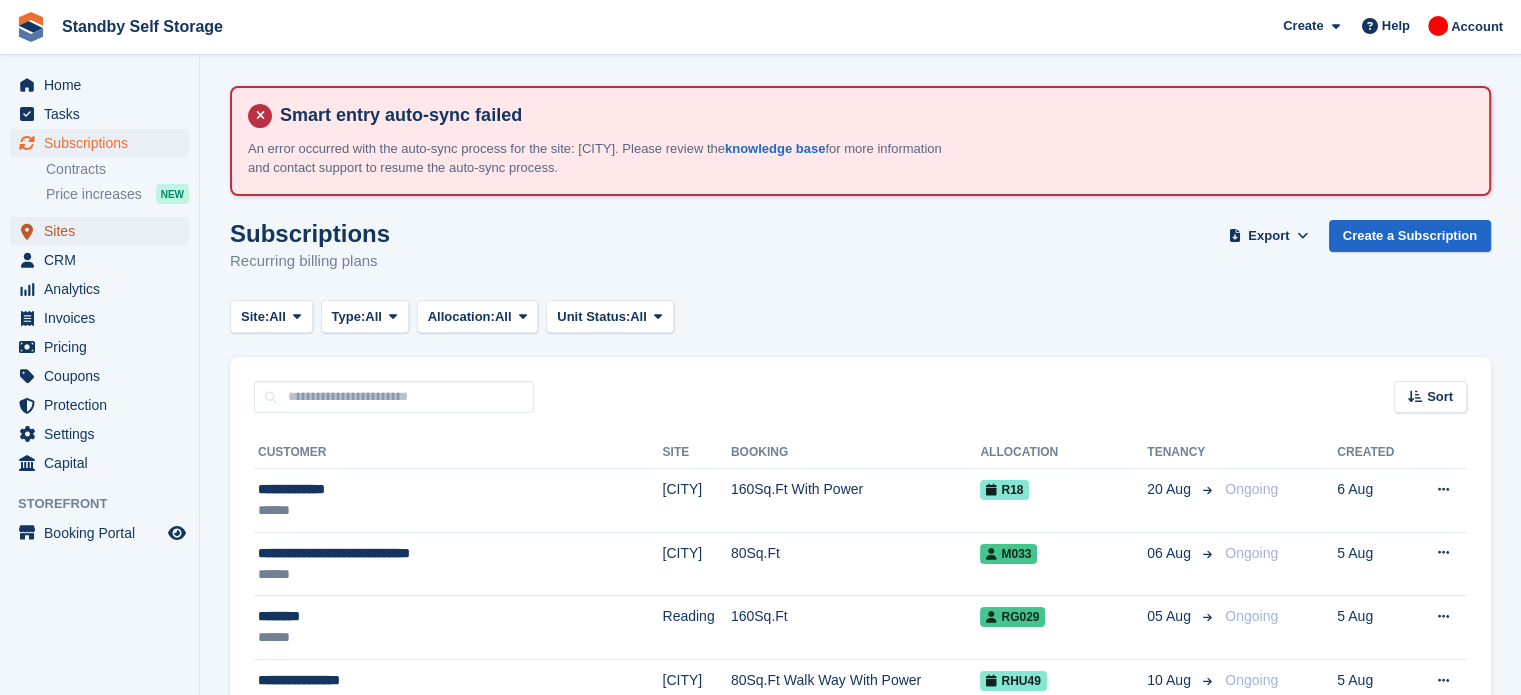 click on "Sites" at bounding box center (104, 231) 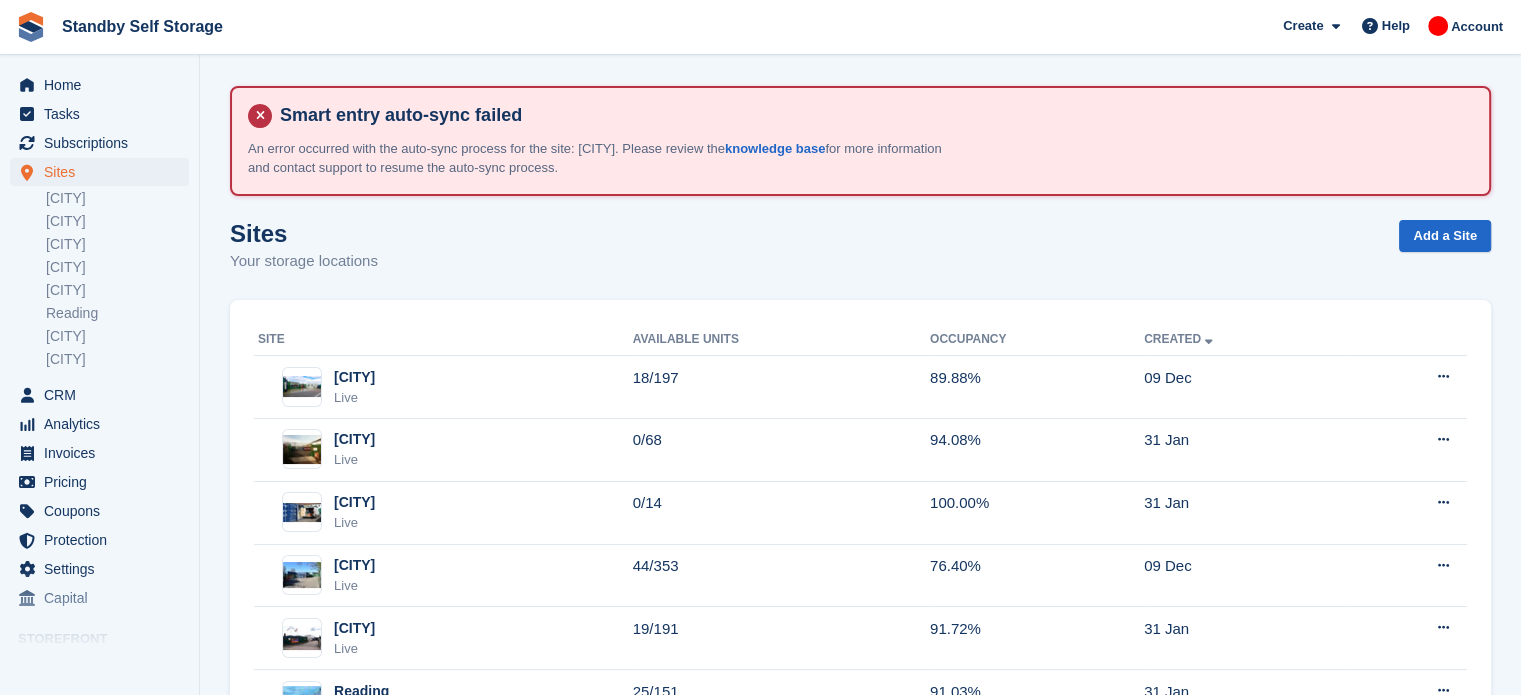 scroll, scrollTop: 140, scrollLeft: 0, axis: vertical 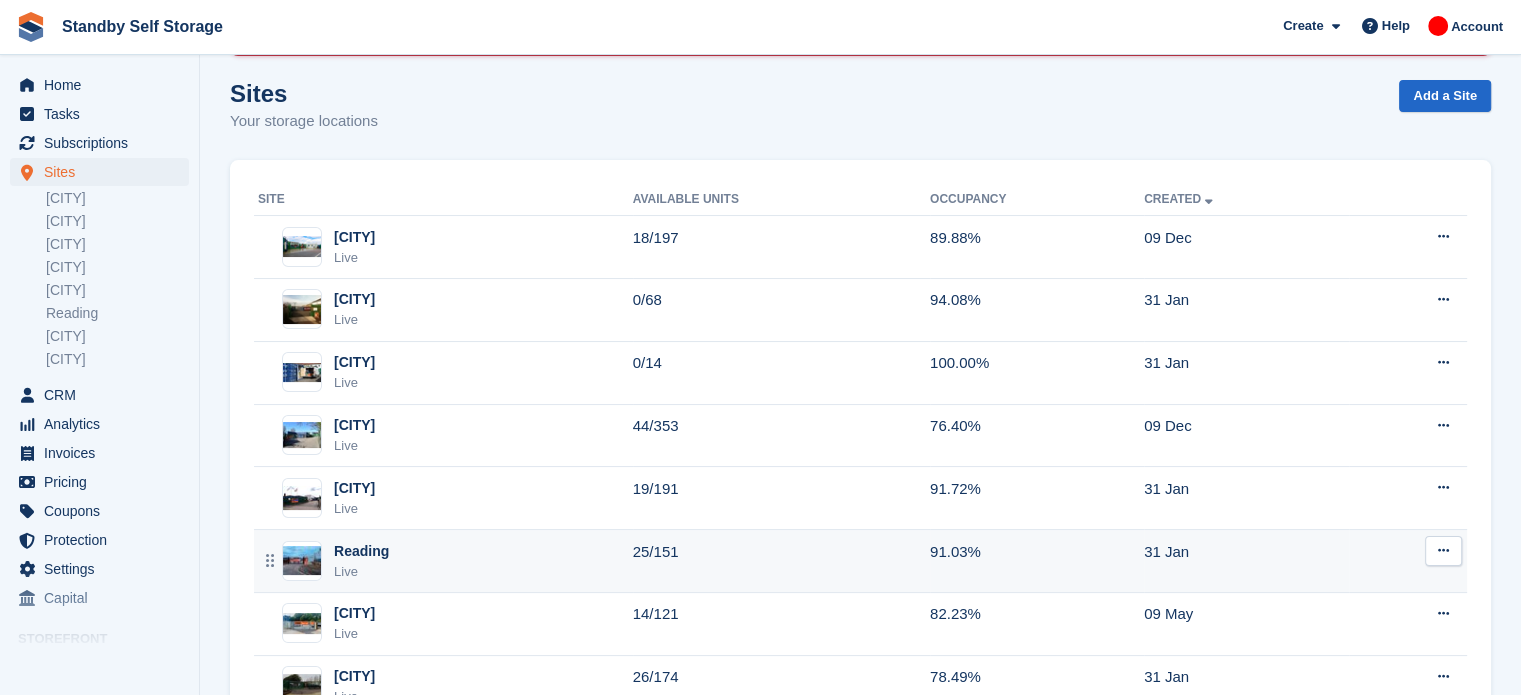 click on "Reading
Live" at bounding box center (445, 561) 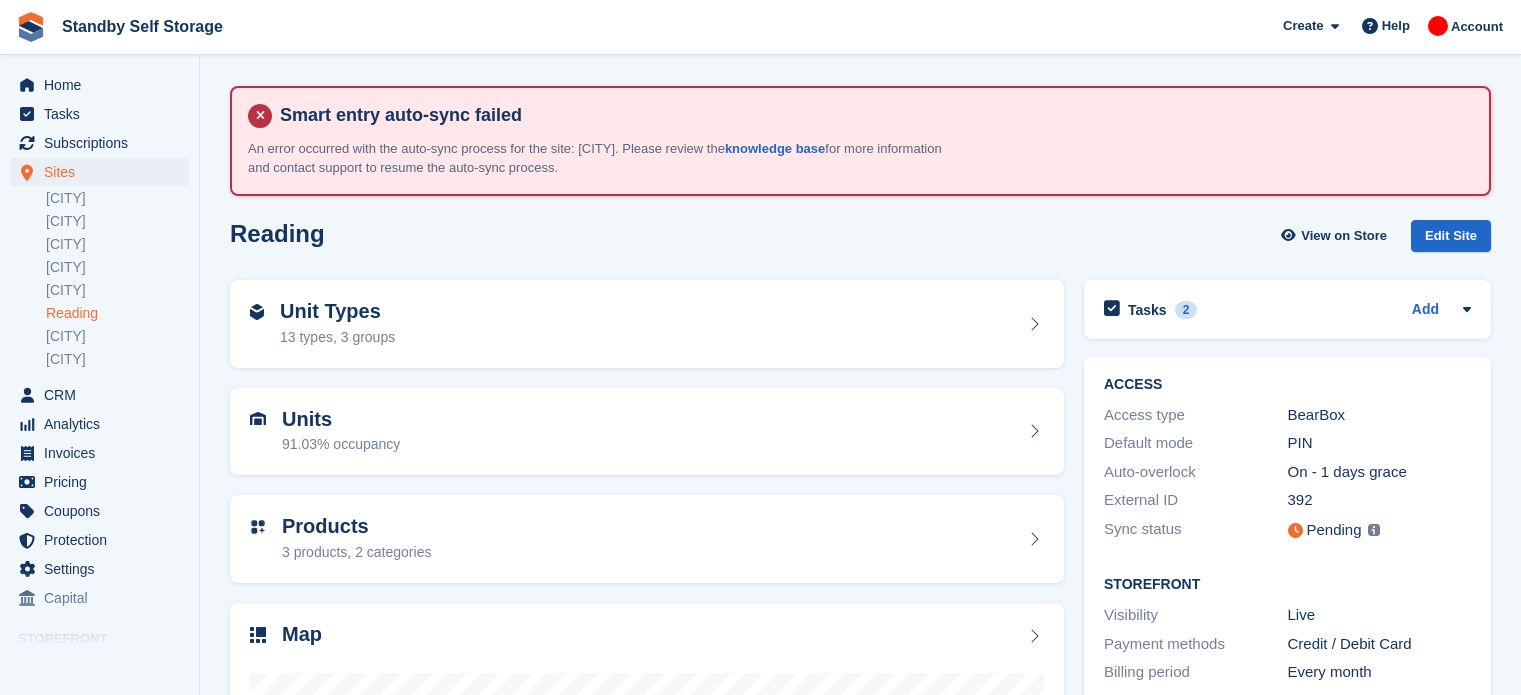 scroll, scrollTop: 0, scrollLeft: 0, axis: both 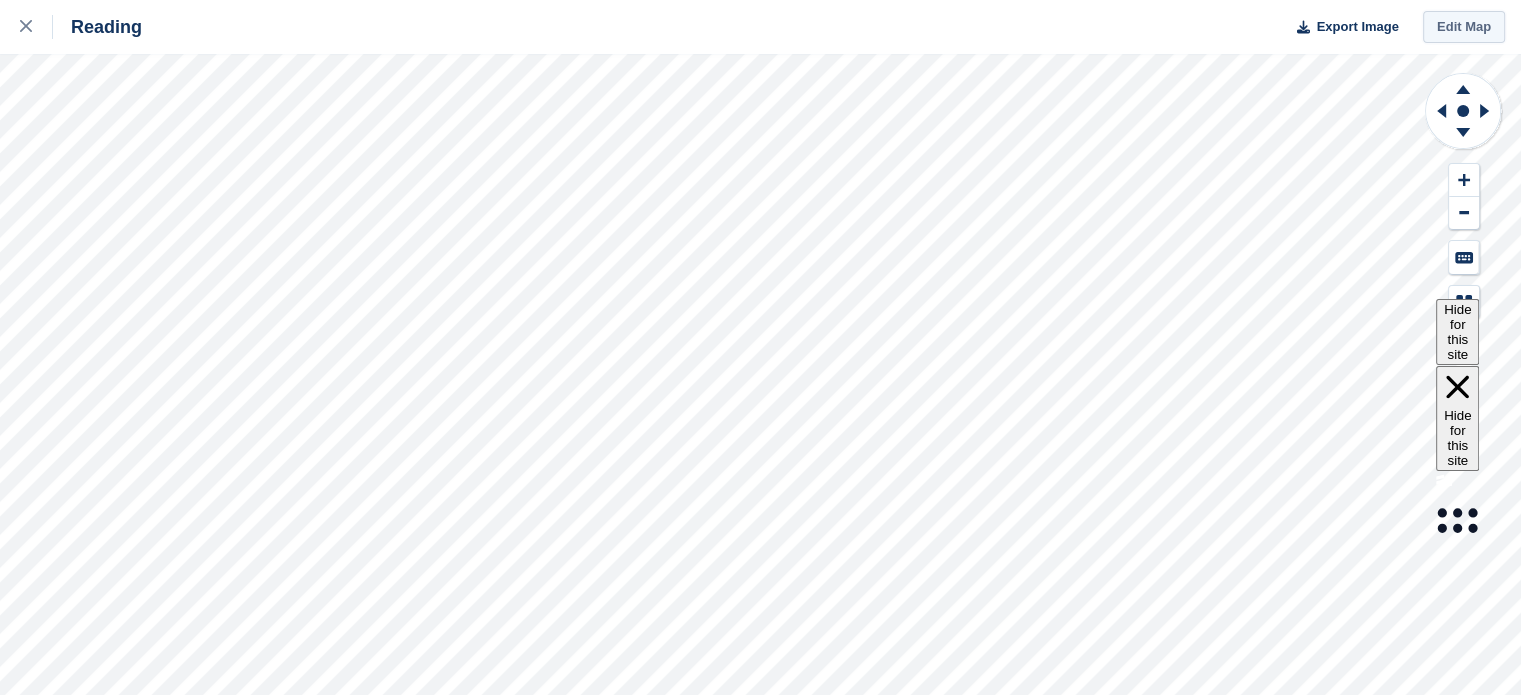 click on "Edit Map" at bounding box center [1464, 27] 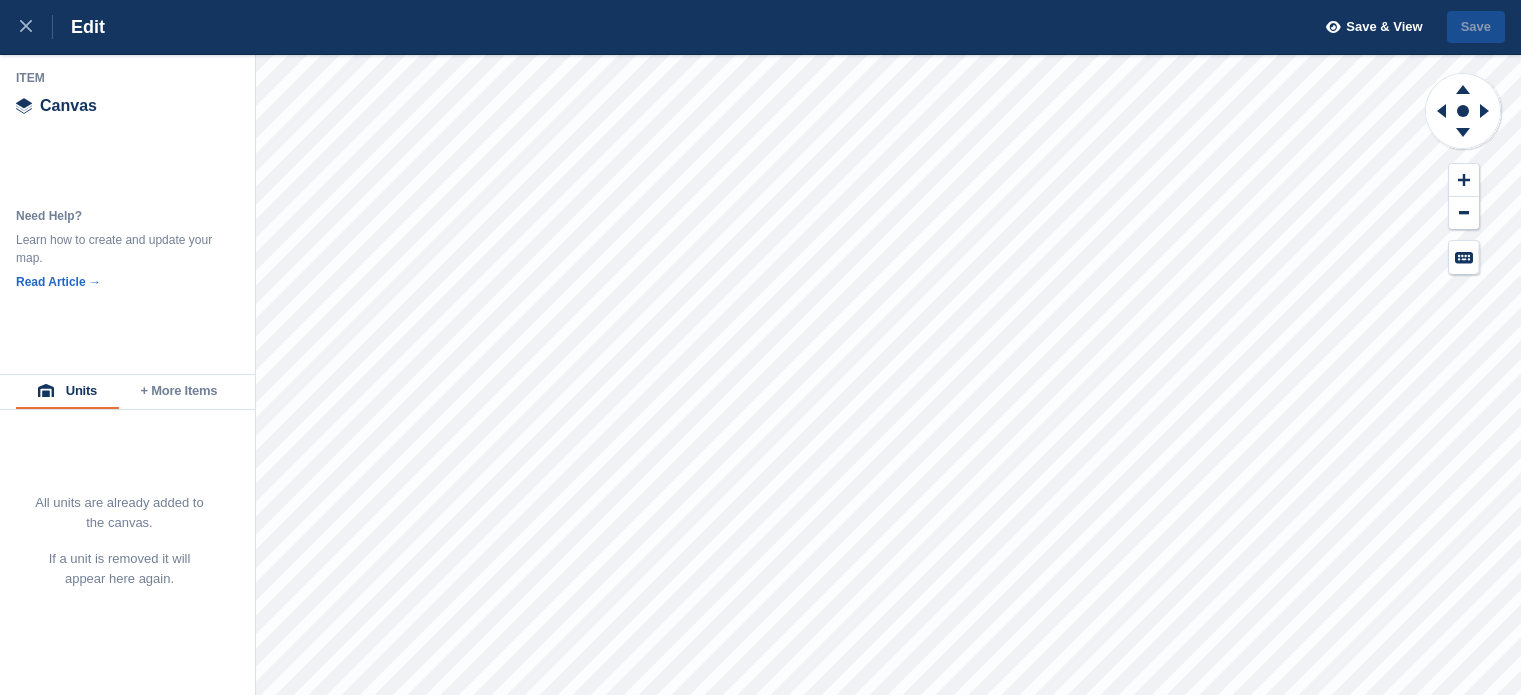 scroll, scrollTop: 0, scrollLeft: 0, axis: both 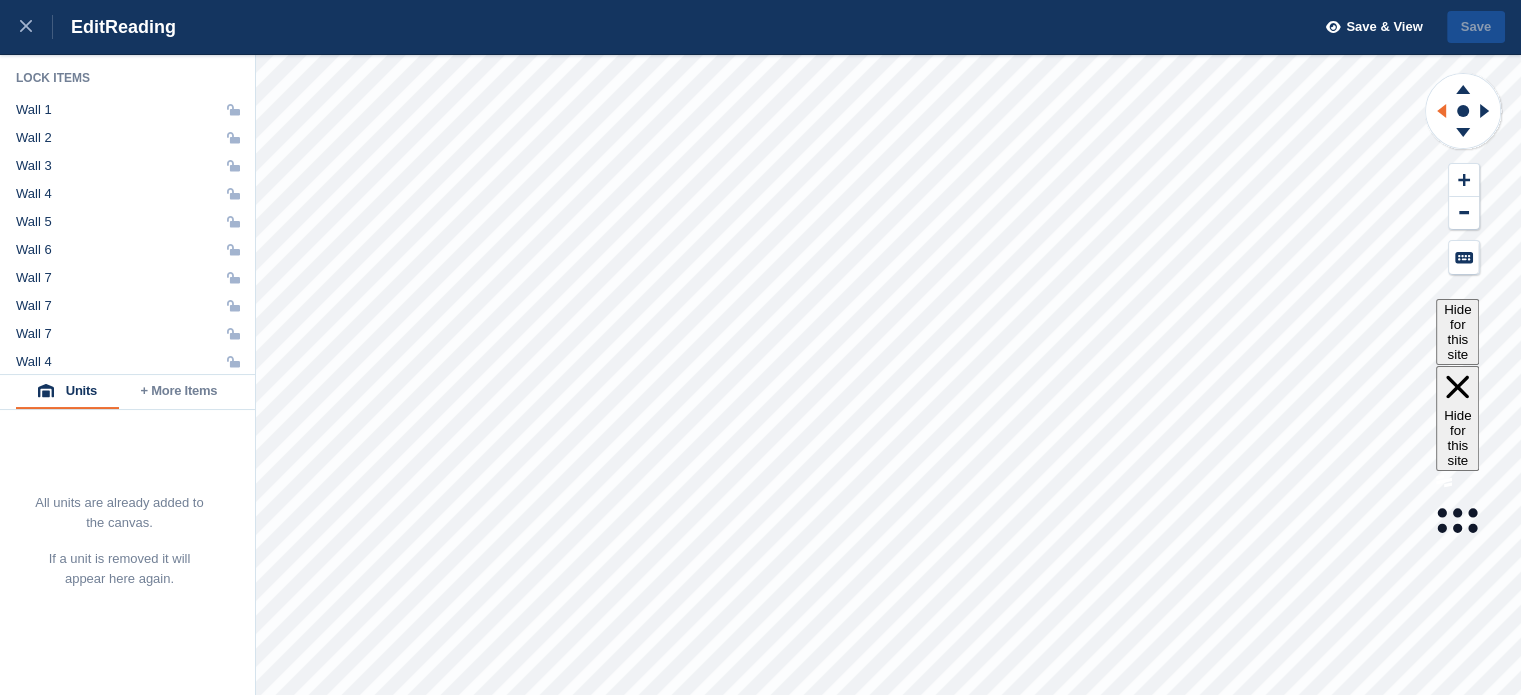 click 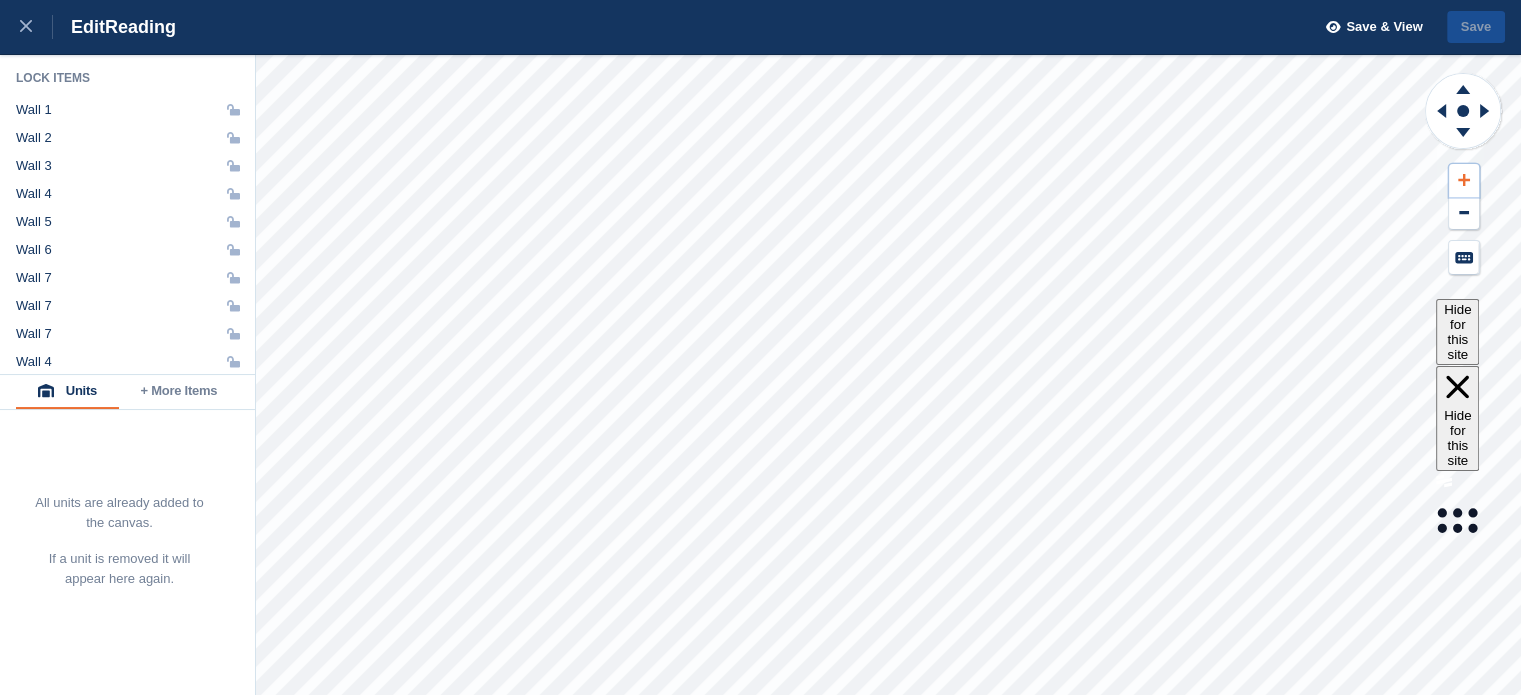 click 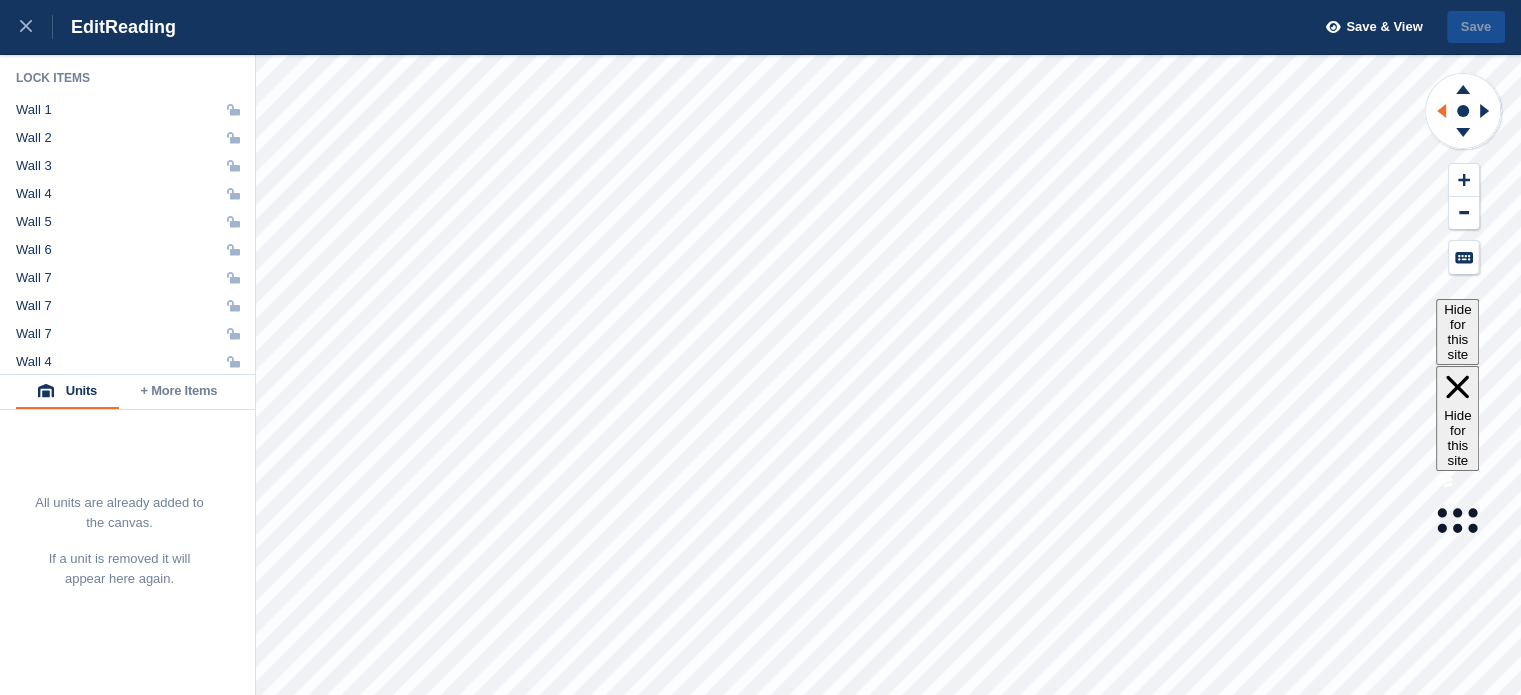 click 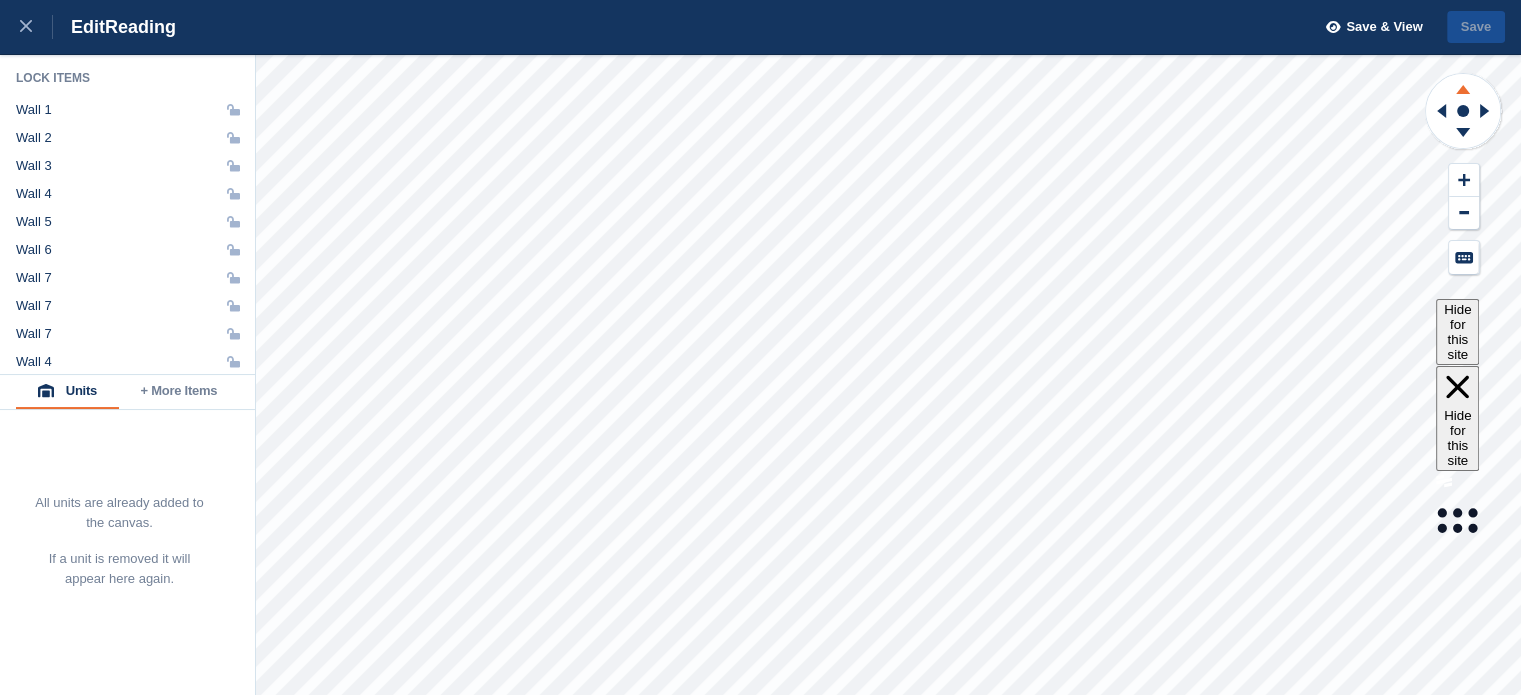click 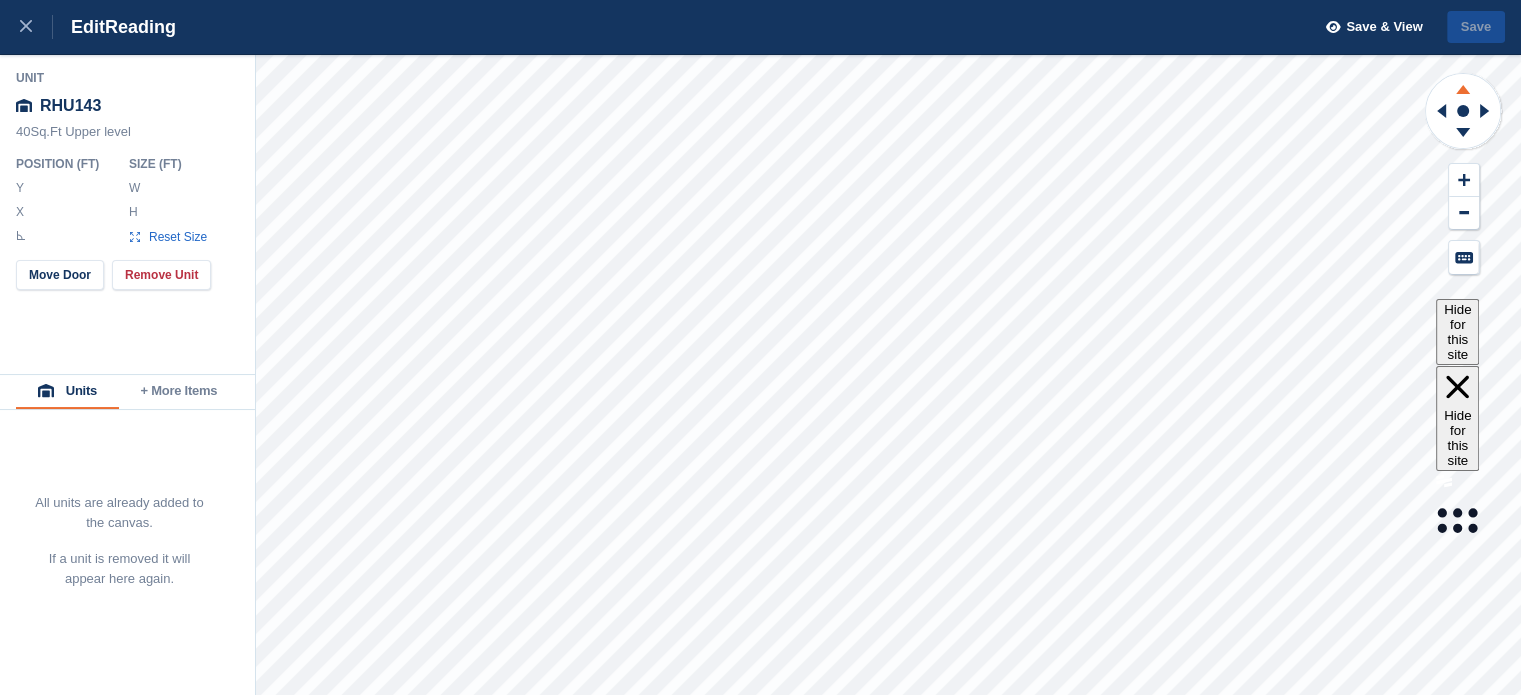 type on "*******" 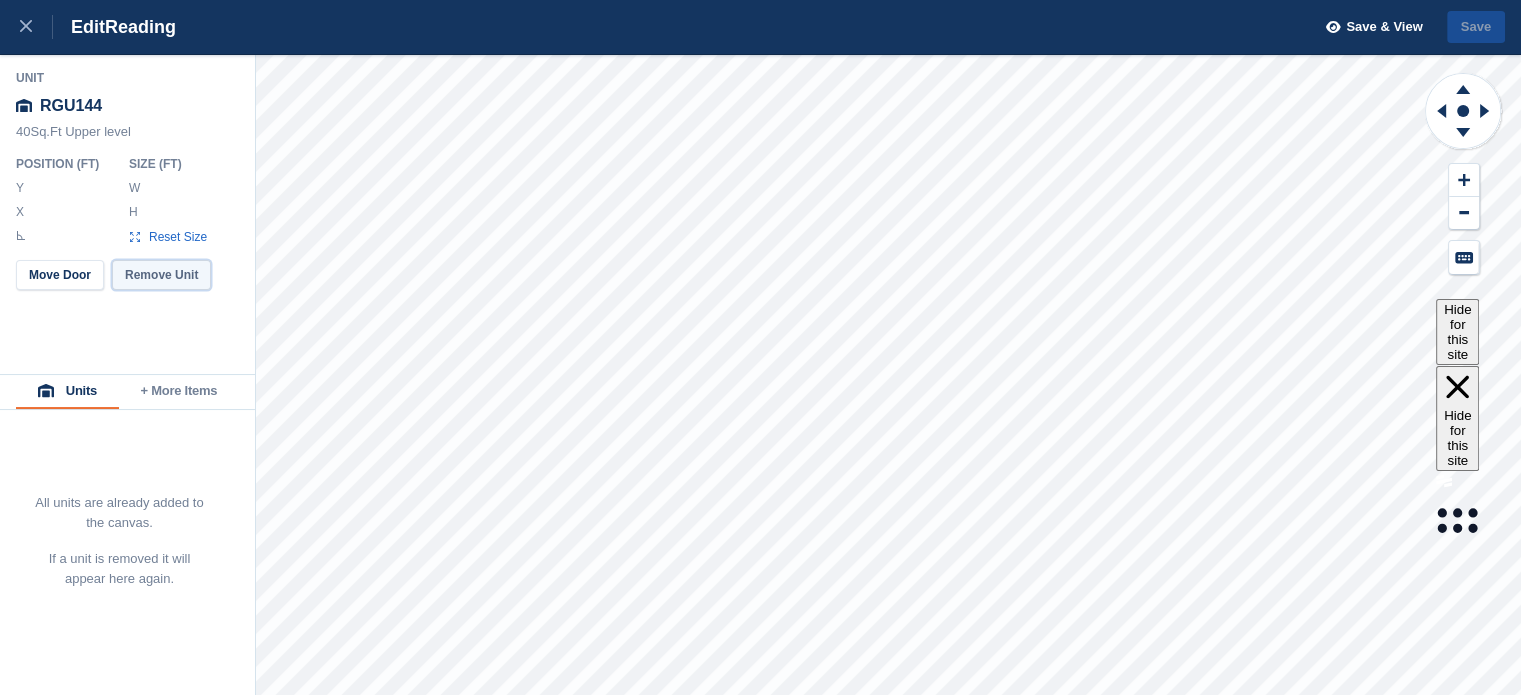 click on "Remove Unit" at bounding box center [161, 275] 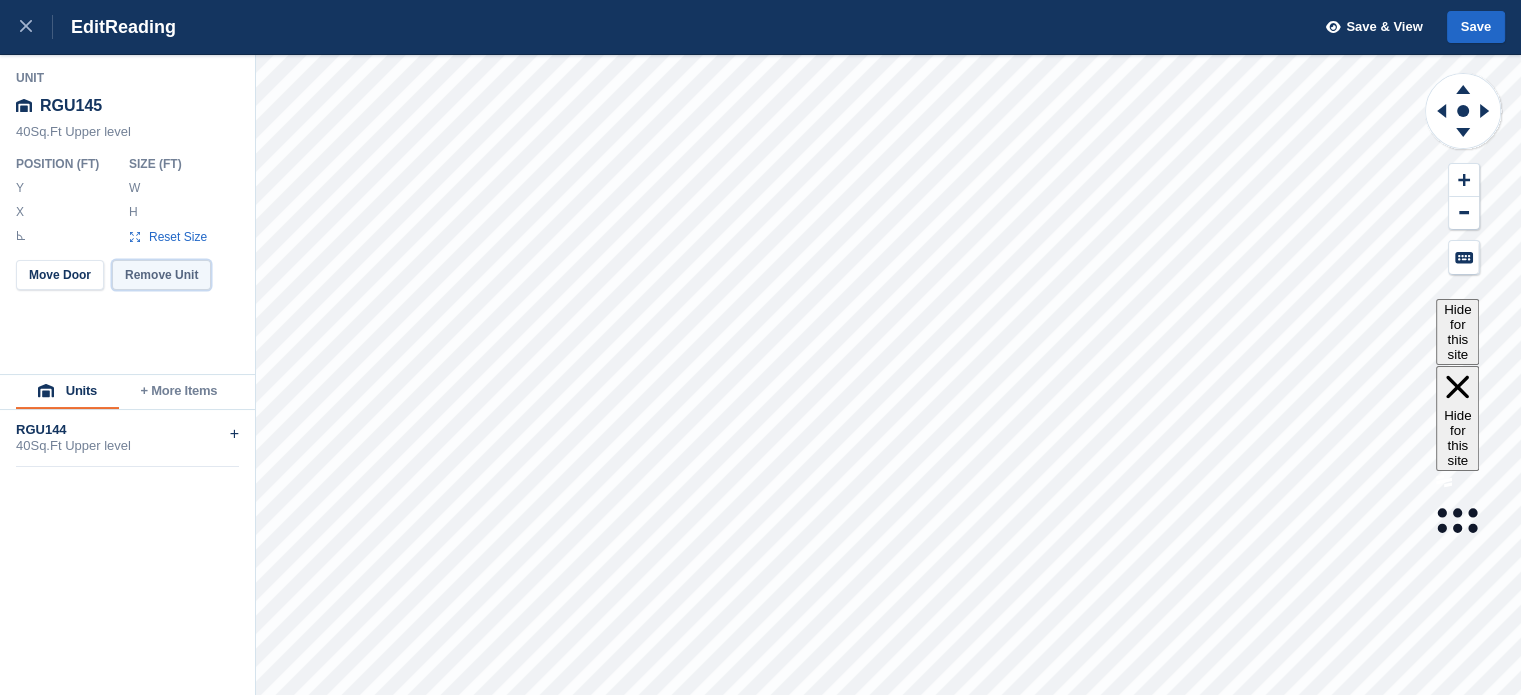click on "Remove Unit" at bounding box center [161, 275] 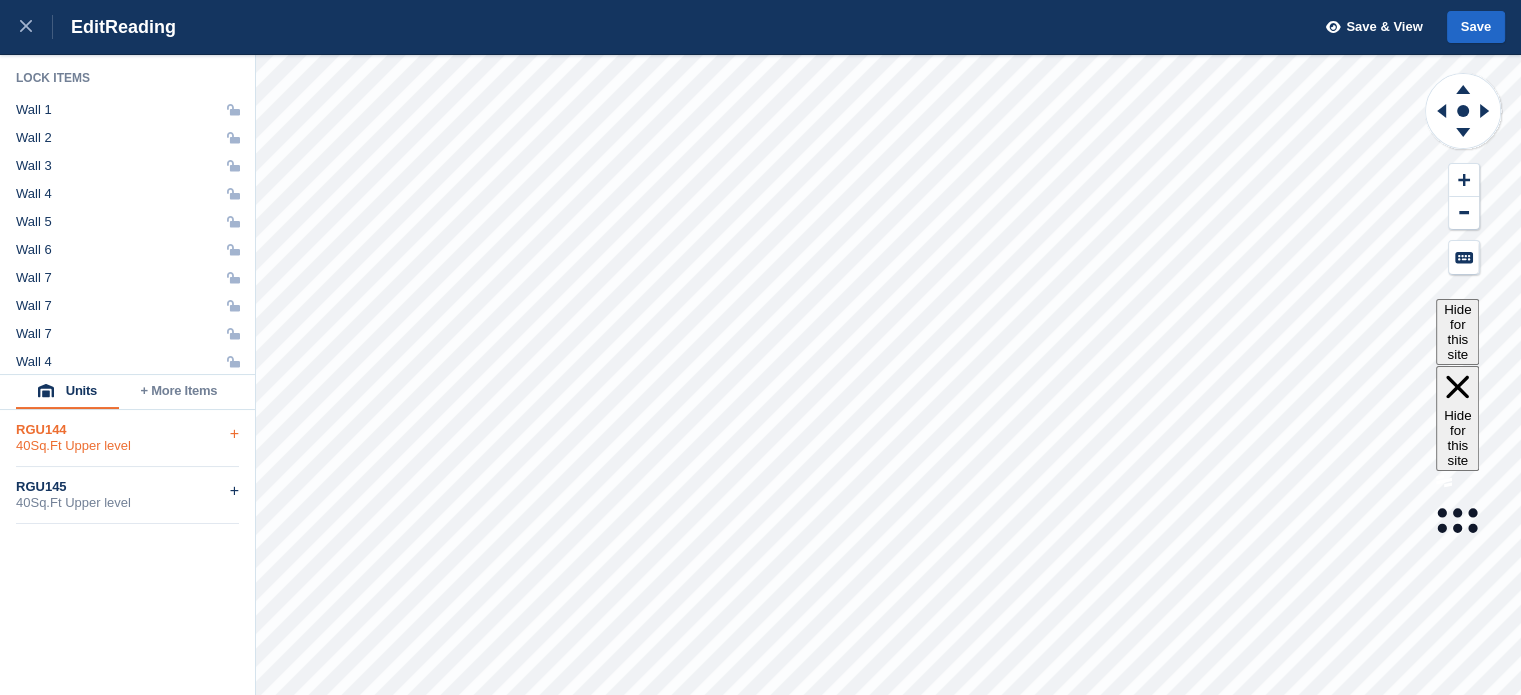 click on "40Sq.Ft Upper level" at bounding box center [127, 446] 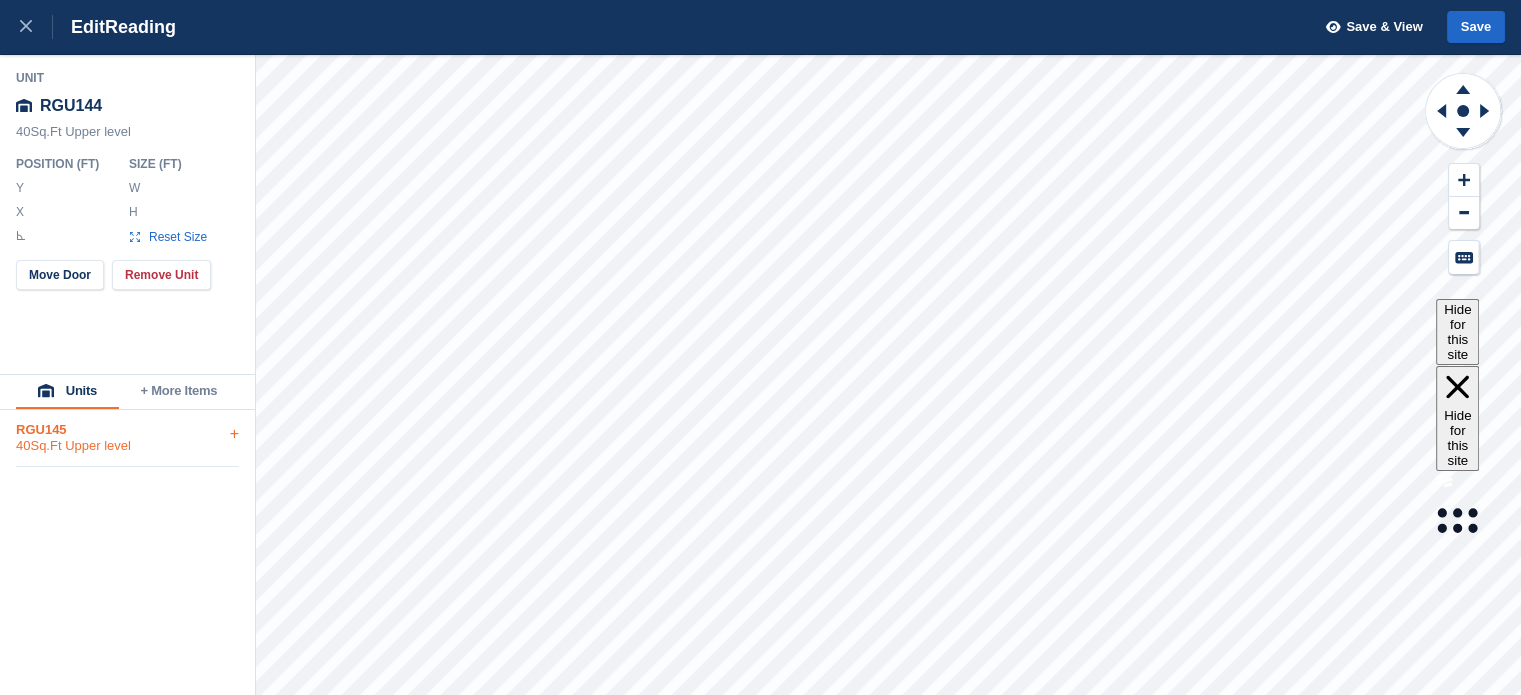 type on "**" 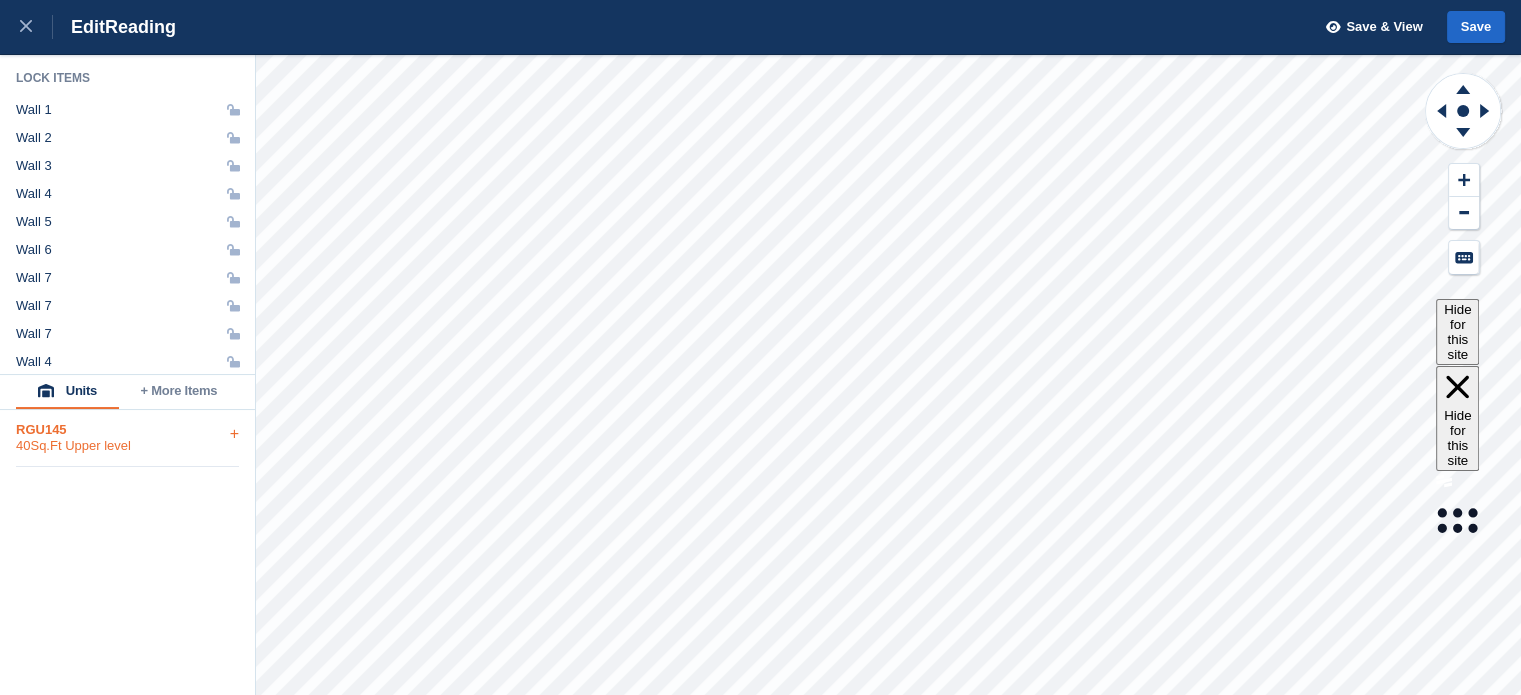 click on "RGU145" at bounding box center [127, 430] 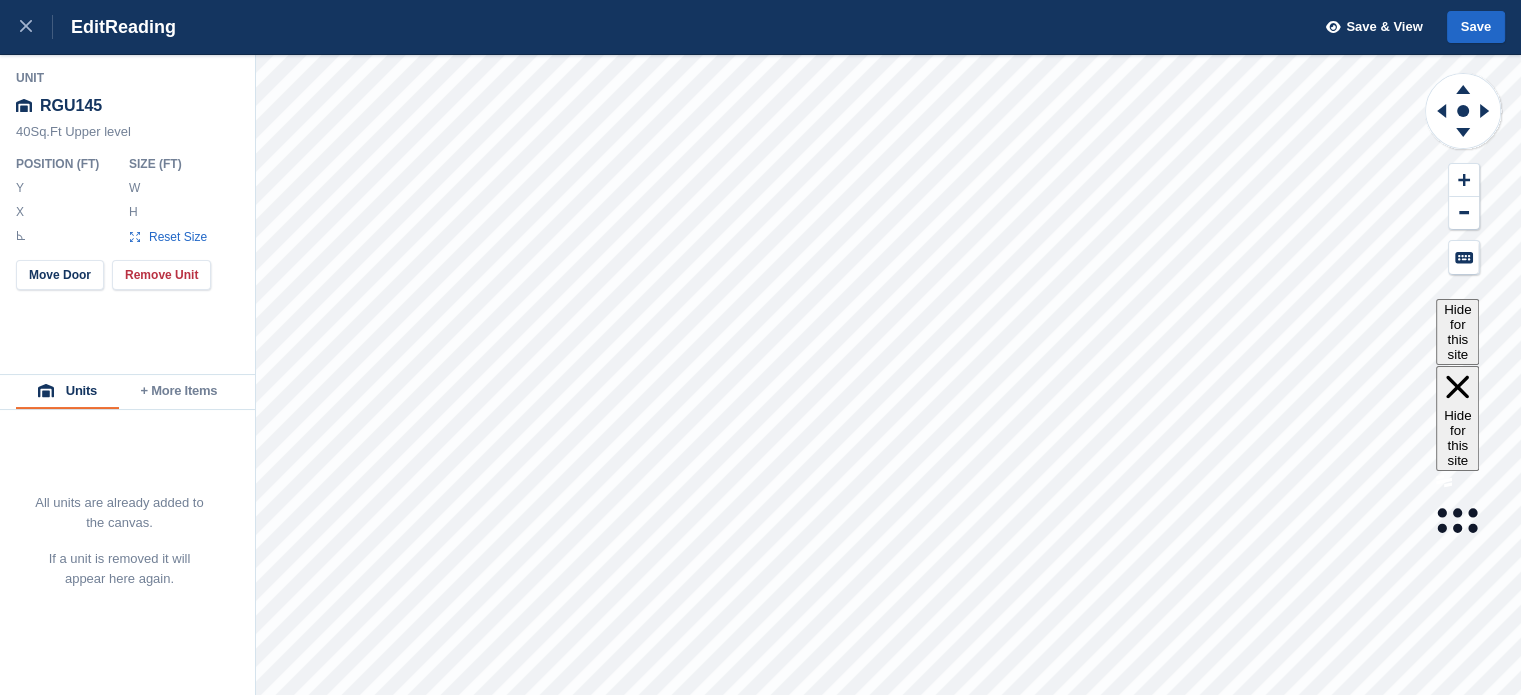 type on "**" 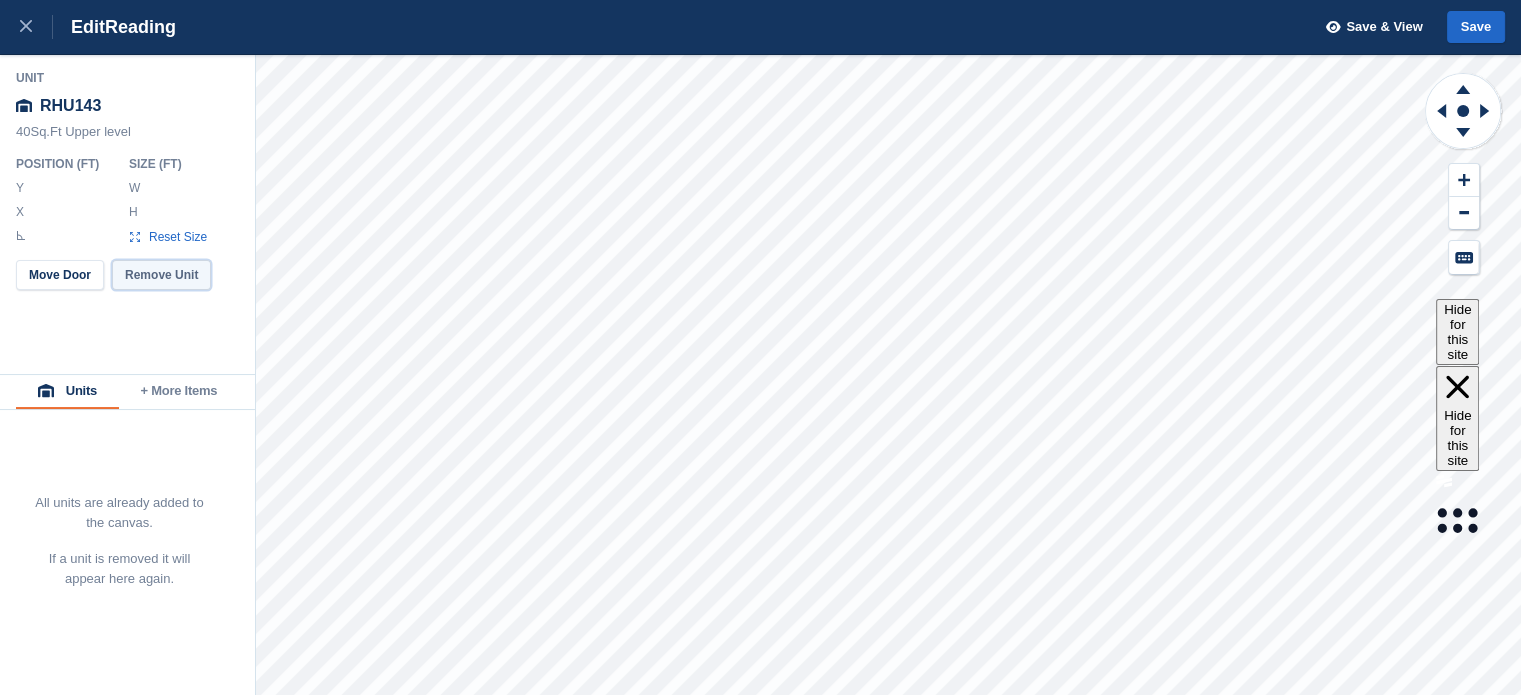 click on "Remove Unit" at bounding box center [161, 275] 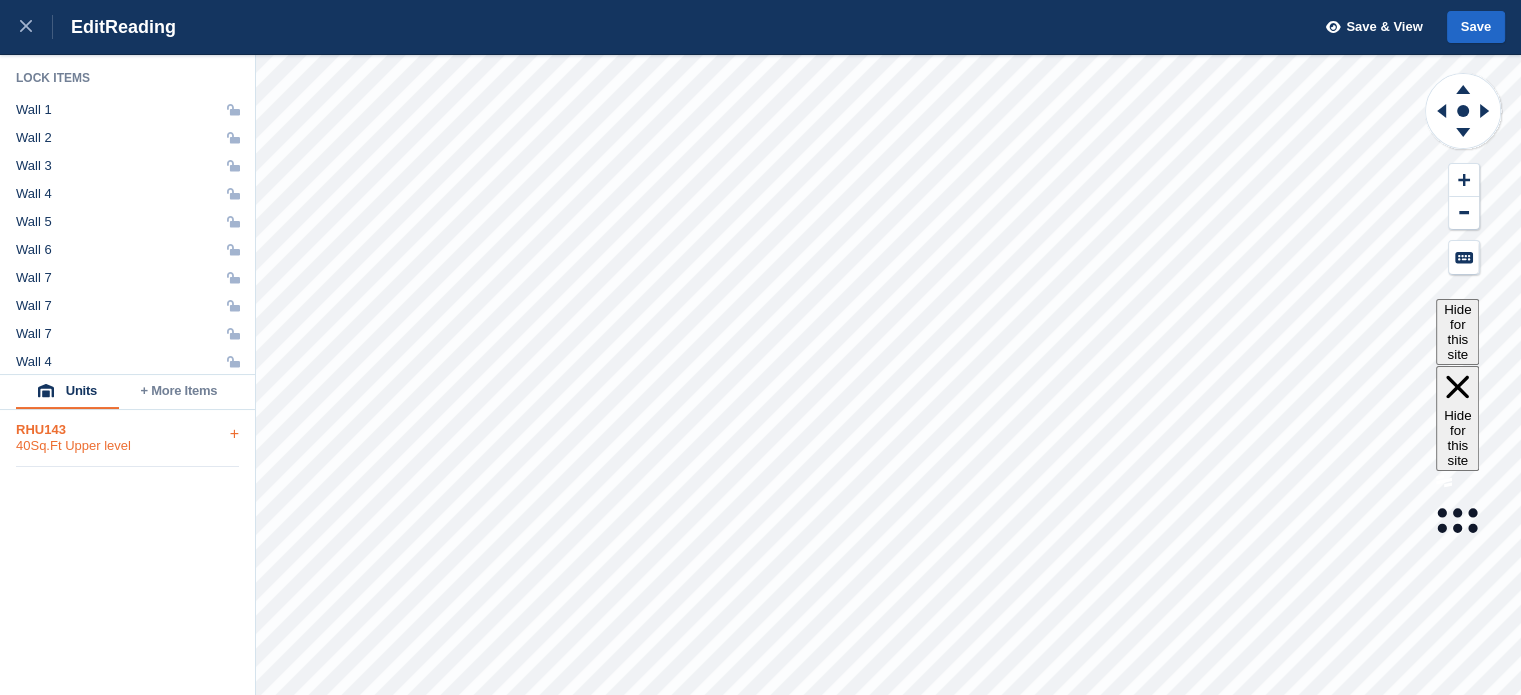 click on "40Sq.Ft Upper level" at bounding box center [127, 446] 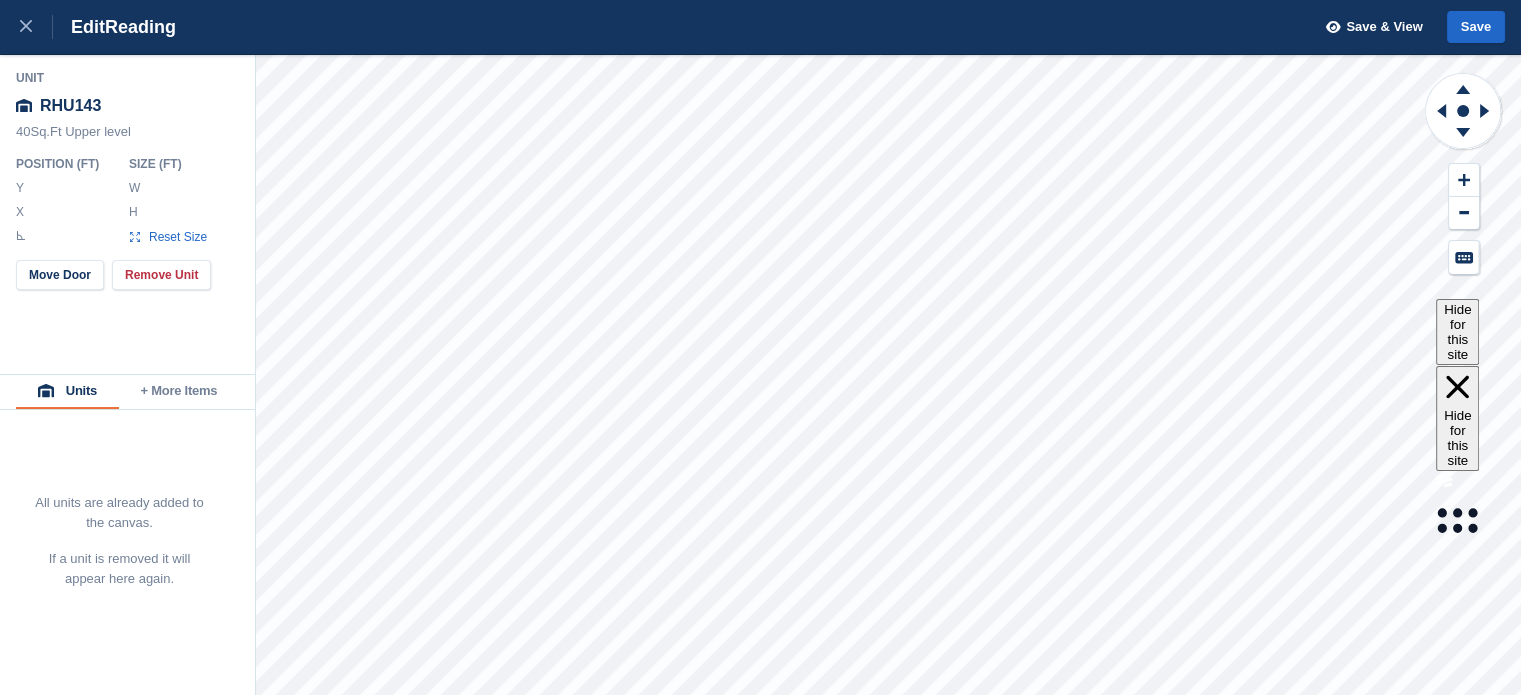 type on "**" 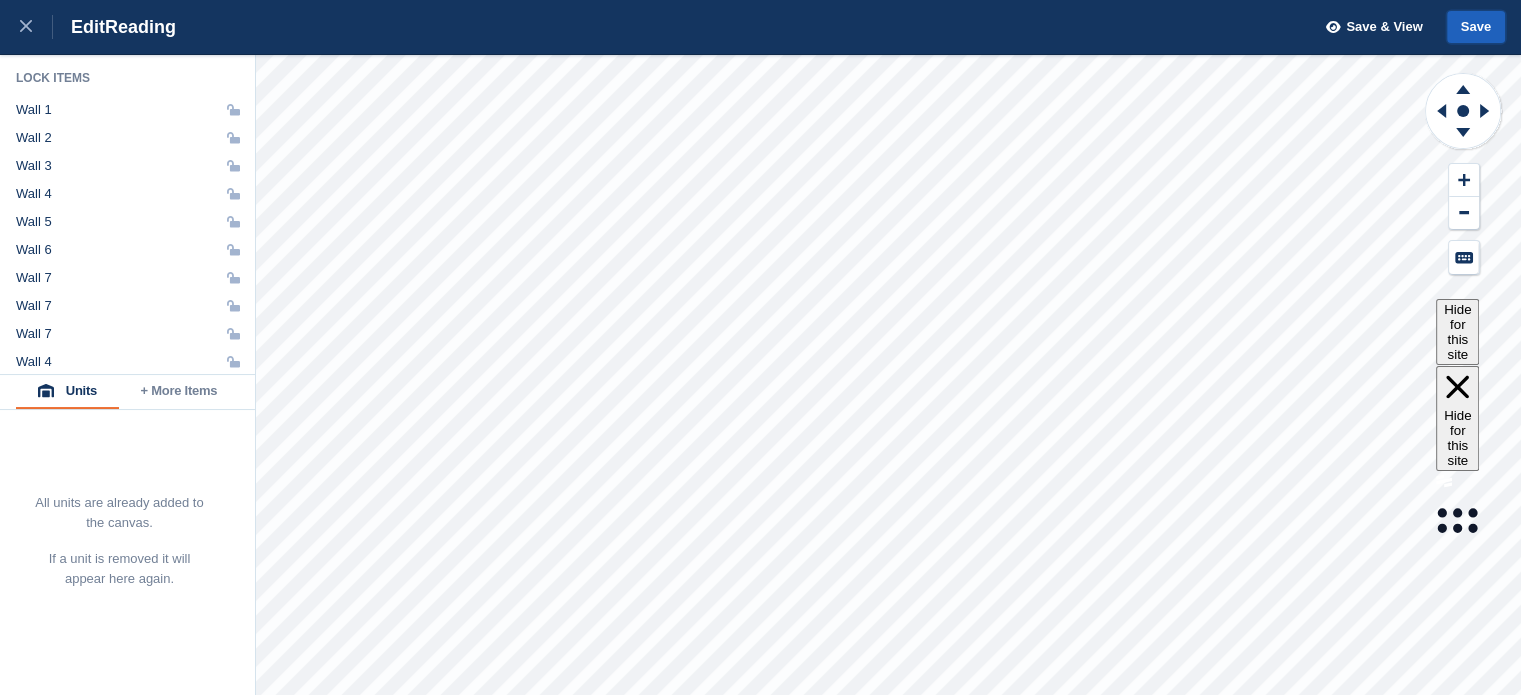 click on "Save" at bounding box center [1476, 27] 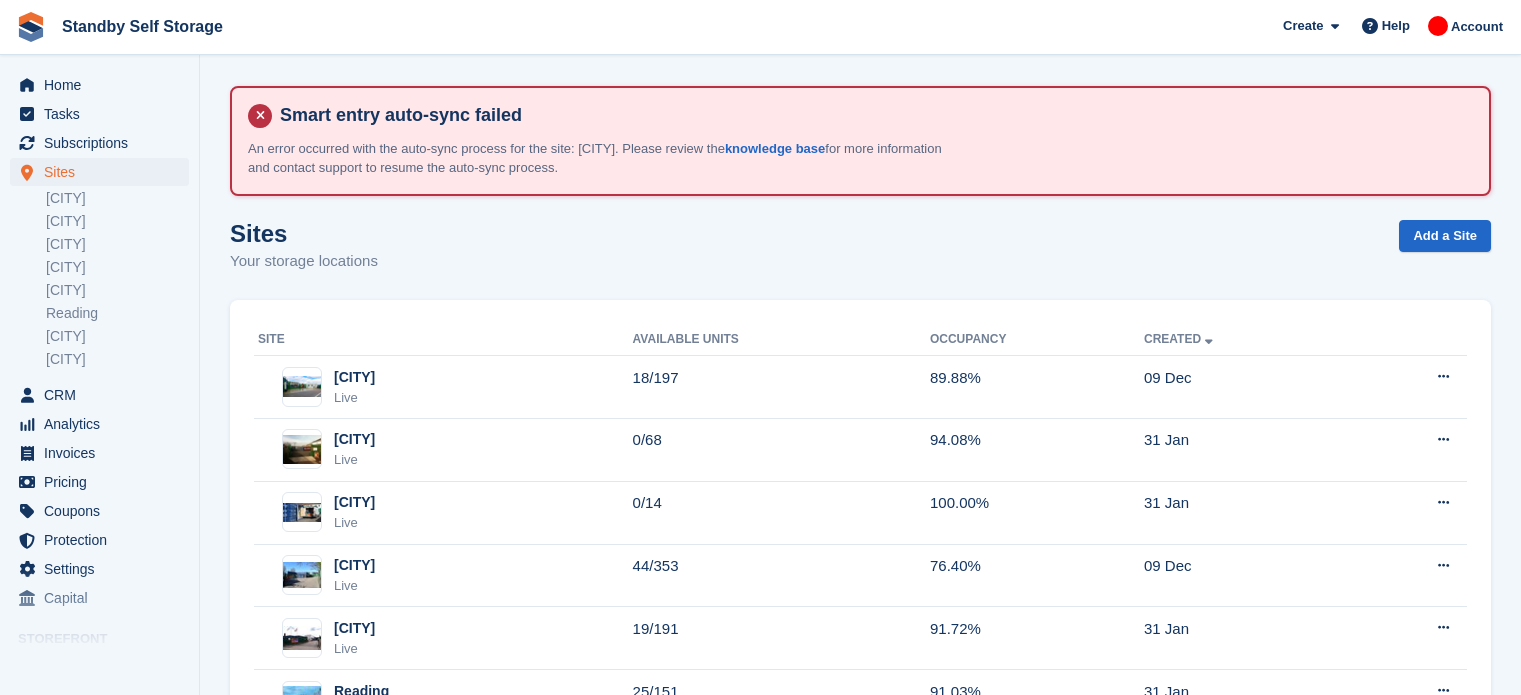 scroll, scrollTop: 0, scrollLeft: 0, axis: both 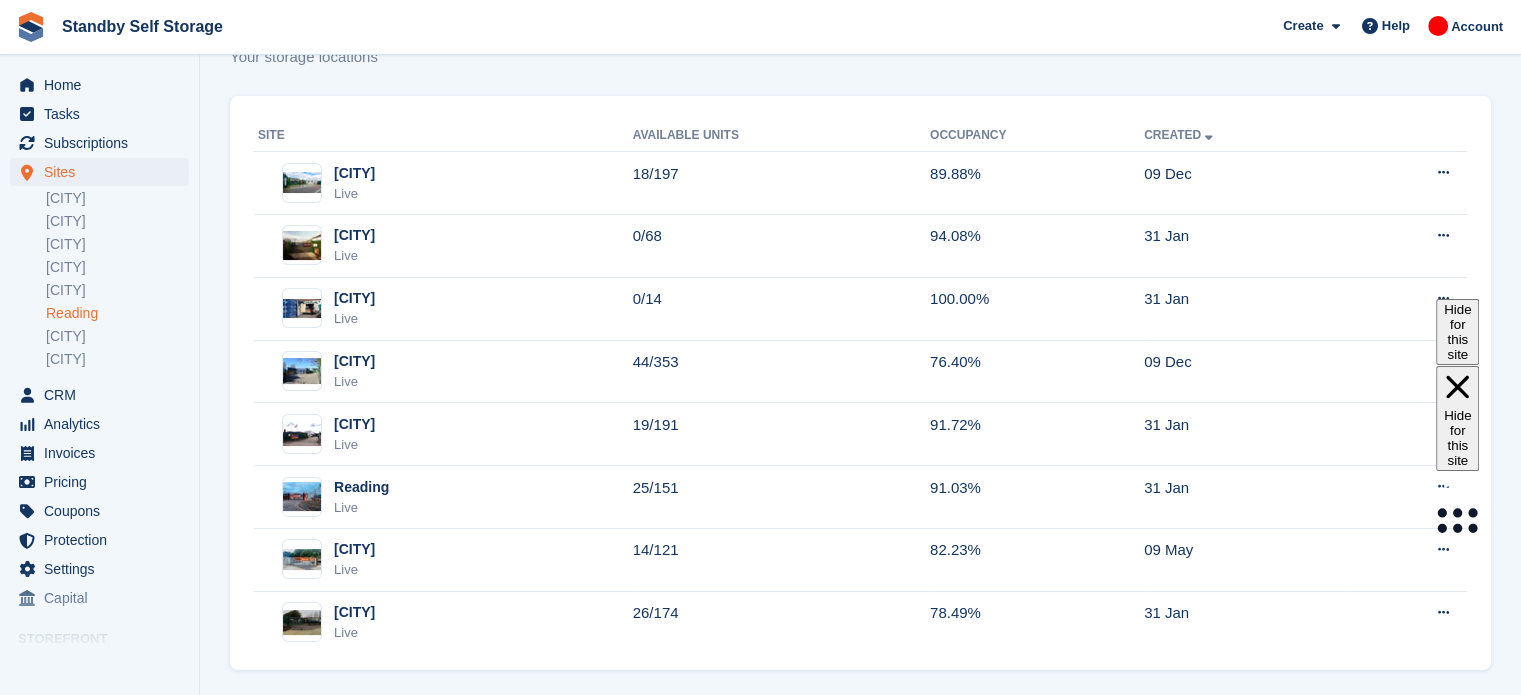 click on "Reading" at bounding box center [117, 313] 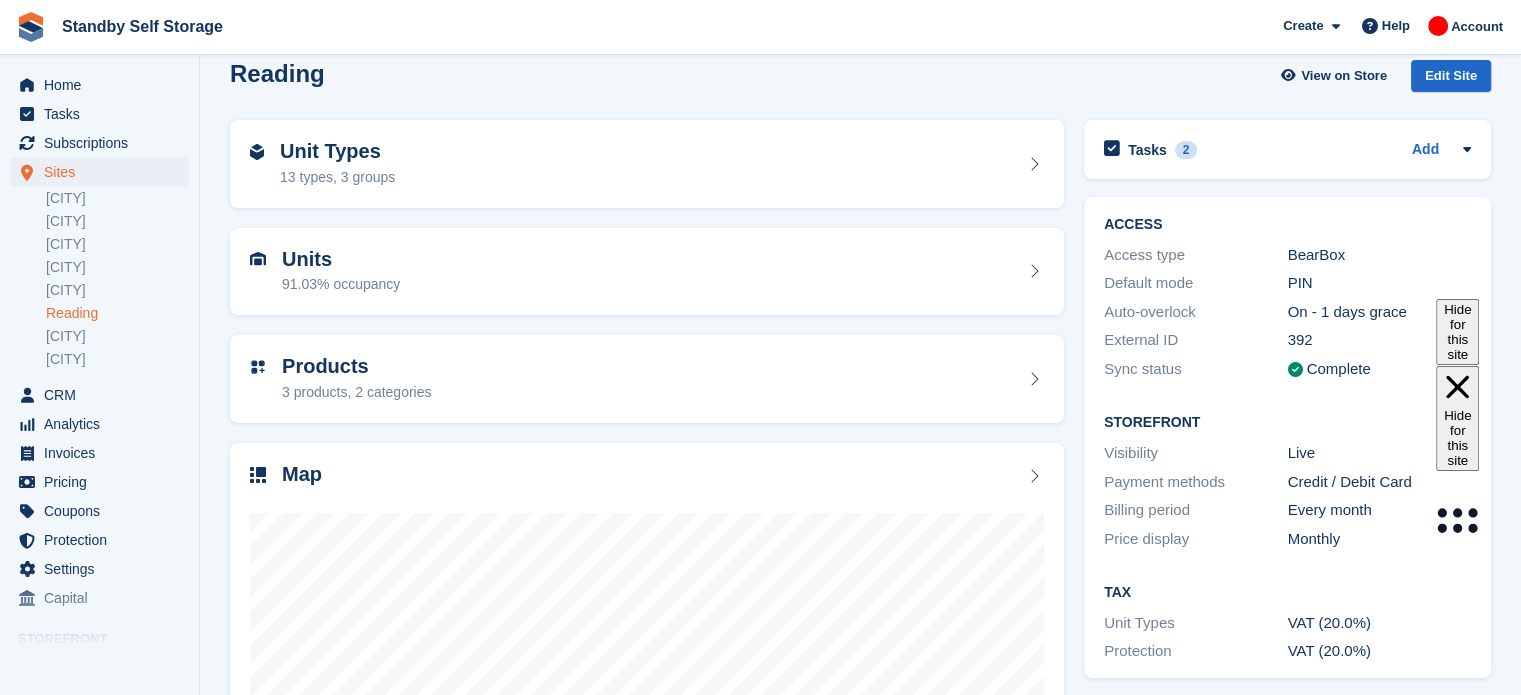 scroll, scrollTop: 367, scrollLeft: 0, axis: vertical 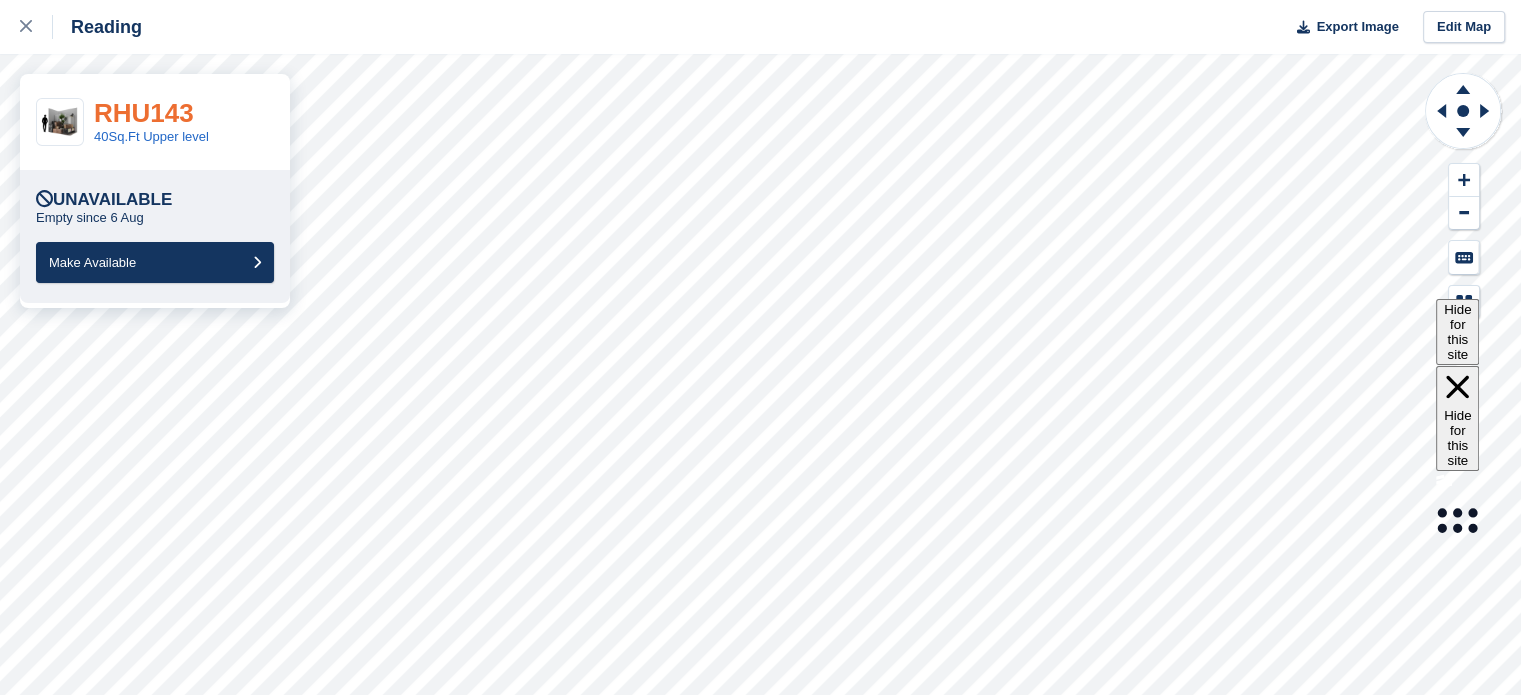 click on "RHU143" at bounding box center (144, 113) 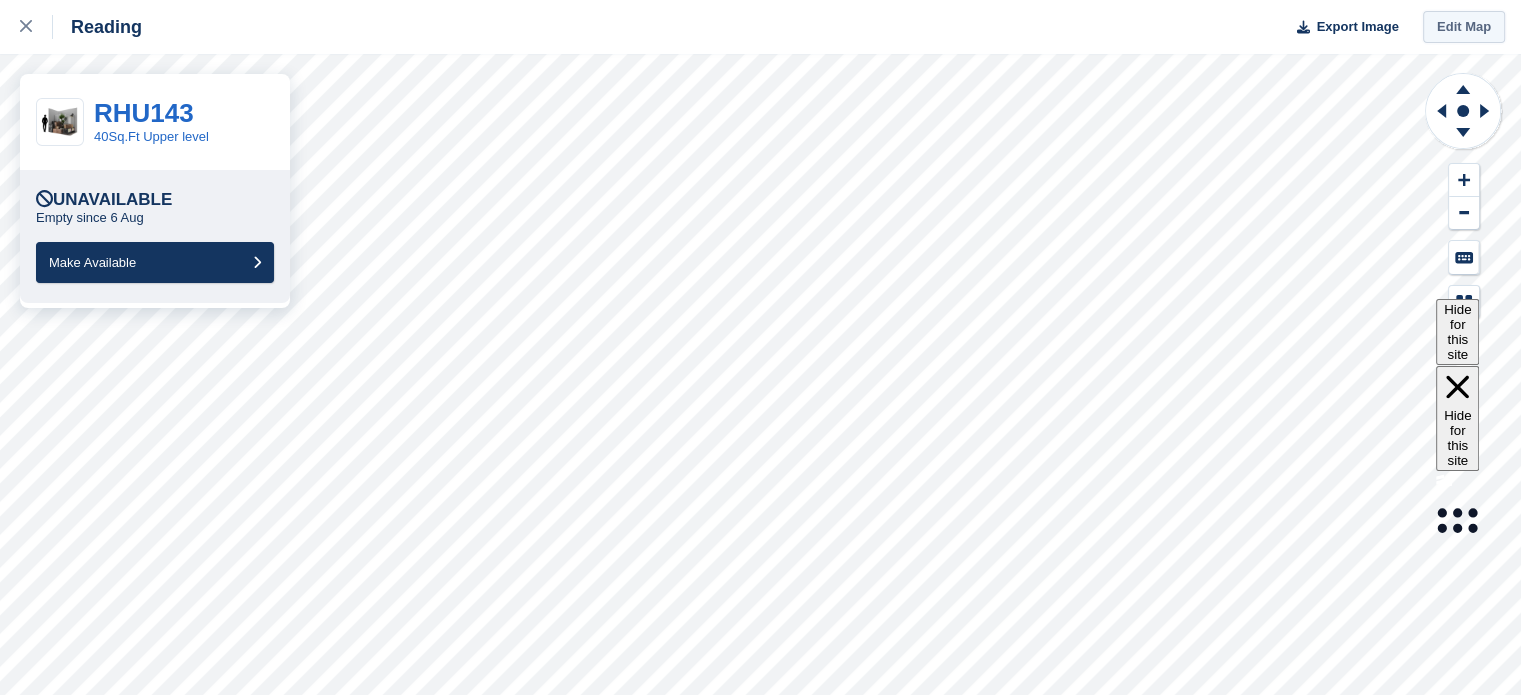 click on "Edit Map" at bounding box center (1464, 27) 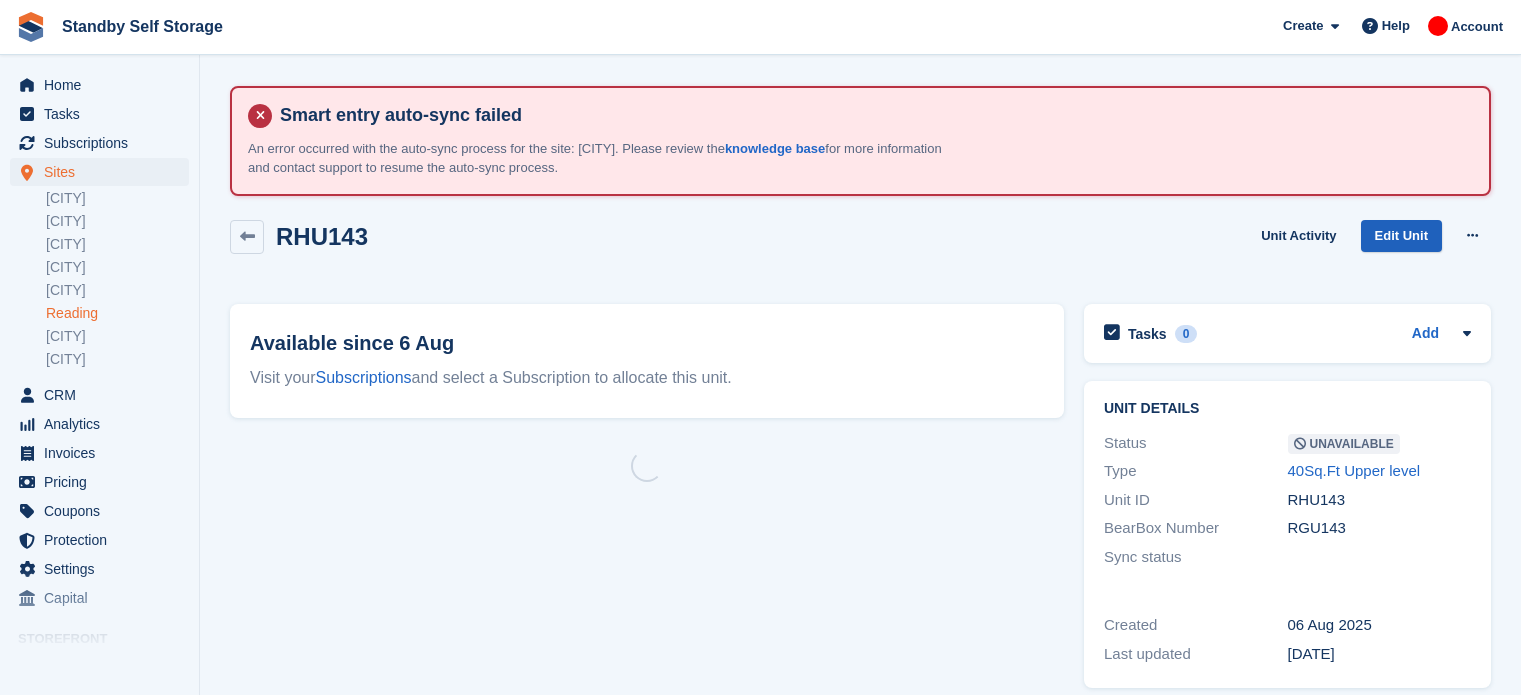scroll, scrollTop: 0, scrollLeft: 0, axis: both 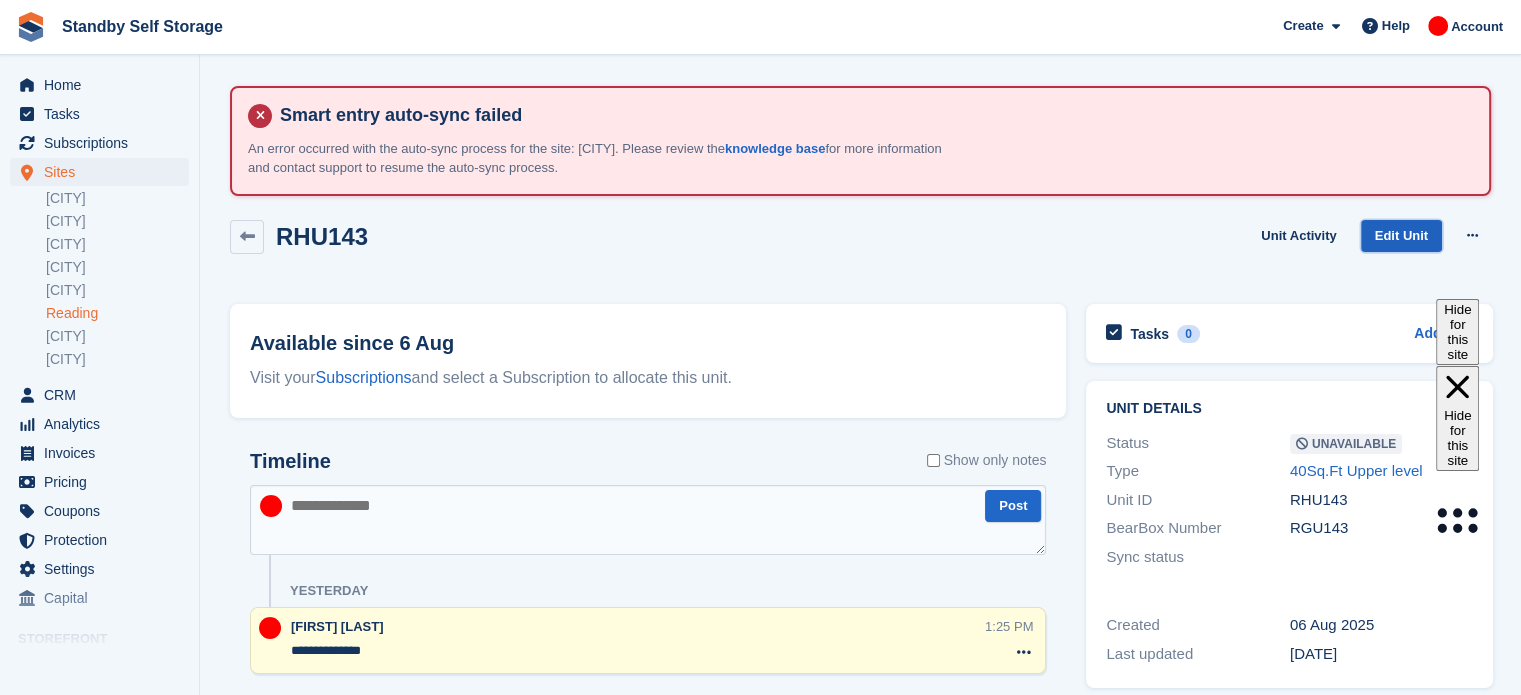 click on "Edit Unit" at bounding box center [1401, 236] 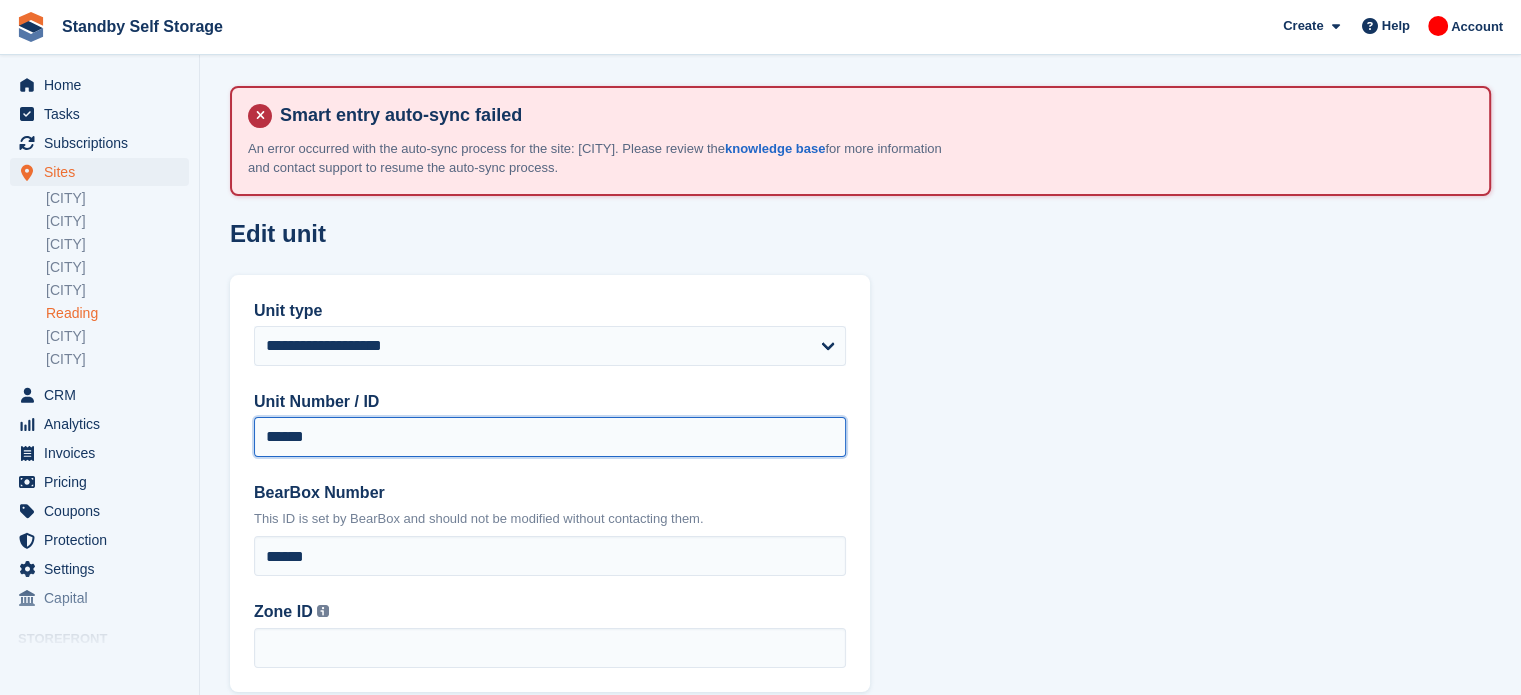 click on "******" at bounding box center (550, 437) 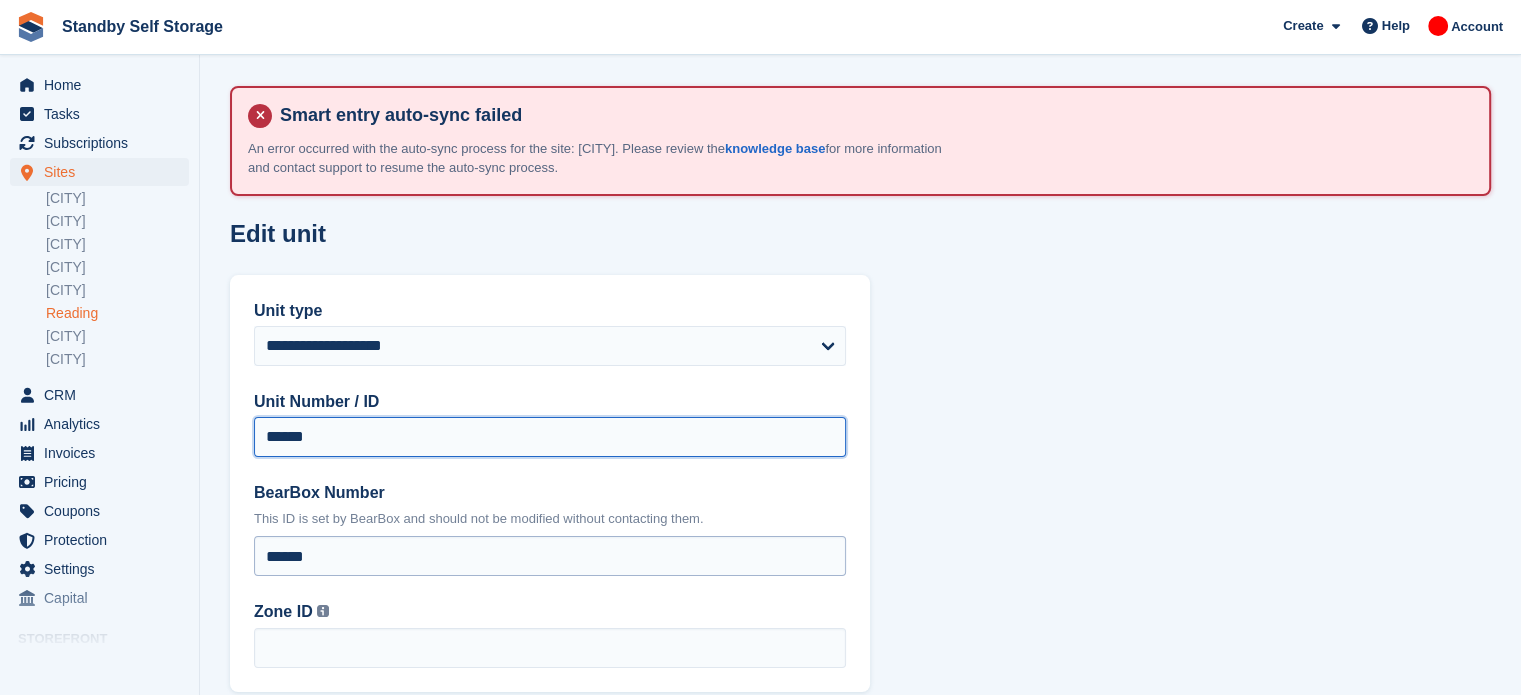 type on "******" 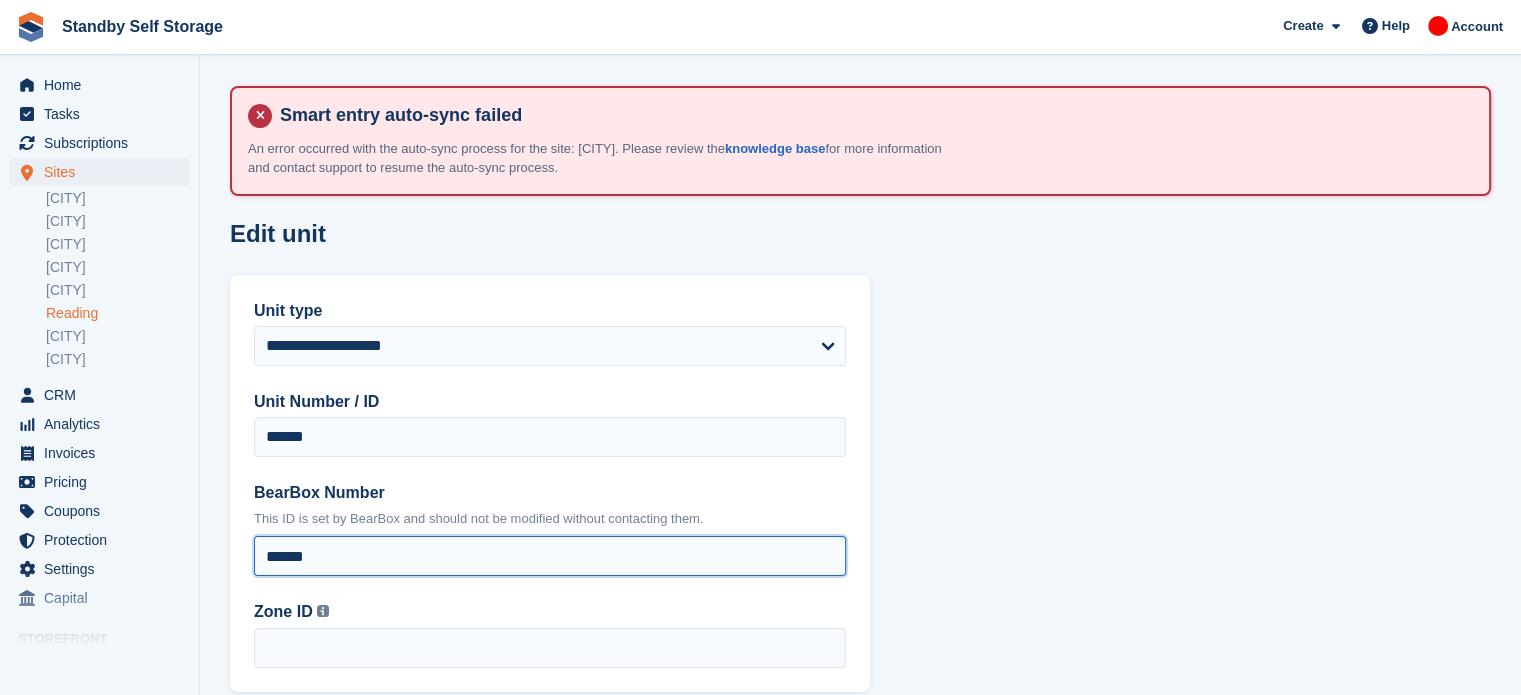 click on "******" at bounding box center (550, 556) 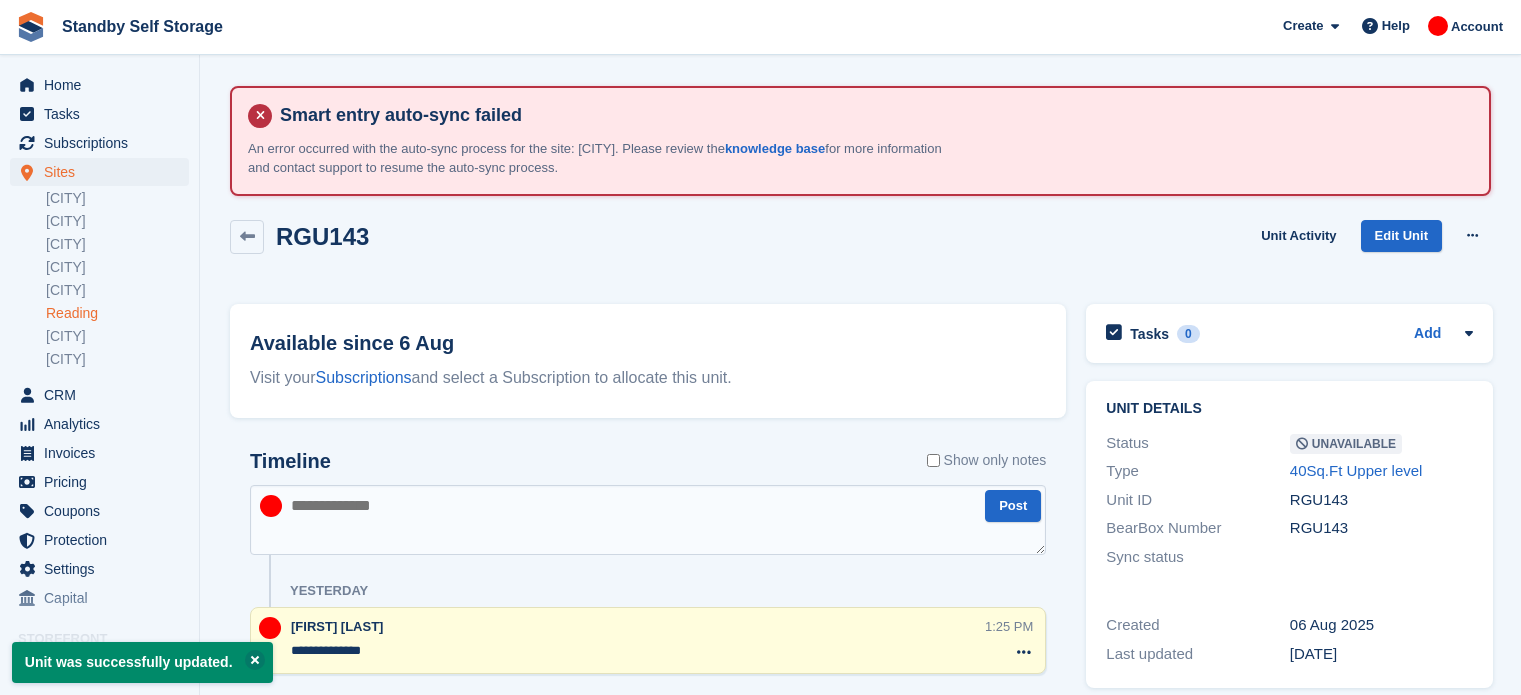 scroll, scrollTop: 0, scrollLeft: 0, axis: both 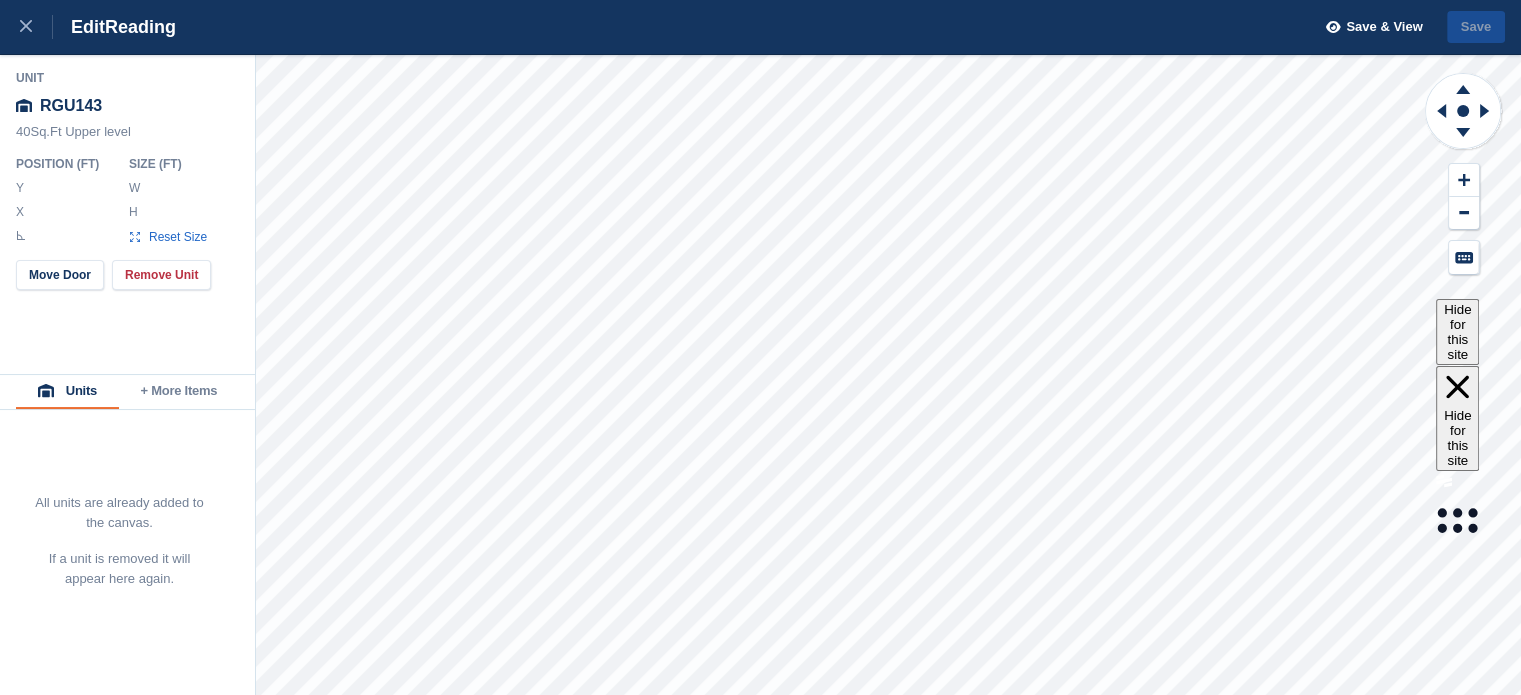 drag, startPoint x: 137, startPoint y: 267, endPoint x: 114, endPoint y: 330, distance: 67.06713 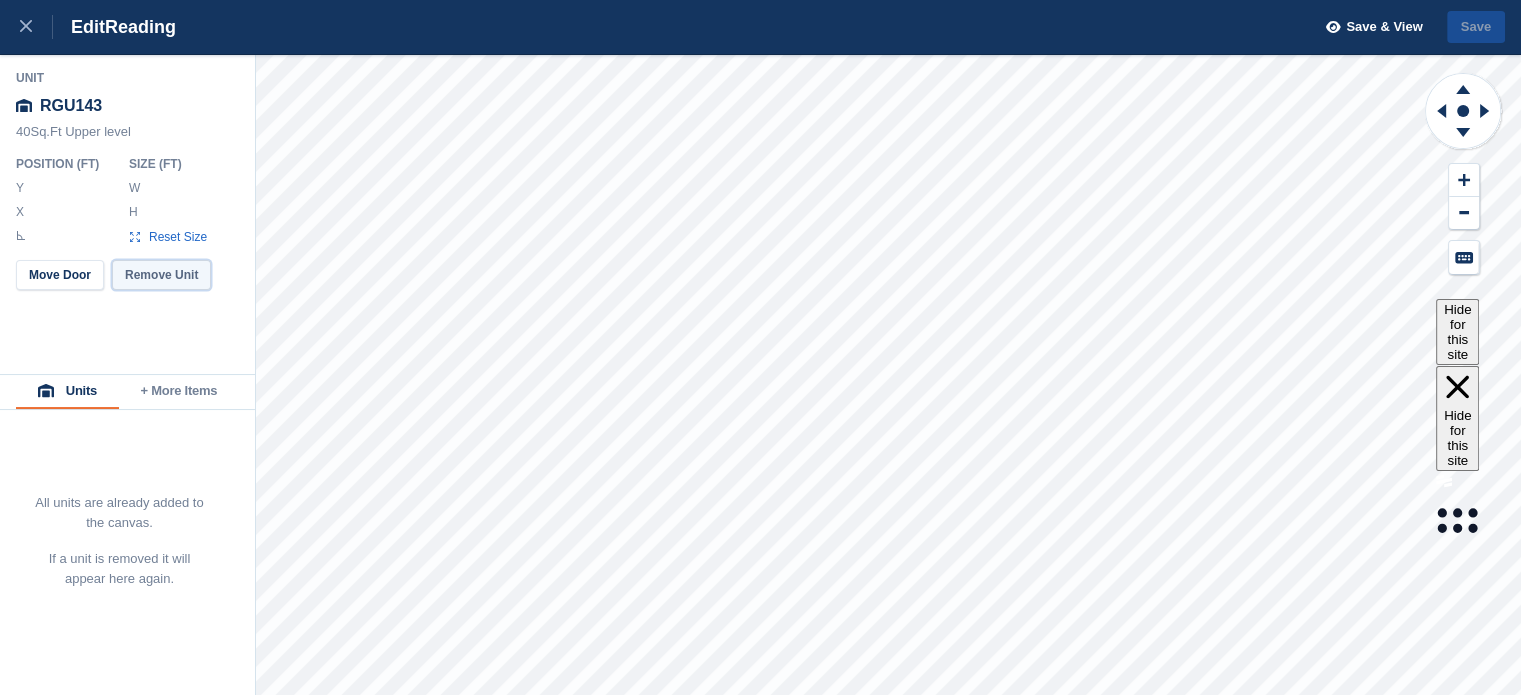 click on "Remove Unit" at bounding box center [161, 275] 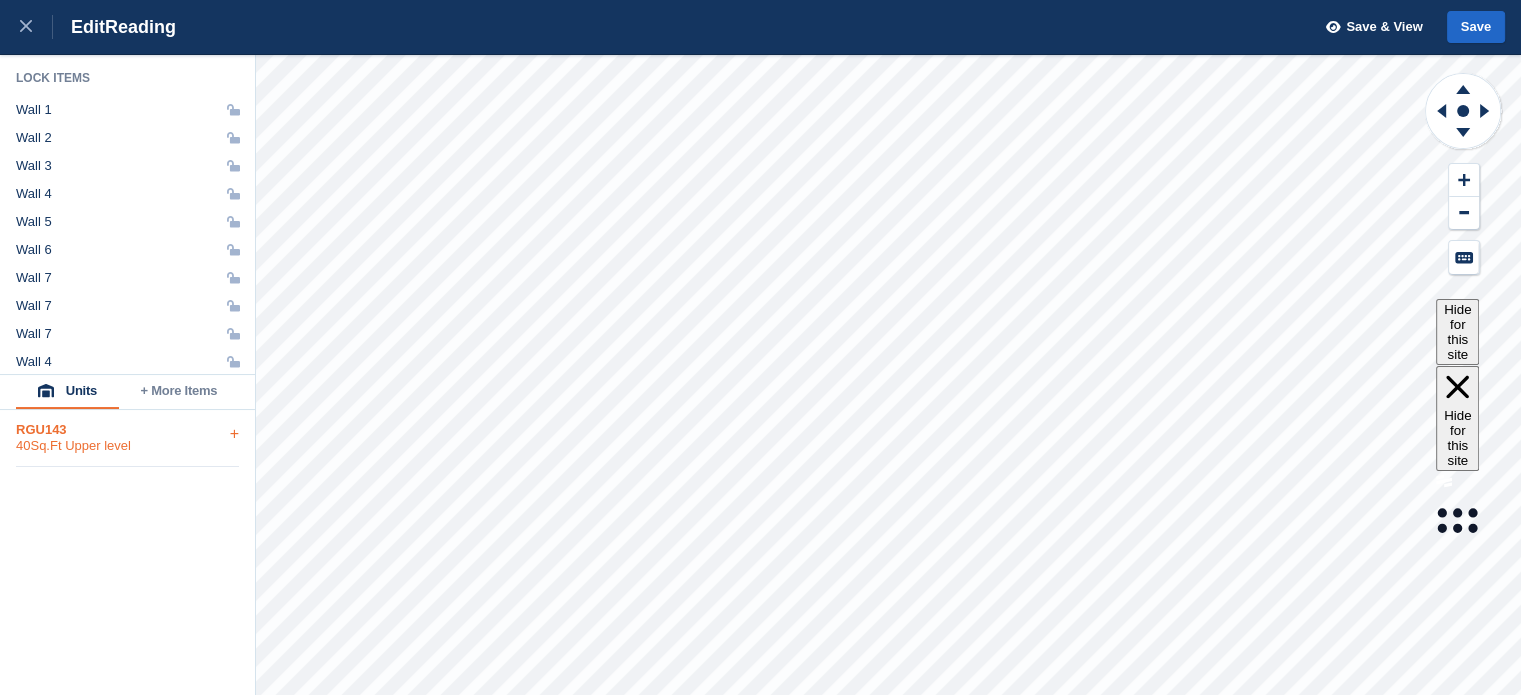click on "RGU143 40Sq.Ft Upper level +" at bounding box center [127, 438] 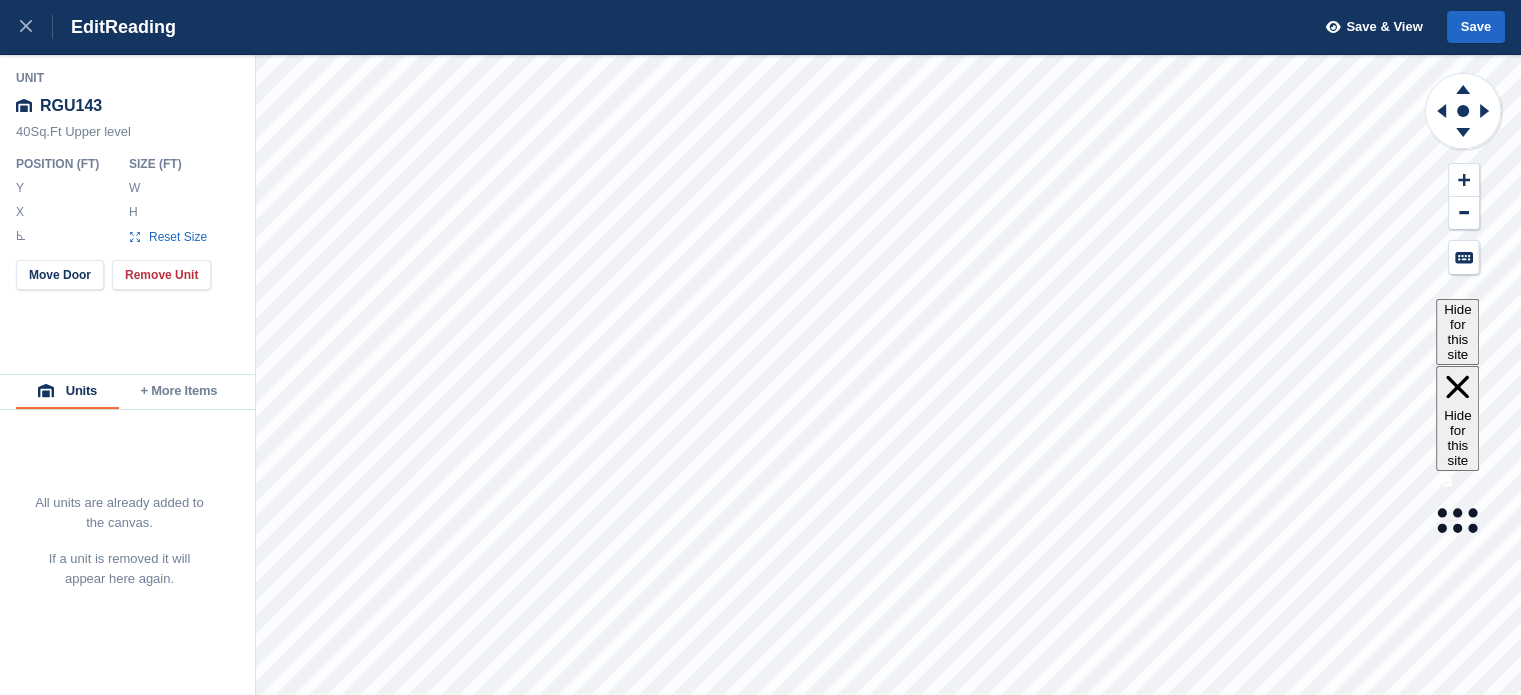 type on "**" 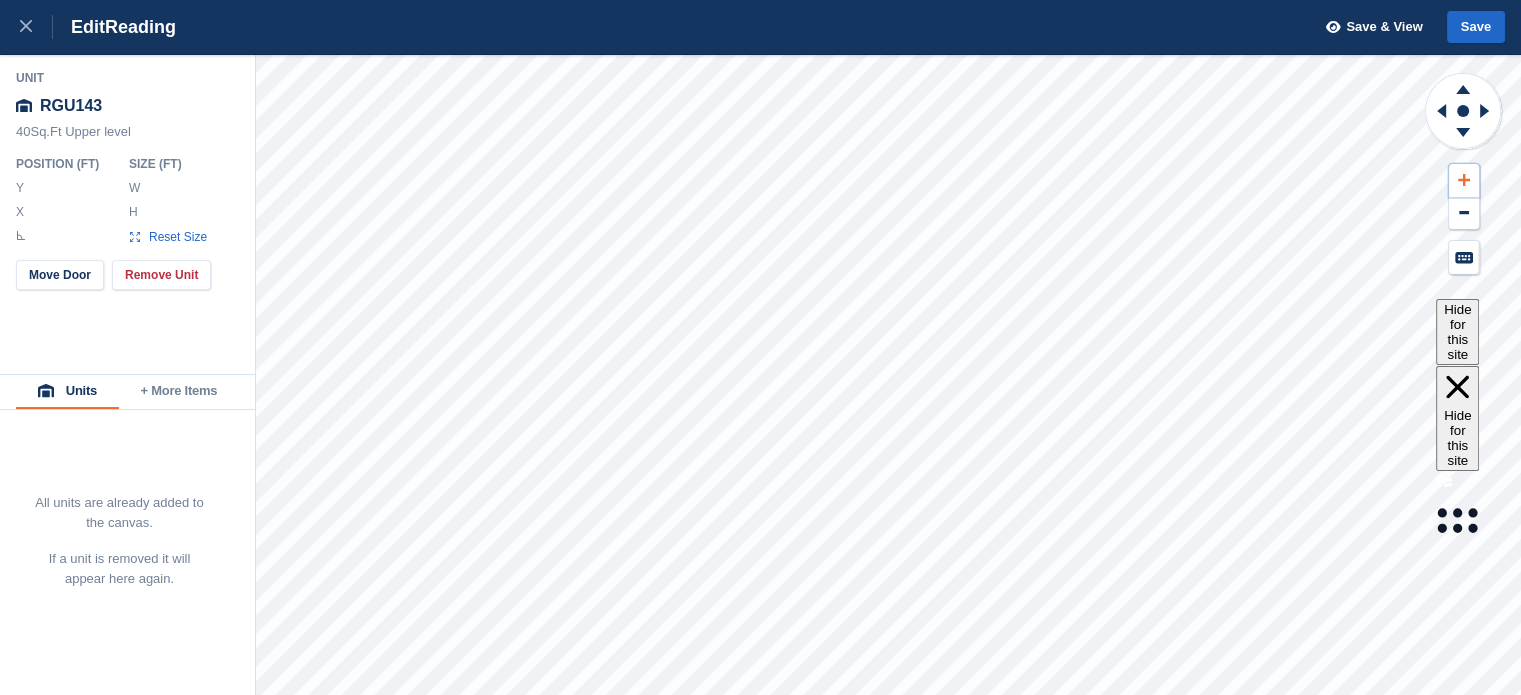 click 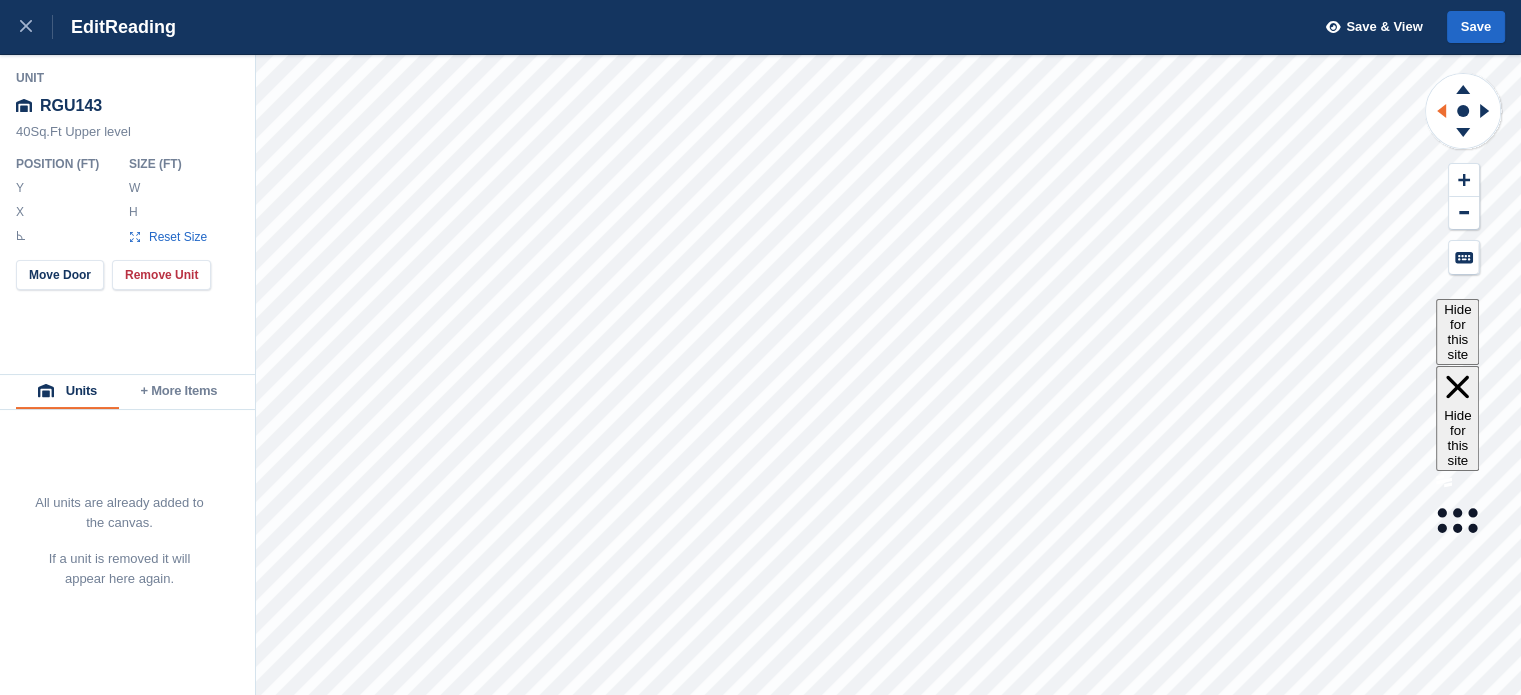 click 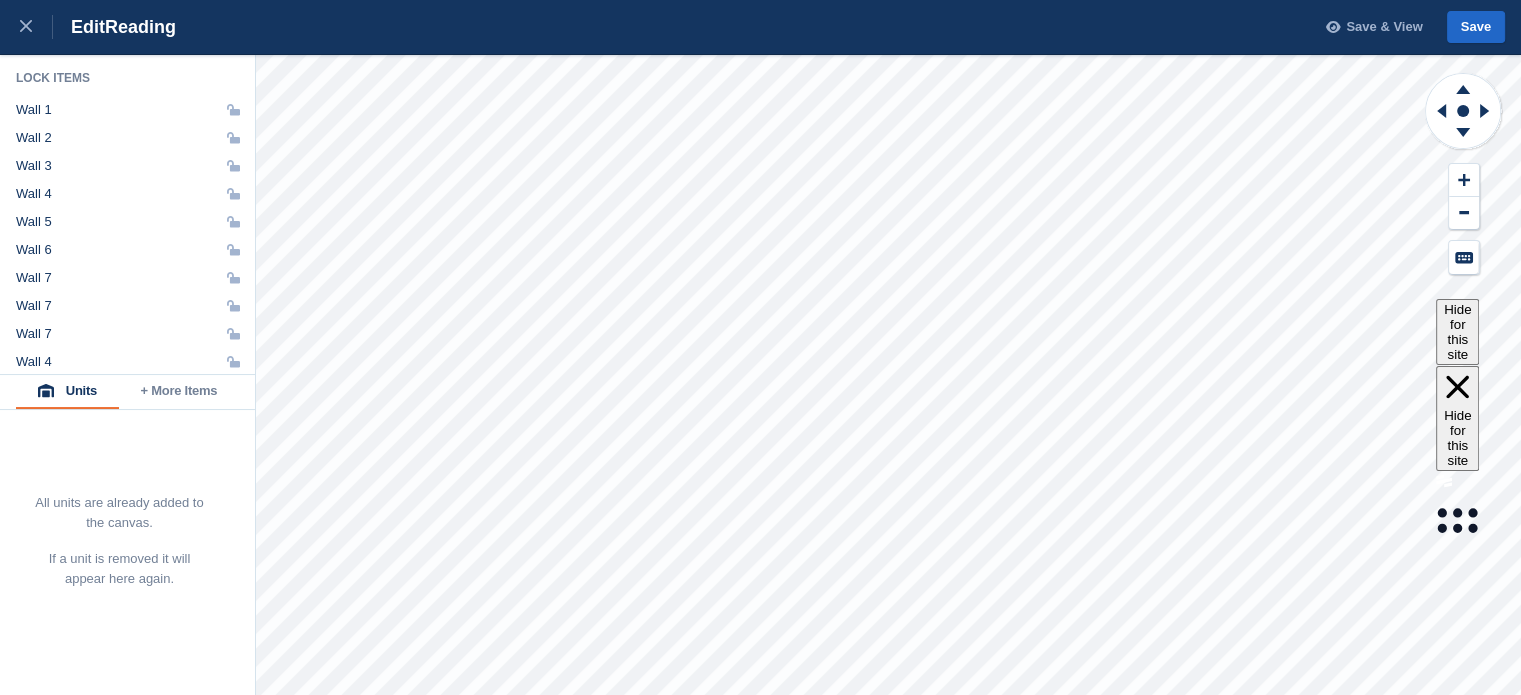 click on "Save & View" at bounding box center (1384, 27) 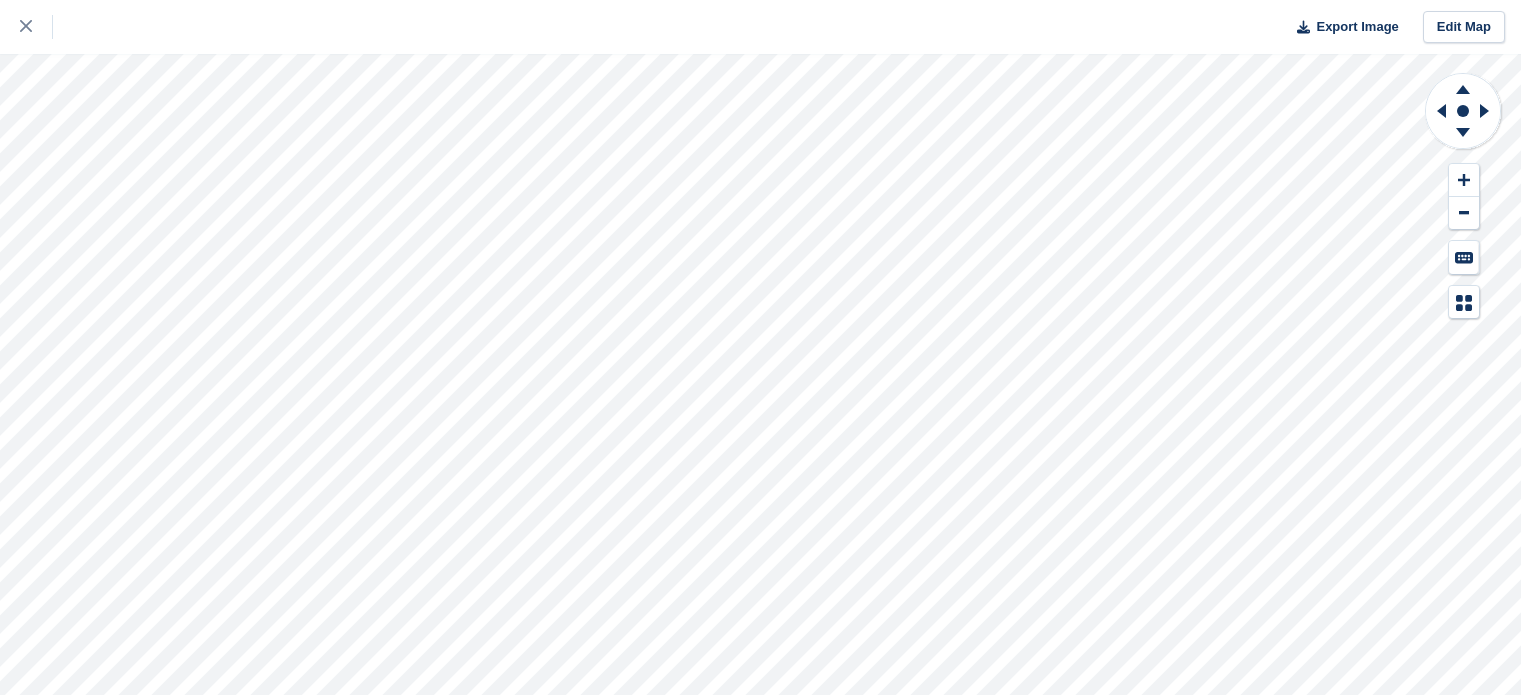 scroll, scrollTop: 0, scrollLeft: 0, axis: both 